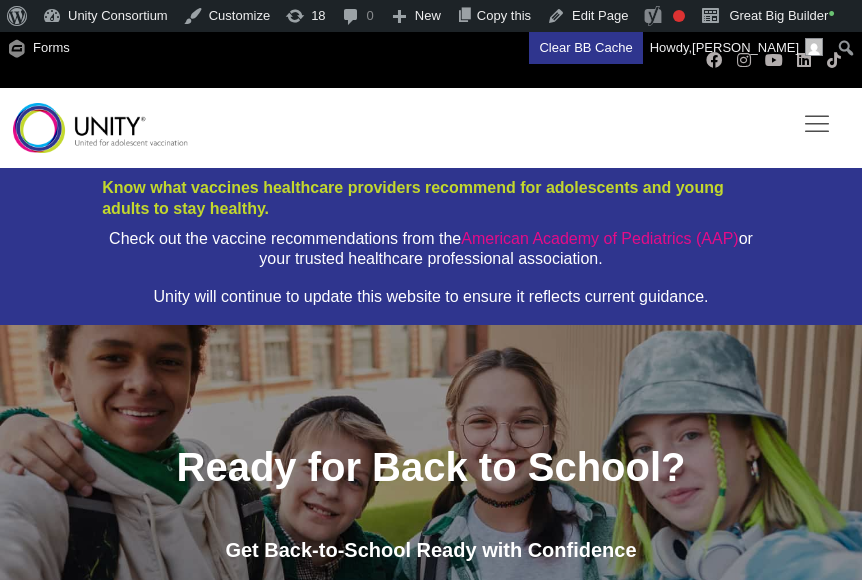 scroll, scrollTop: 417, scrollLeft: 0, axis: vertical 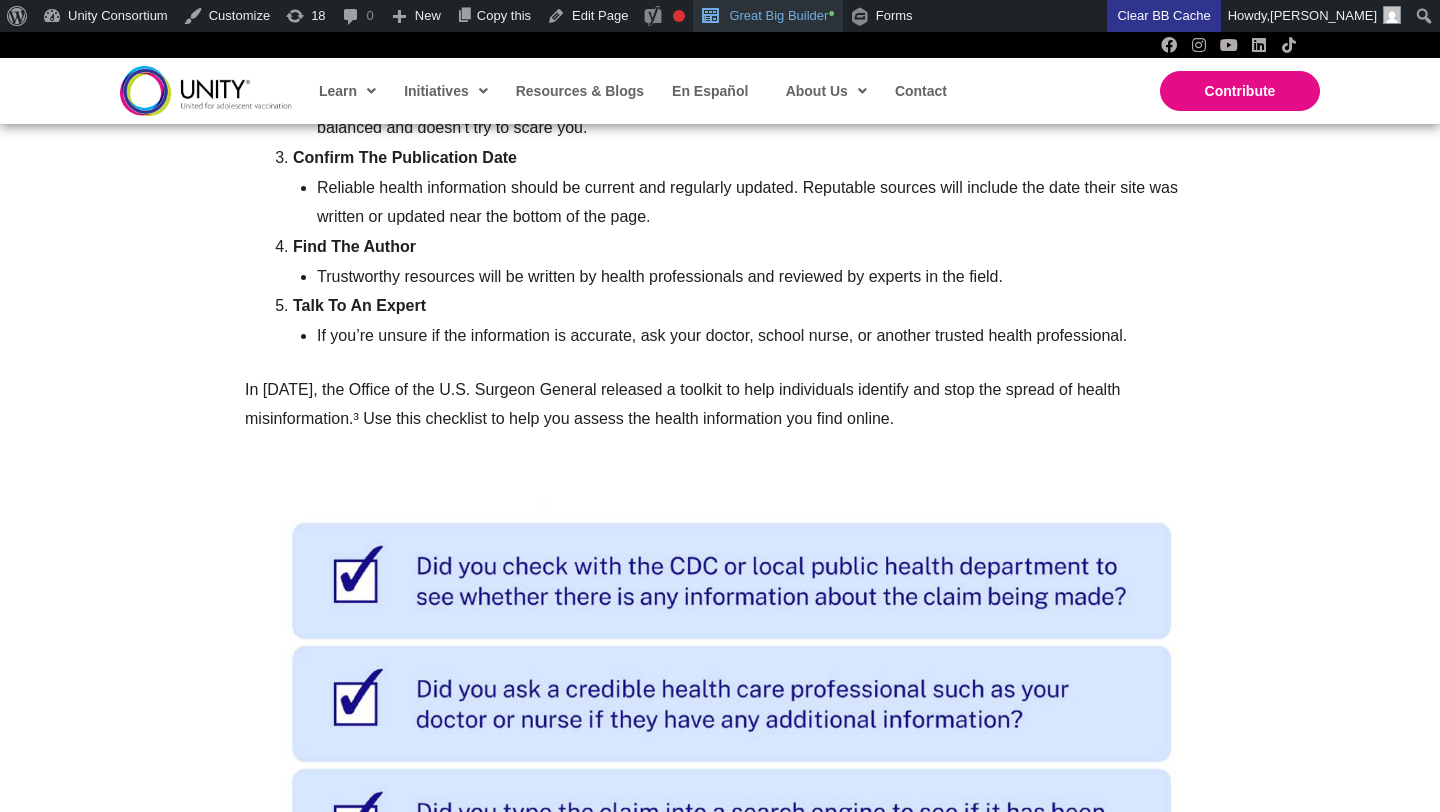 click on "Great Big Builder  •" at bounding box center [767, 16] 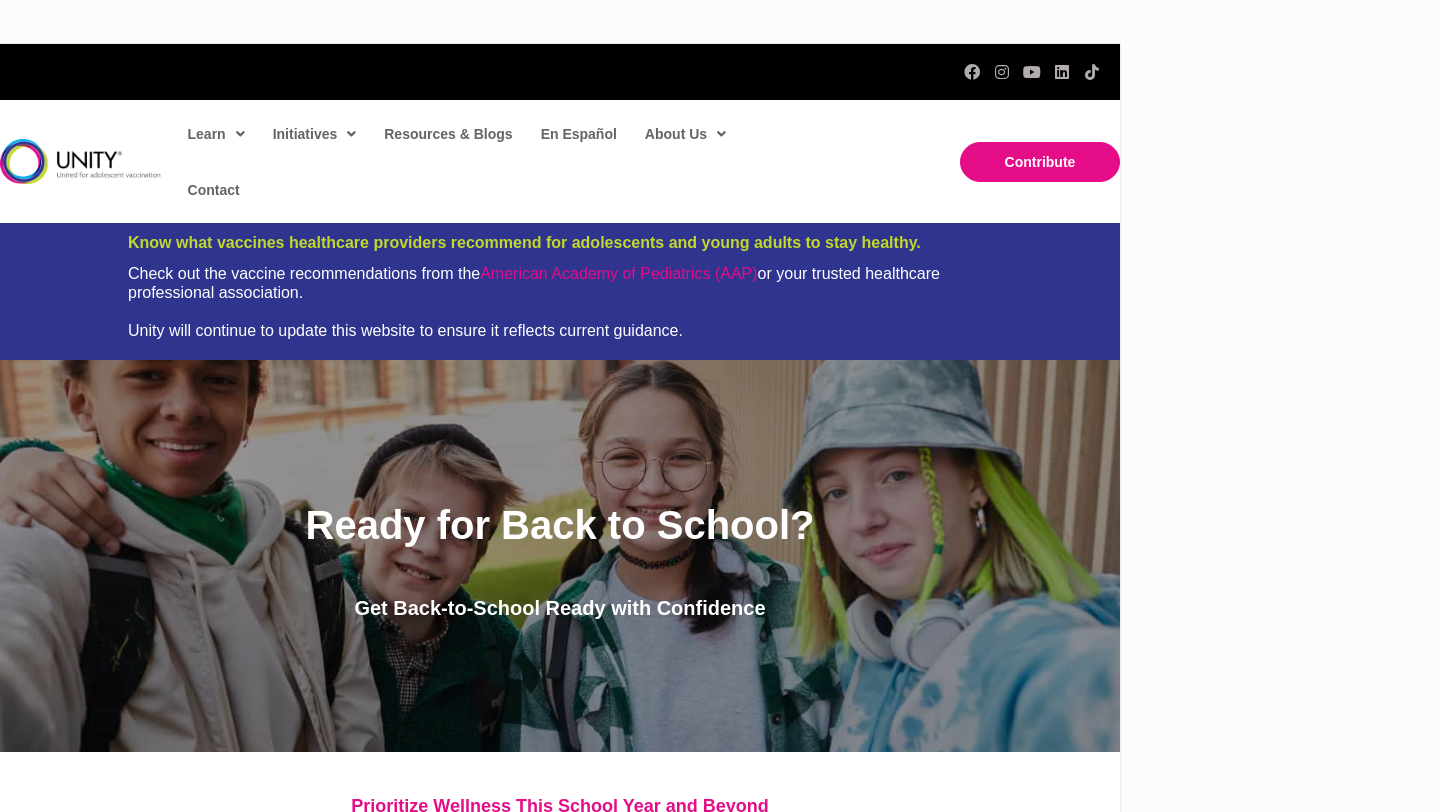 scroll, scrollTop: 0, scrollLeft: 0, axis: both 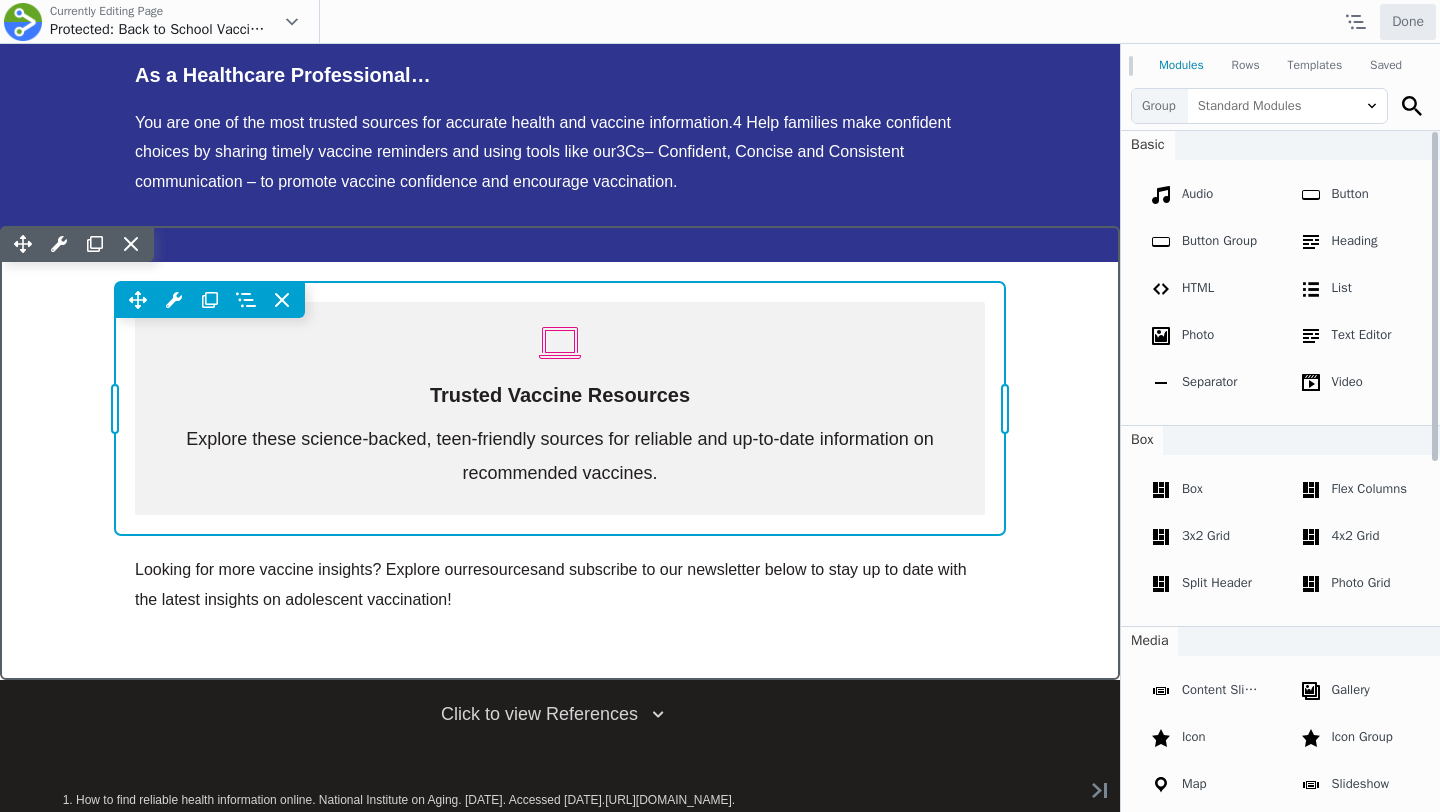 click on "Move Up
Move Down
Slide Box Settings
Copy Slide Box Settings
Paste Slide Box Settings
Row
Row Settings
Move Row
Duplicate Row
Remove Row" at bounding box center (560, 408) 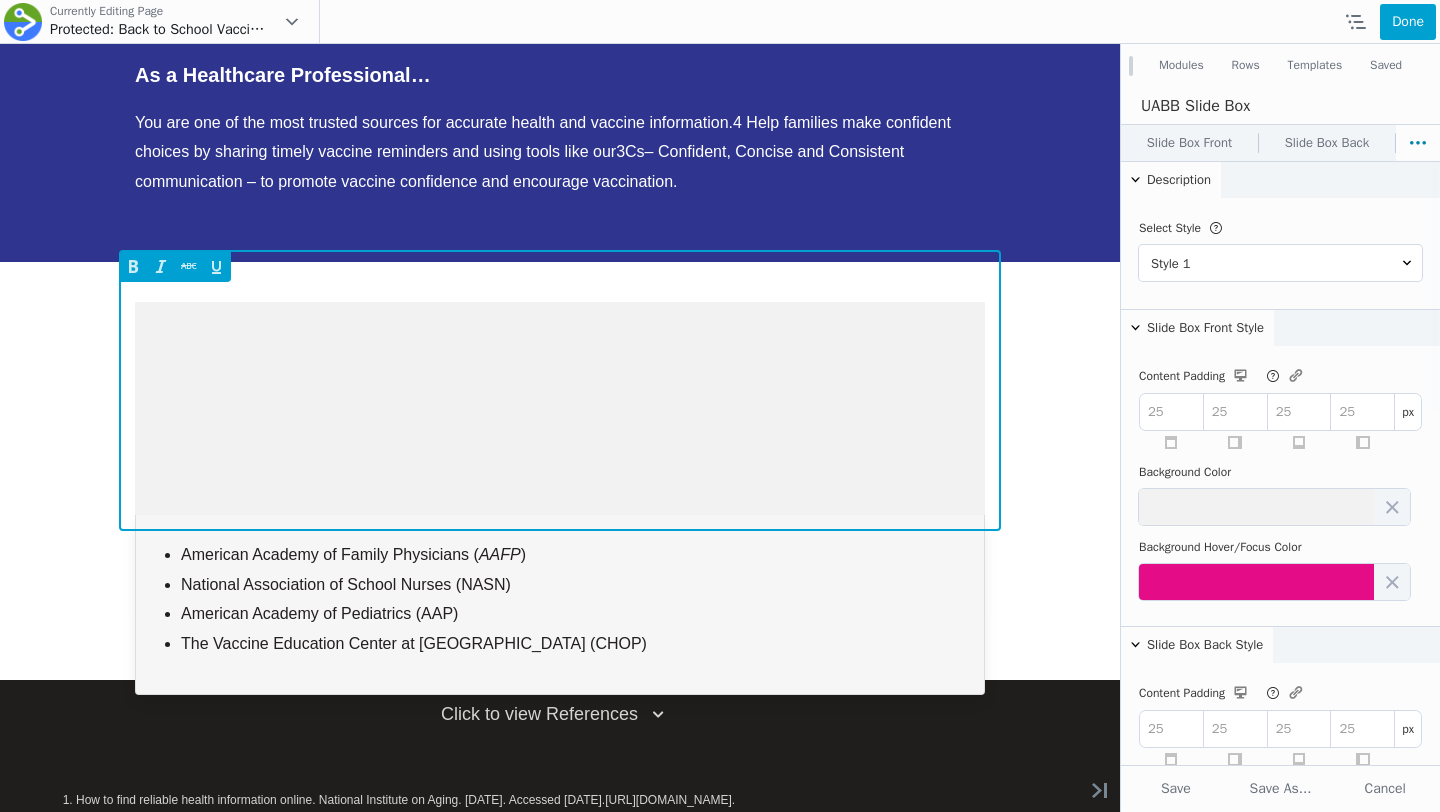scroll, scrollTop: 0, scrollLeft: 0, axis: both 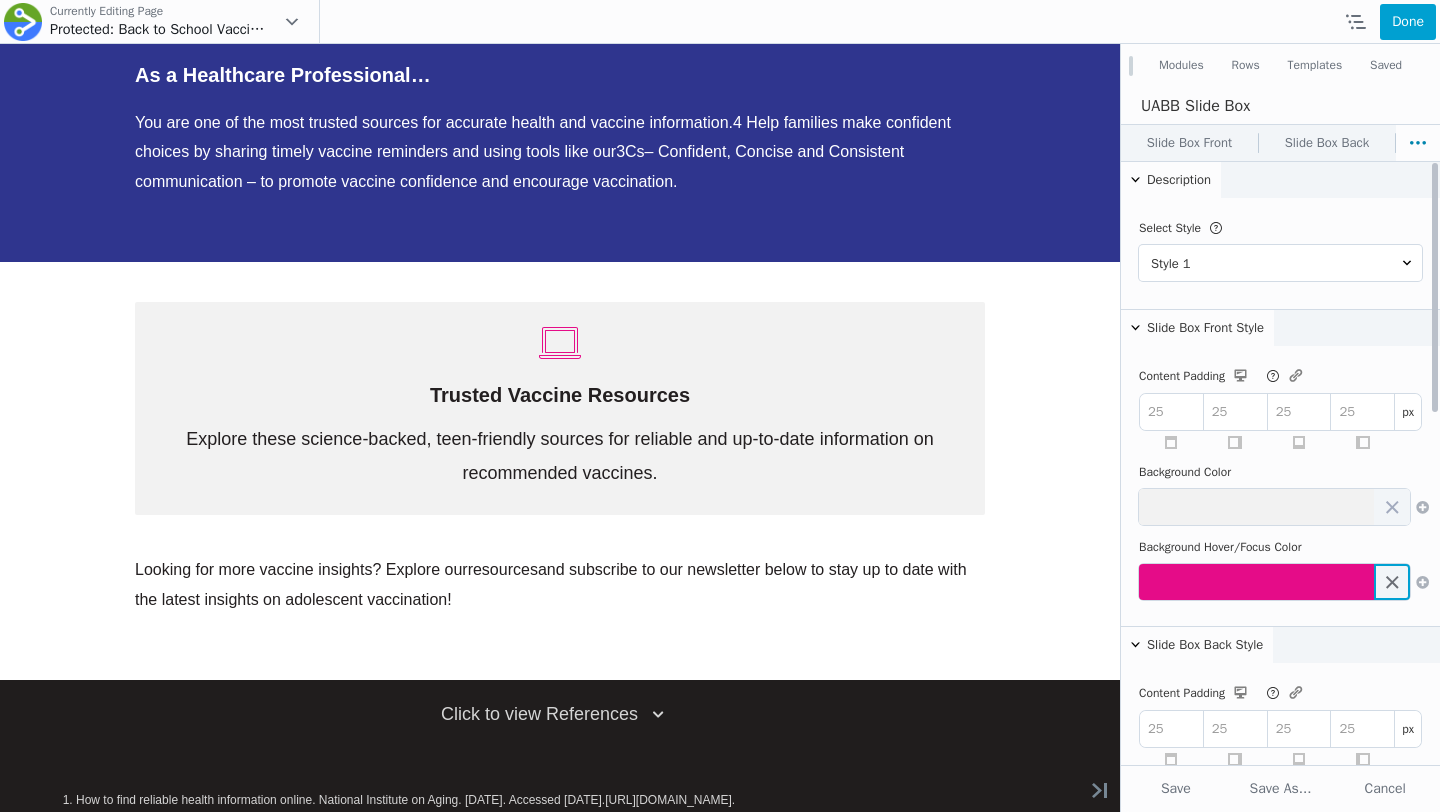 click at bounding box center [1392, 582] 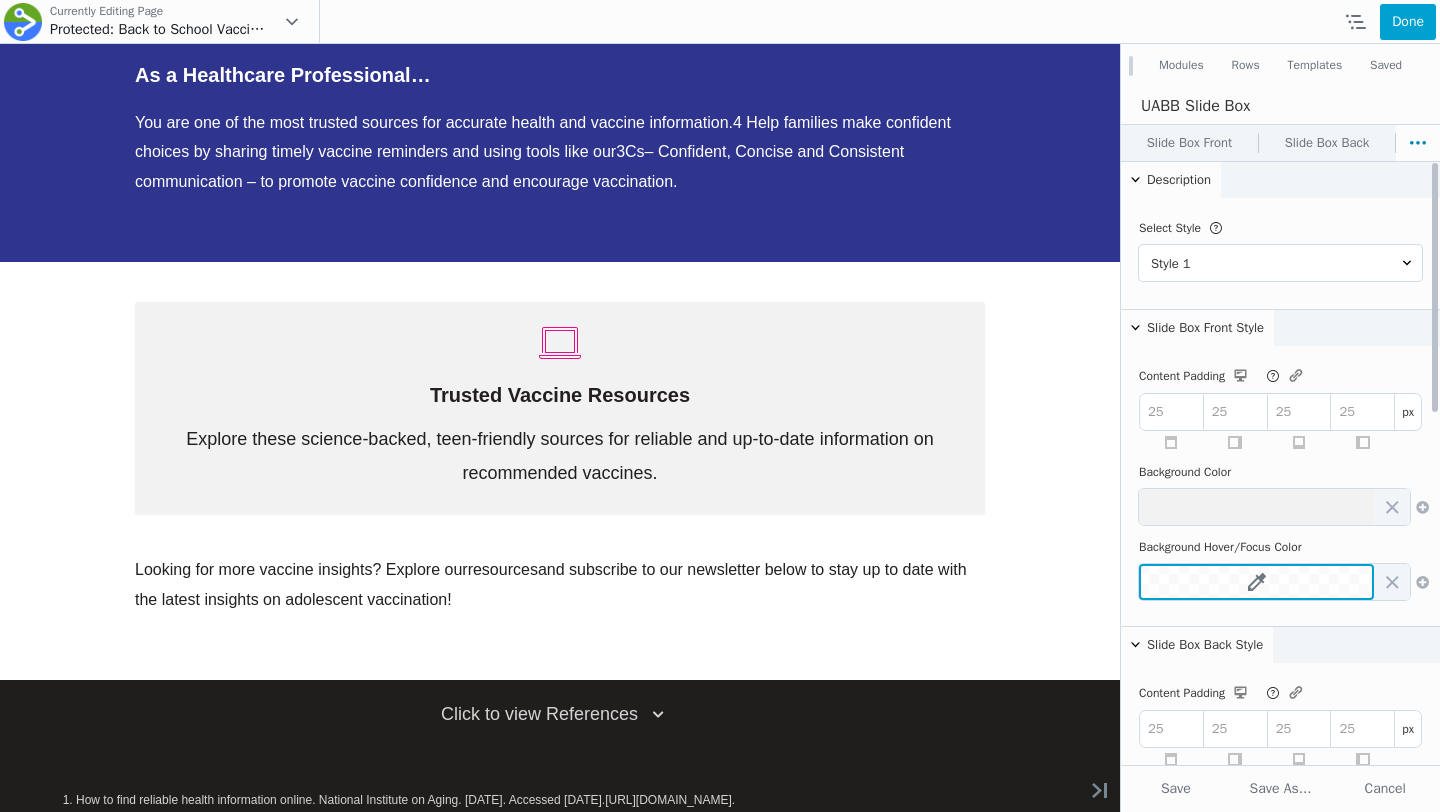 click at bounding box center [1256, 582] 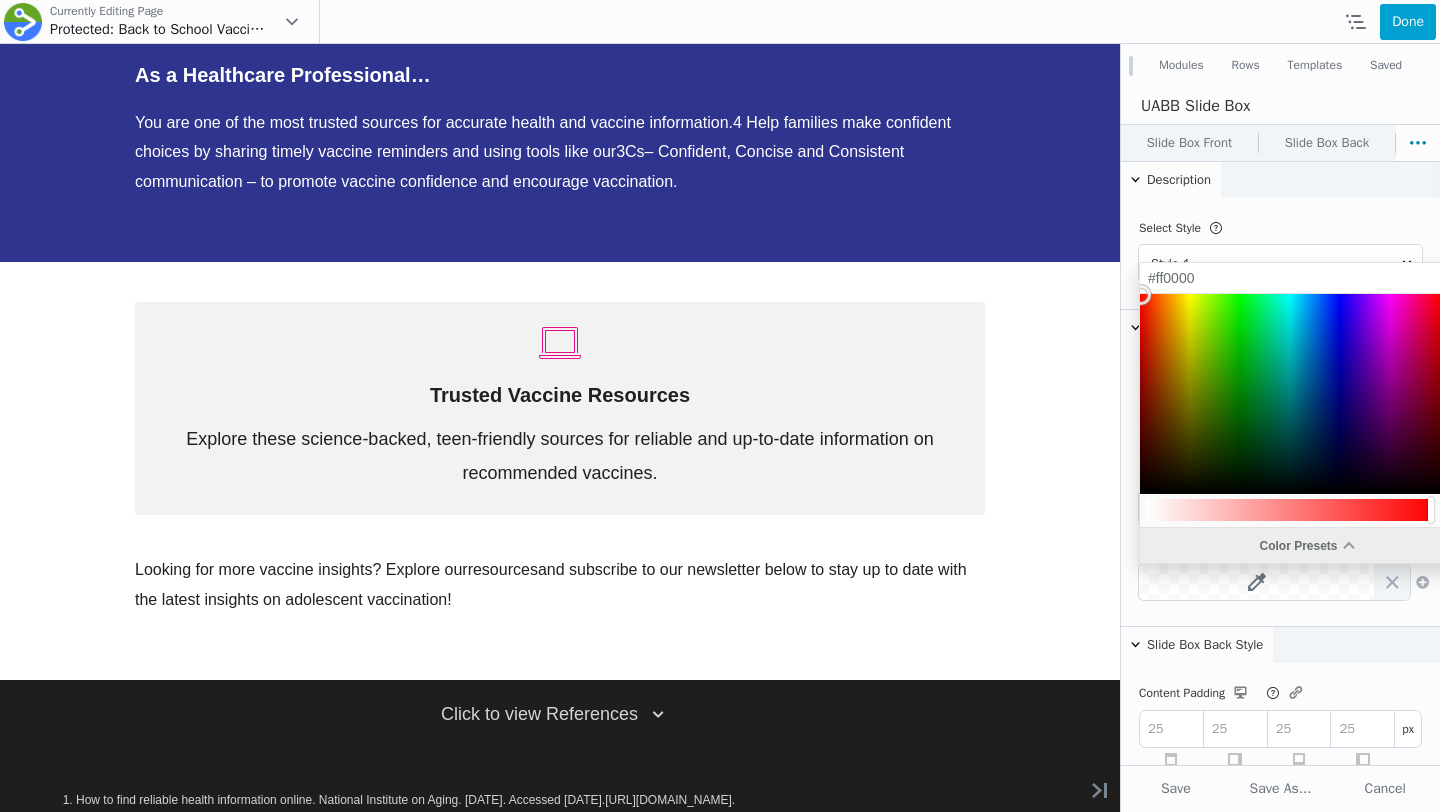 click on "Color Presets" at bounding box center (1306, 545) 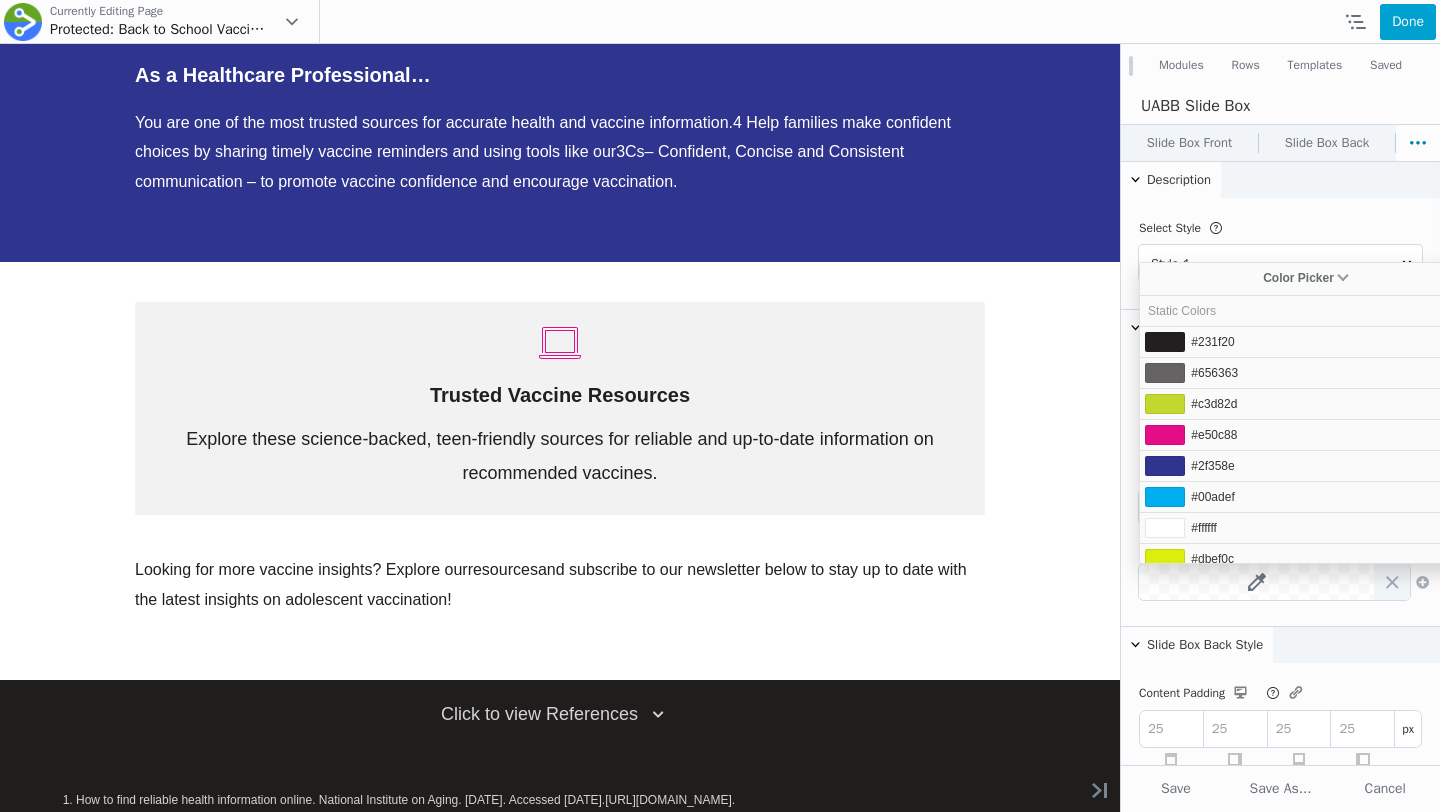 scroll, scrollTop: 244, scrollLeft: 0, axis: vertical 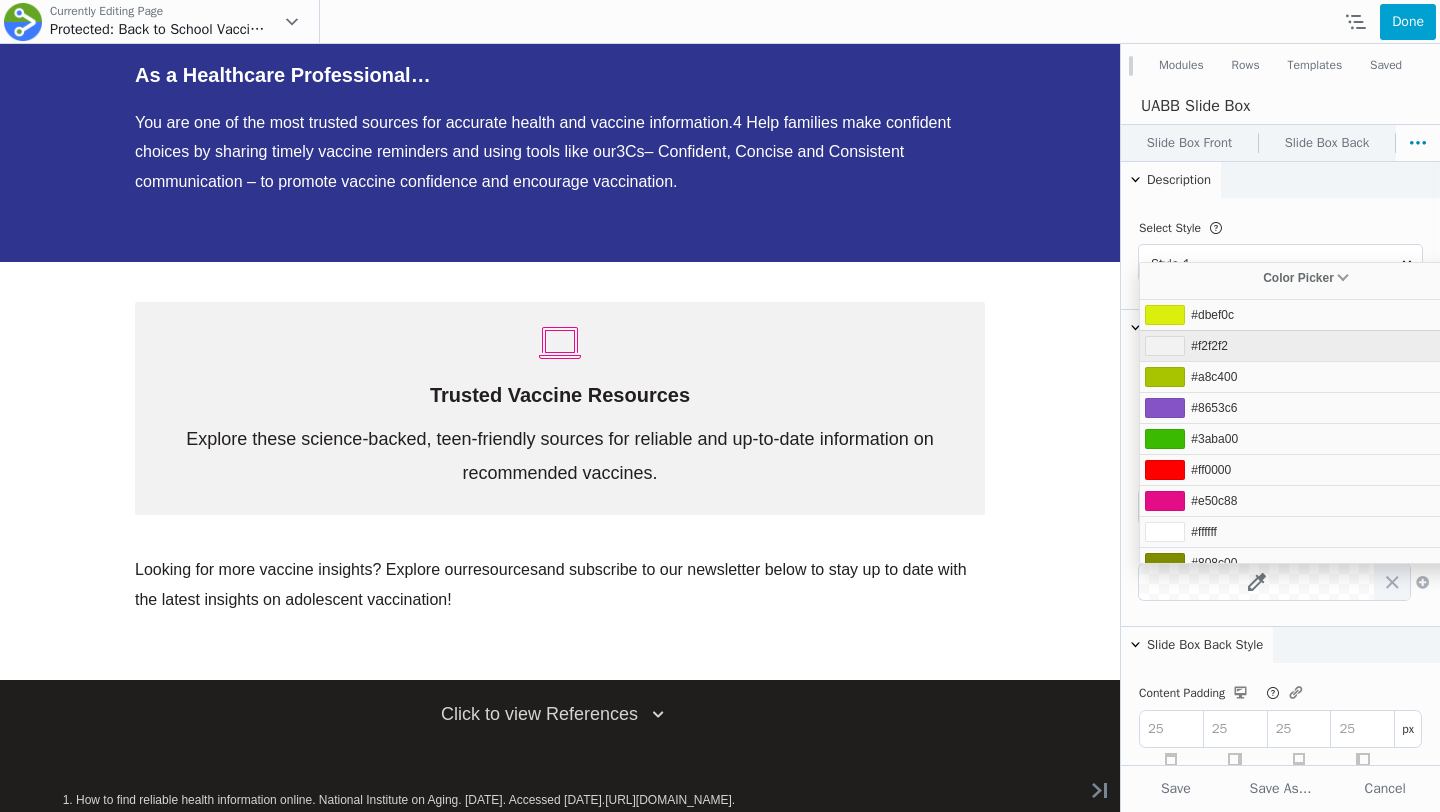 click on "#f2f2f2" at bounding box center (1306, 345) 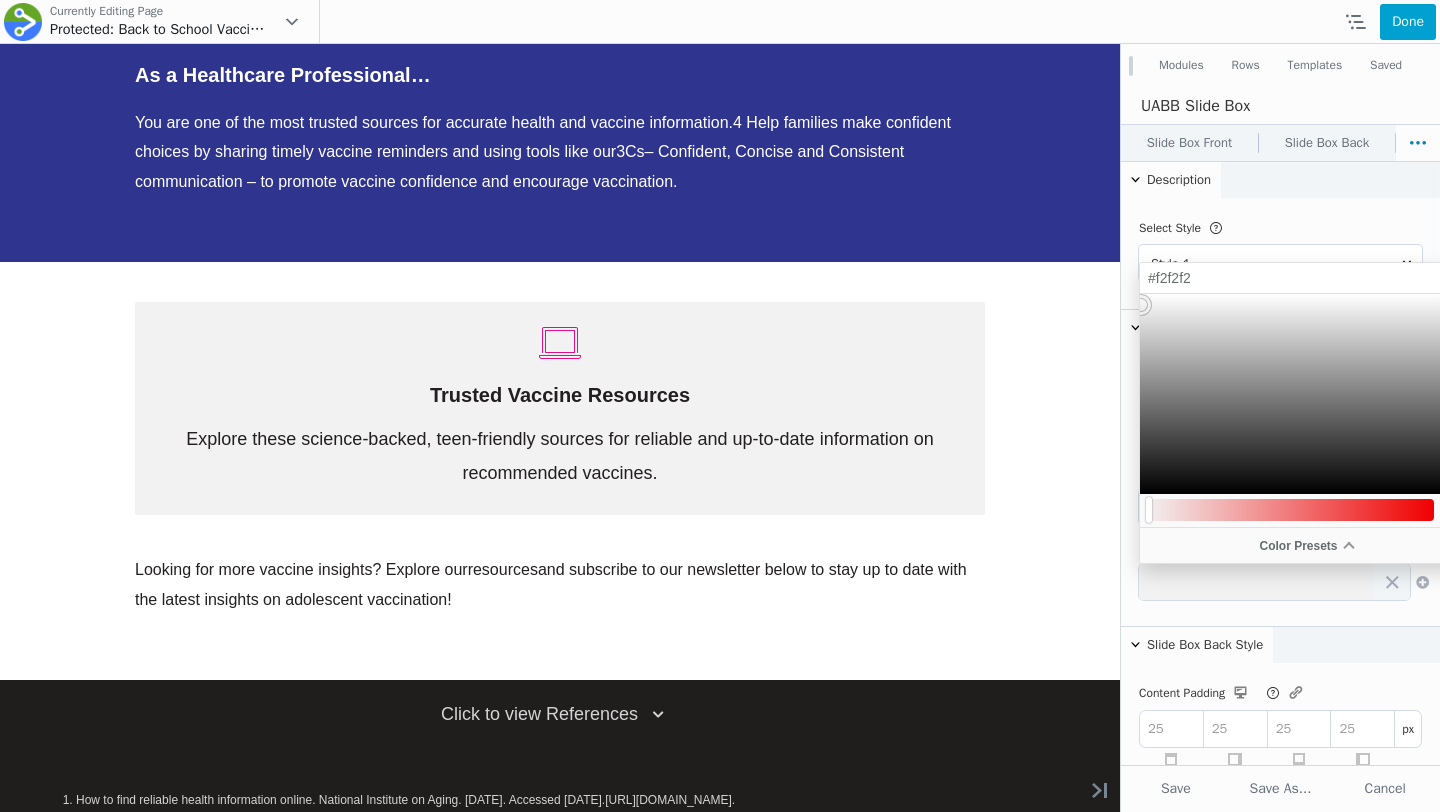 click on "Slide Box Back" at bounding box center (1327, 143) 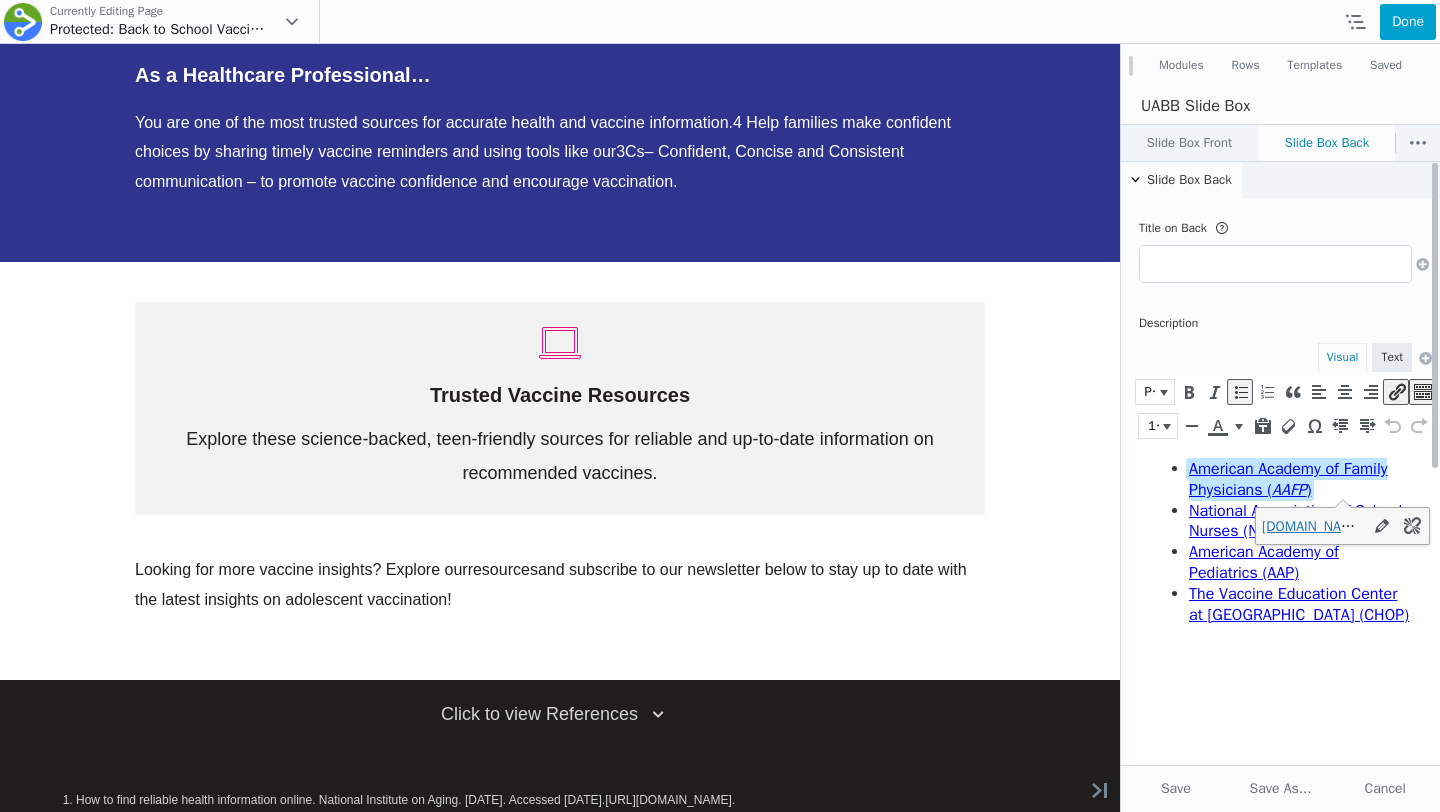 drag, startPoint x: 1328, startPoint y: 489, endPoint x: 1211, endPoint y: 470, distance: 118.5327 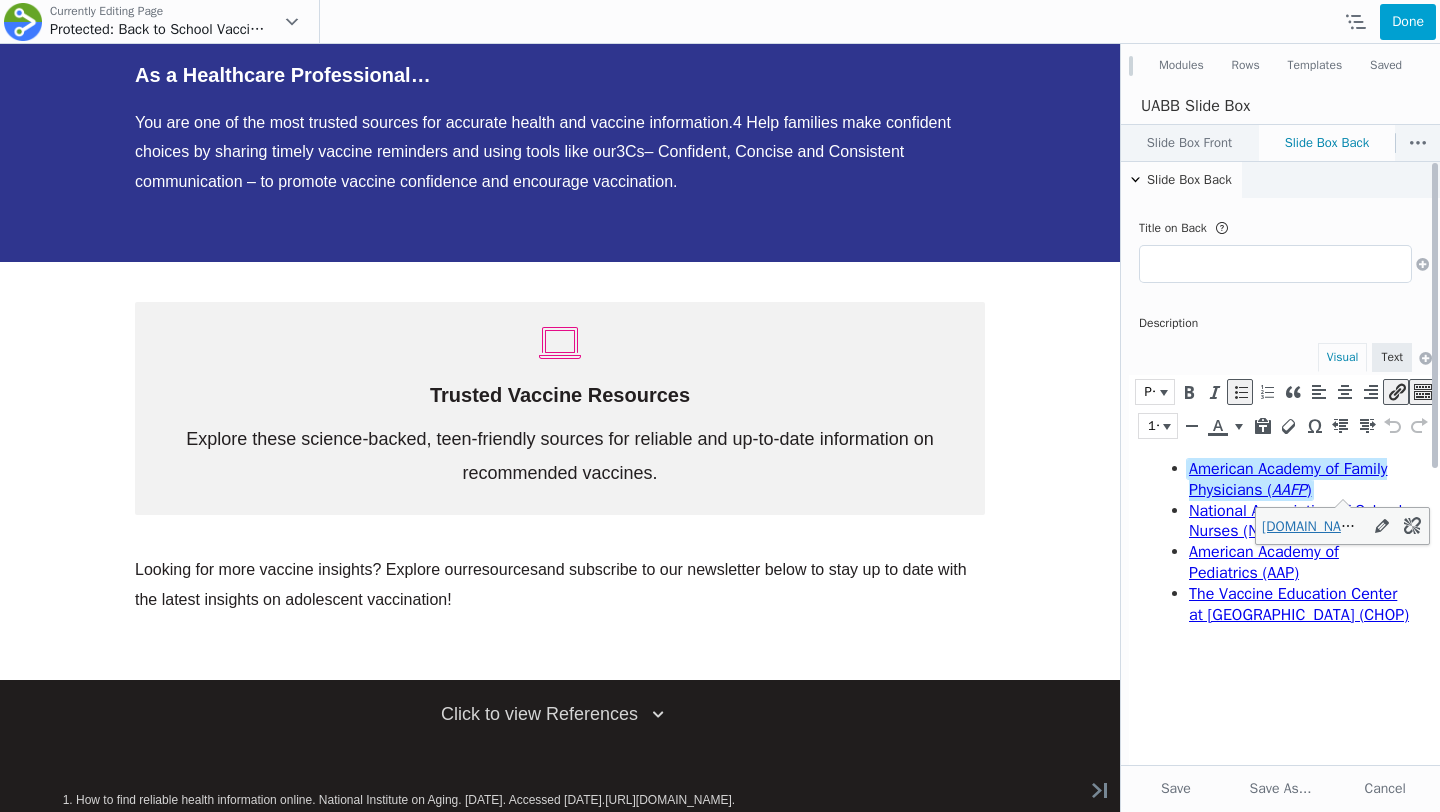 click on "American Academy of Family Physicians ( AAFP )﻿" at bounding box center [1299, 480] 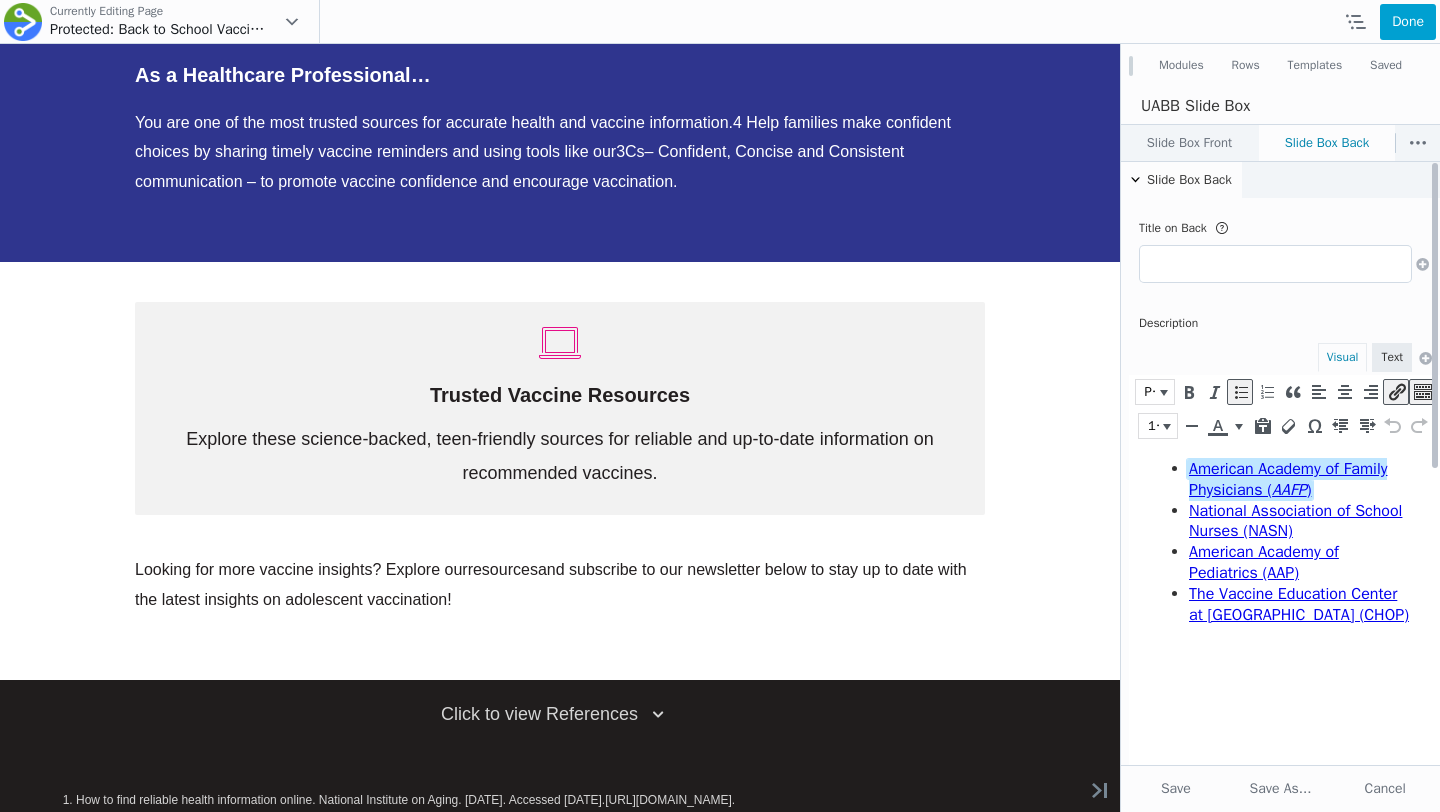 click on "Slide Box Back
Title on Back
Perhaps, this is the most highlighted text.
Description
Visual
Text
Paragraph   16px     ul  »  li  »  a b i link b-quote del ins img ul ol li code more close tags {FL_EDITOR_CONTENT}" at bounding box center (1280, 747) 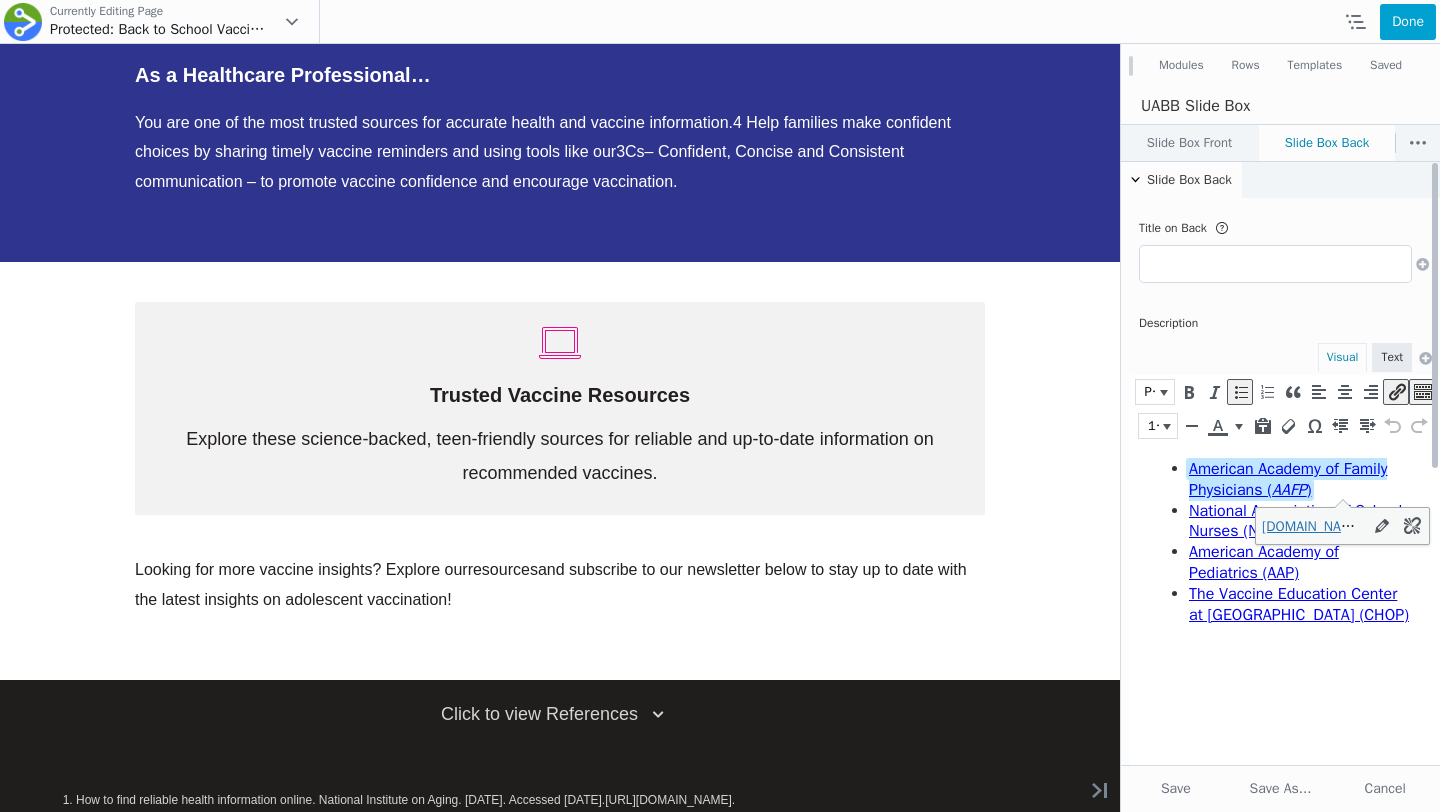 drag, startPoint x: 1358, startPoint y: 634, endPoint x: 1180, endPoint y: 461, distance: 248.21967 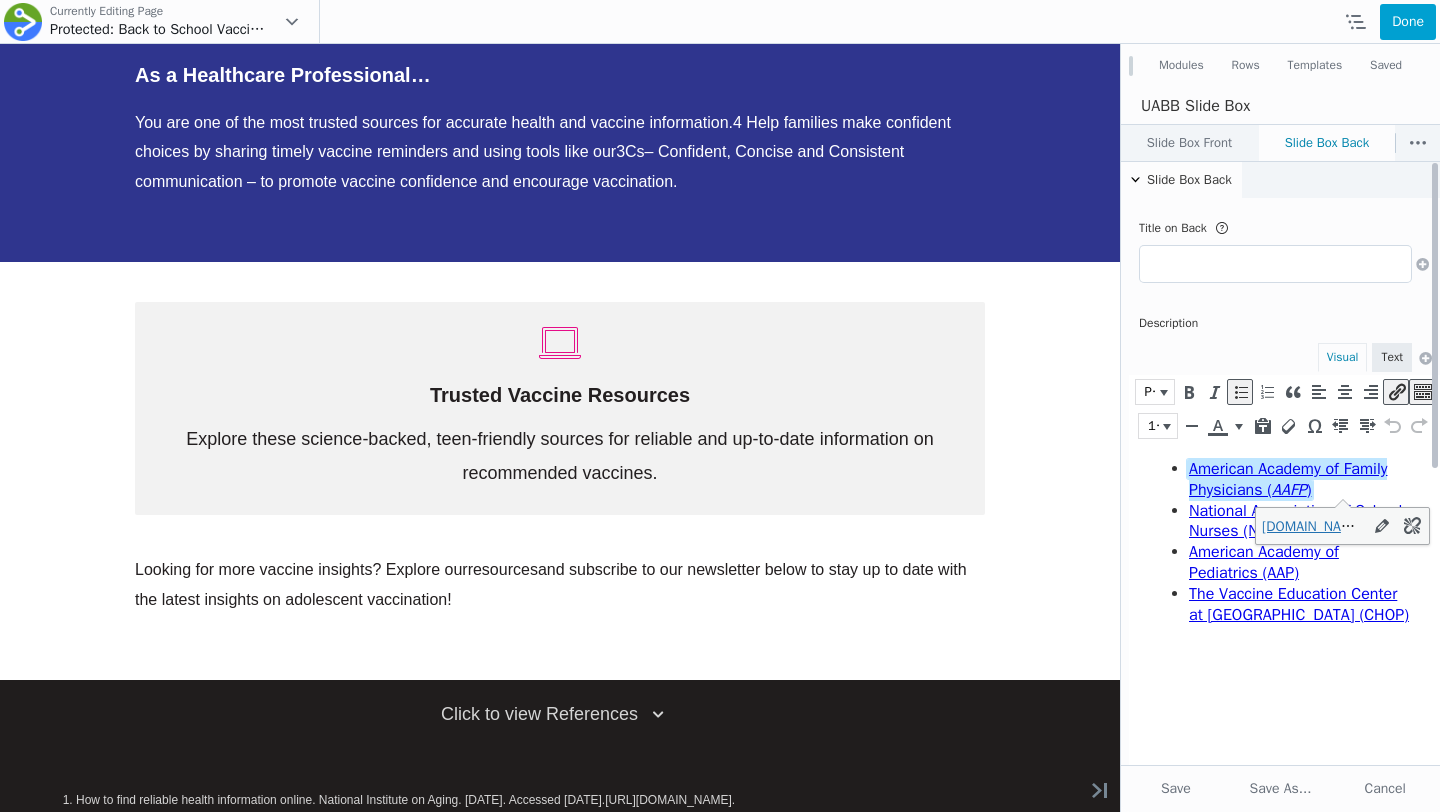 click on "American Academy of Family Physicians ( AAFP ) National Association of School Nurses (NASN) American Academy of Pediatrics (AAP) The Vaccine Education Center at Children’s Hospital of Philadelphia (CHOP)﻿" at bounding box center (1279, 542) 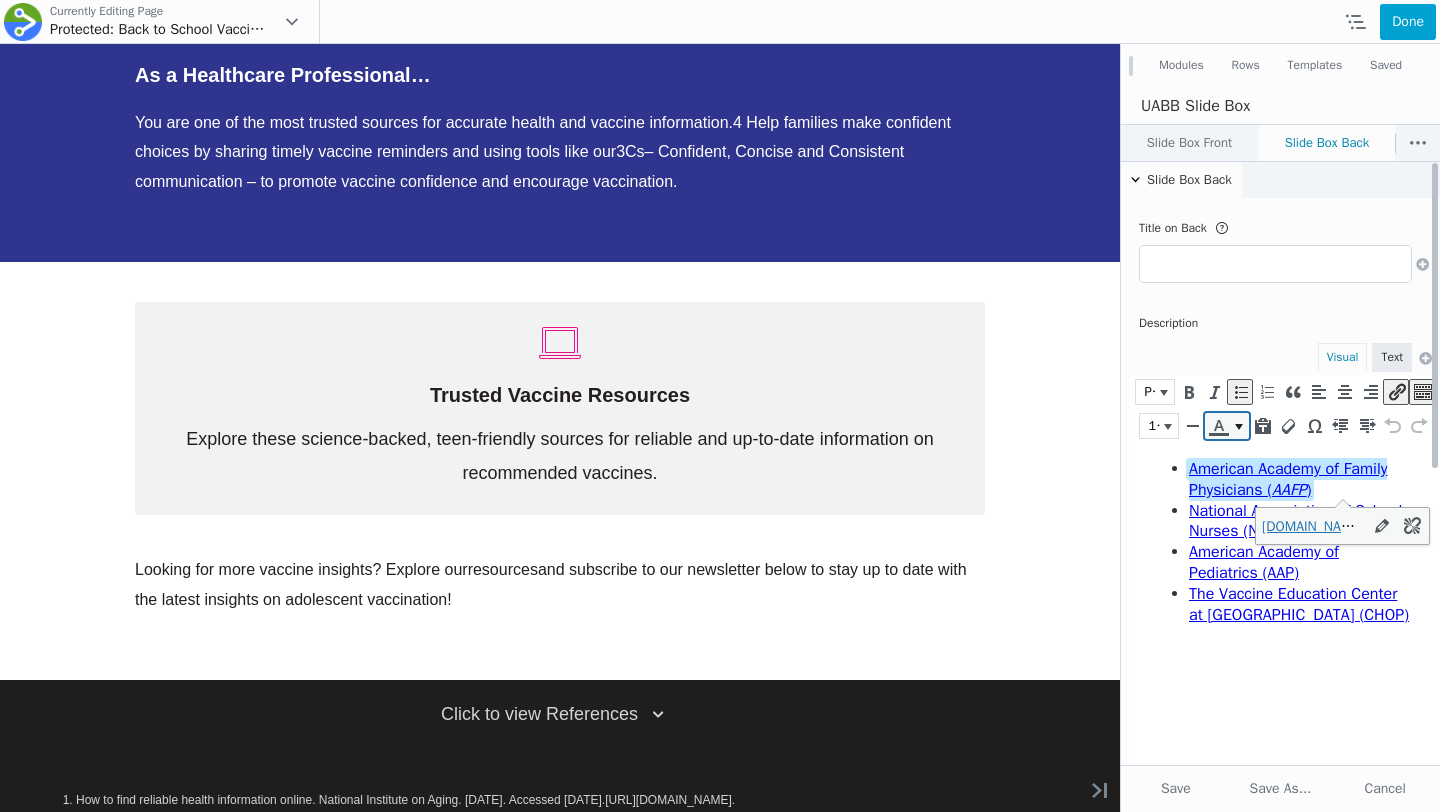 click at bounding box center (1239, 427) 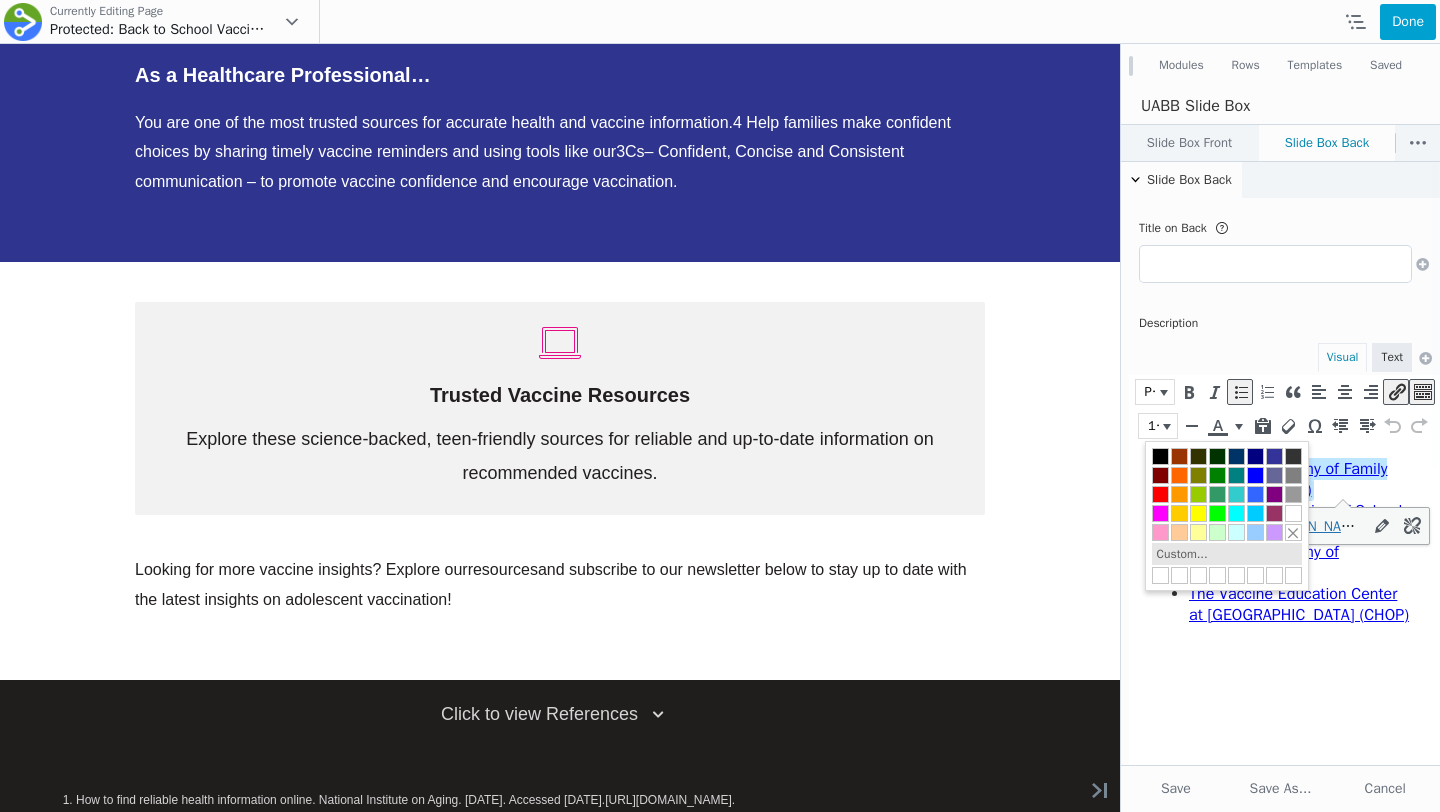 click on "Custom..." at bounding box center [1227, 554] 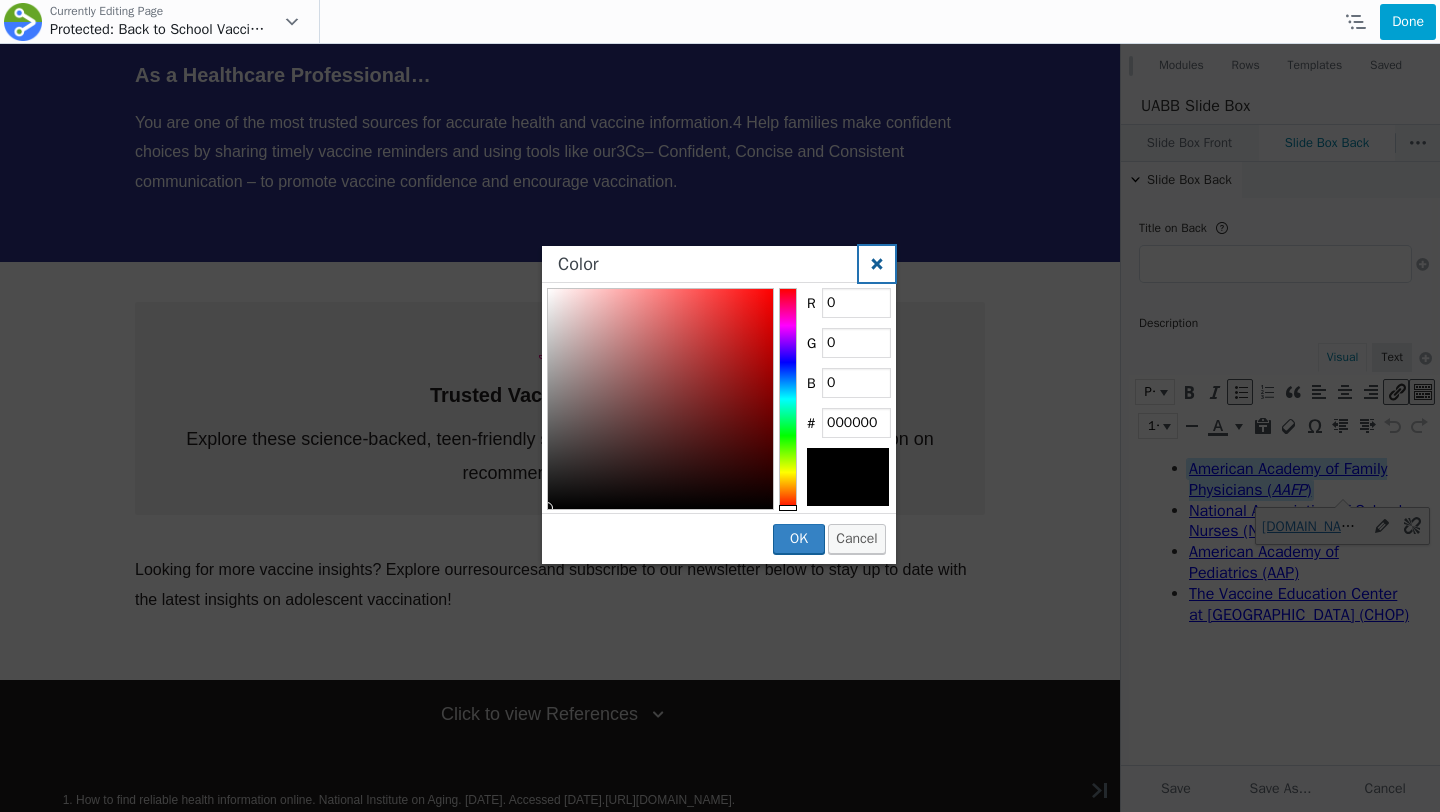 click at bounding box center [877, 264] 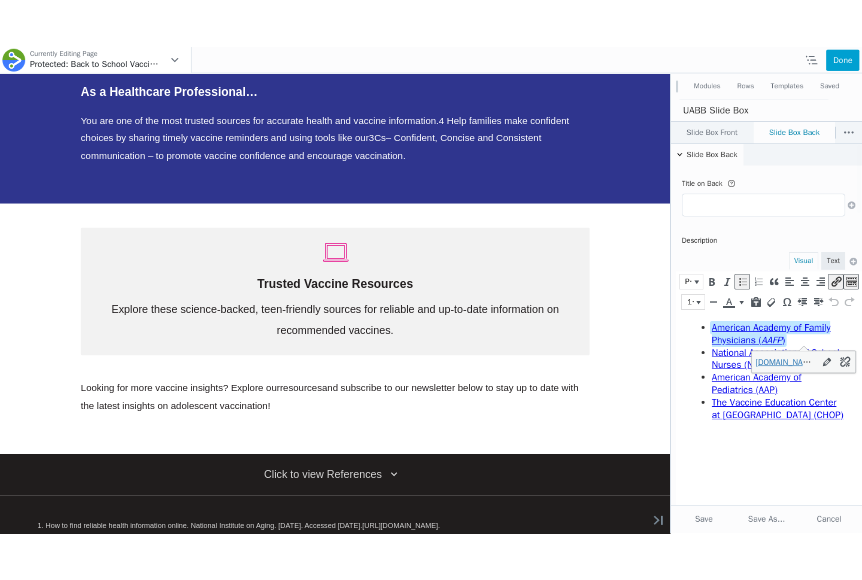 scroll, scrollTop: 5013, scrollLeft: 0, axis: vertical 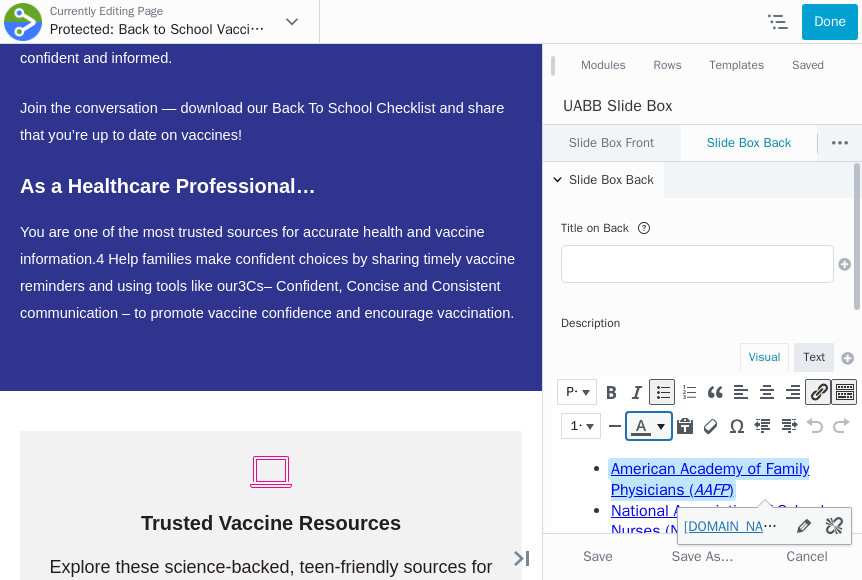click at bounding box center [661, 427] 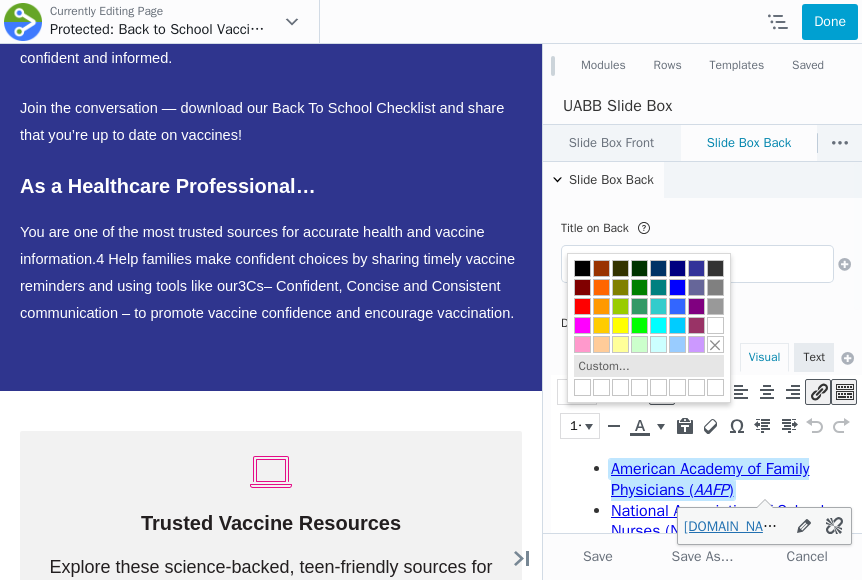 click on "Custom..." at bounding box center (604, 366) 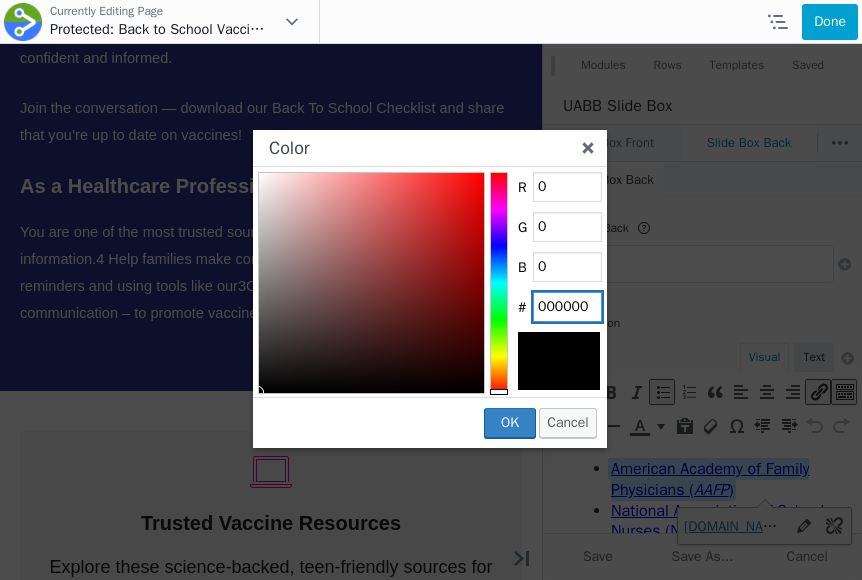 click on "000000" at bounding box center [567, 307] 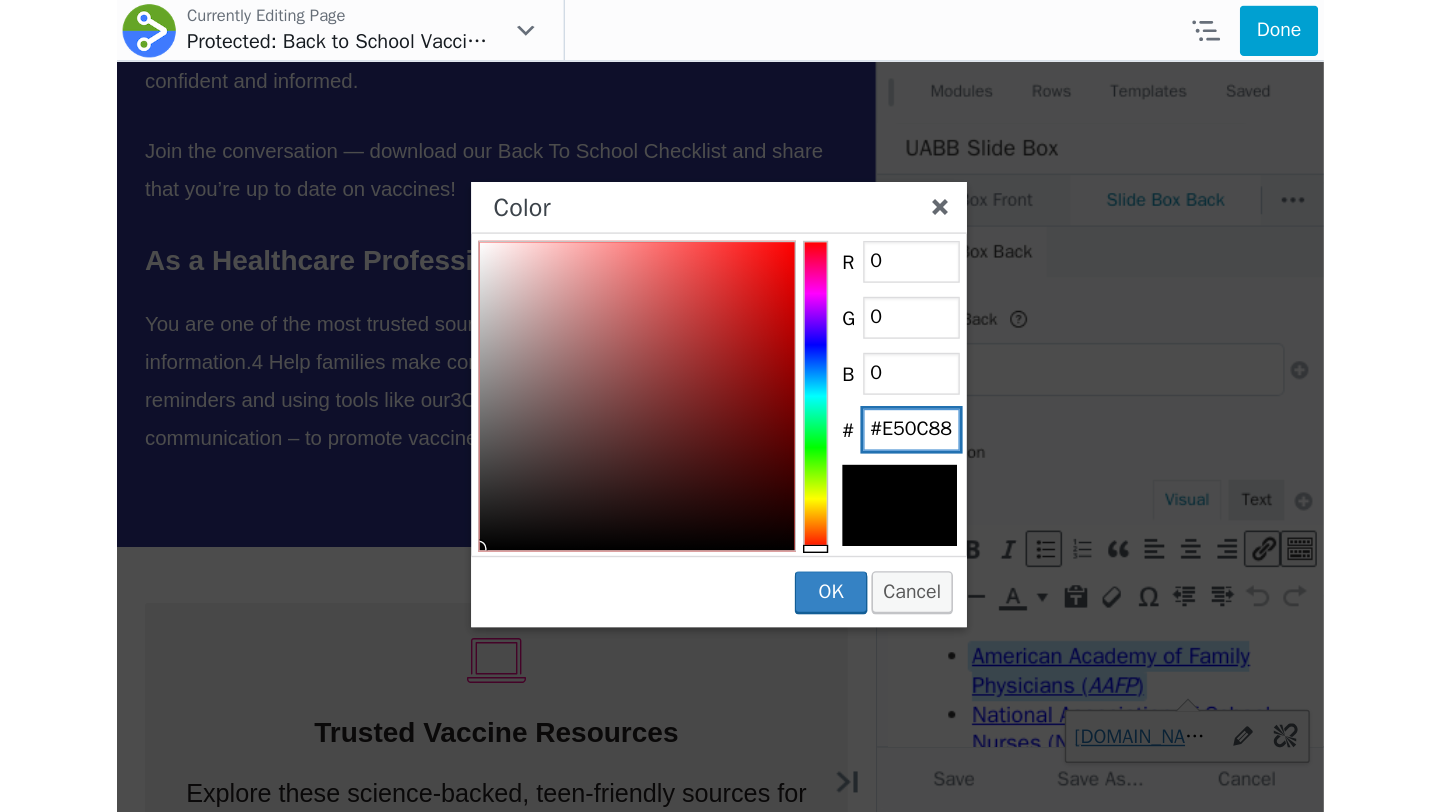 scroll, scrollTop: 0, scrollLeft: 2, axis: horizontal 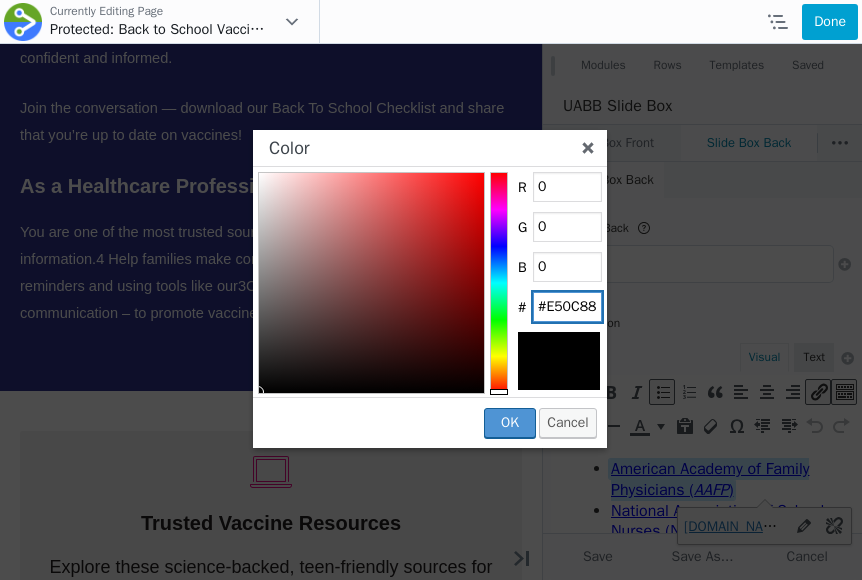 click on "OK" at bounding box center (510, 422) 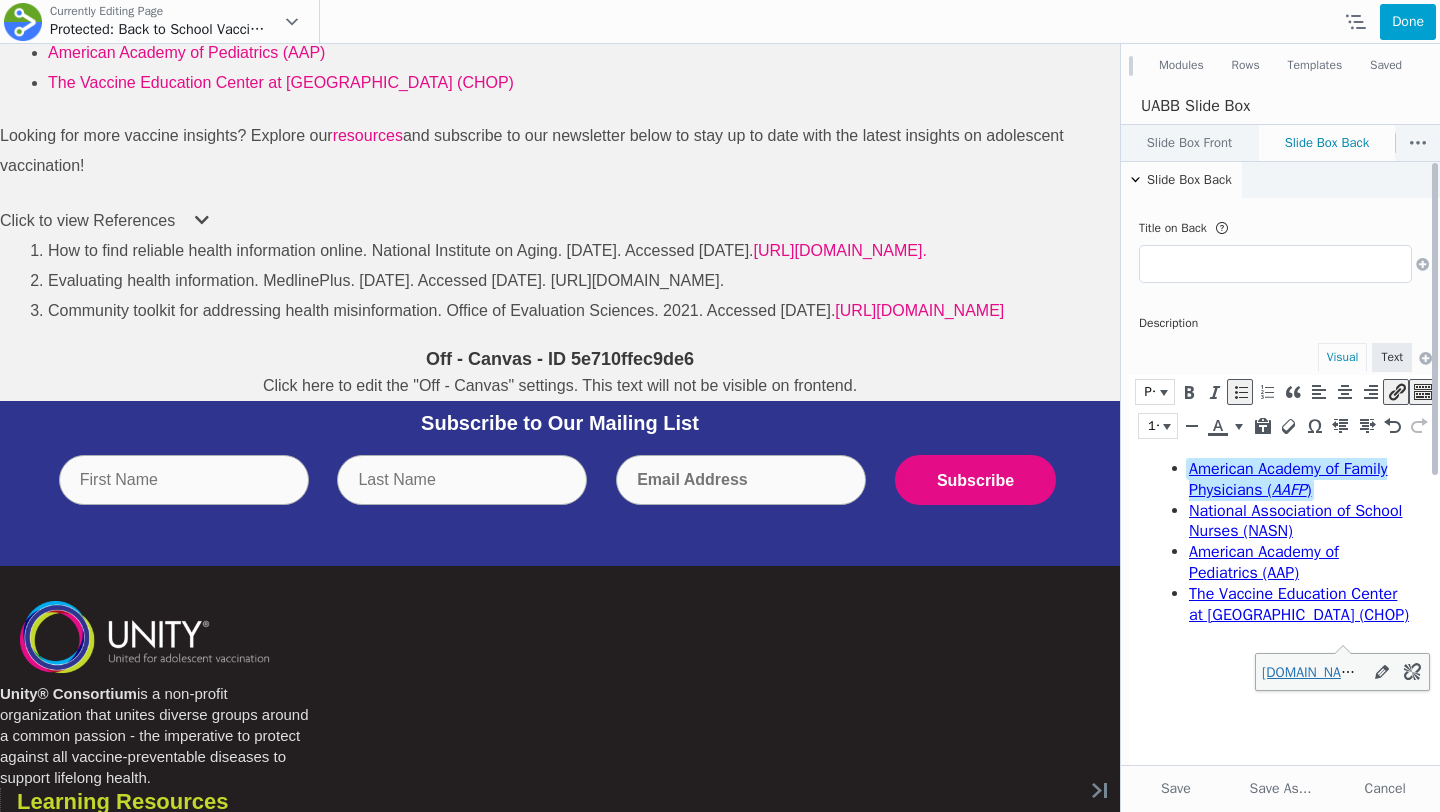click on "American Academy of Family Physicians ( AAFP ) National Association of School Nurses (NASN) American Academy of Pediatrics (AAP) The Vaccine Education Center at Children’s Hospital of Philadelphia (CHOP)﻿" at bounding box center (1284, 542) 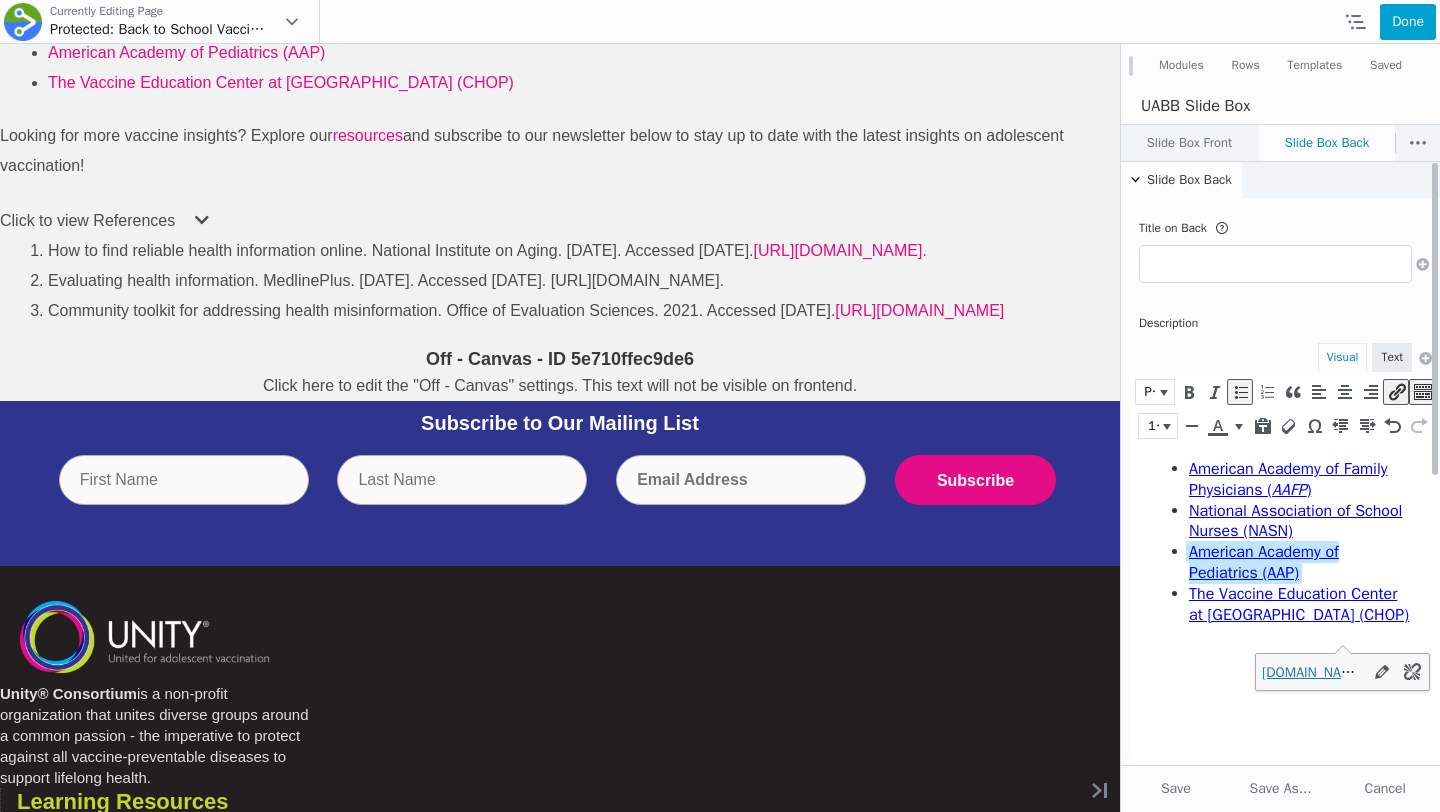 click on "American Academy of Pediatrics (AAP)﻿" at bounding box center (1299, 563) 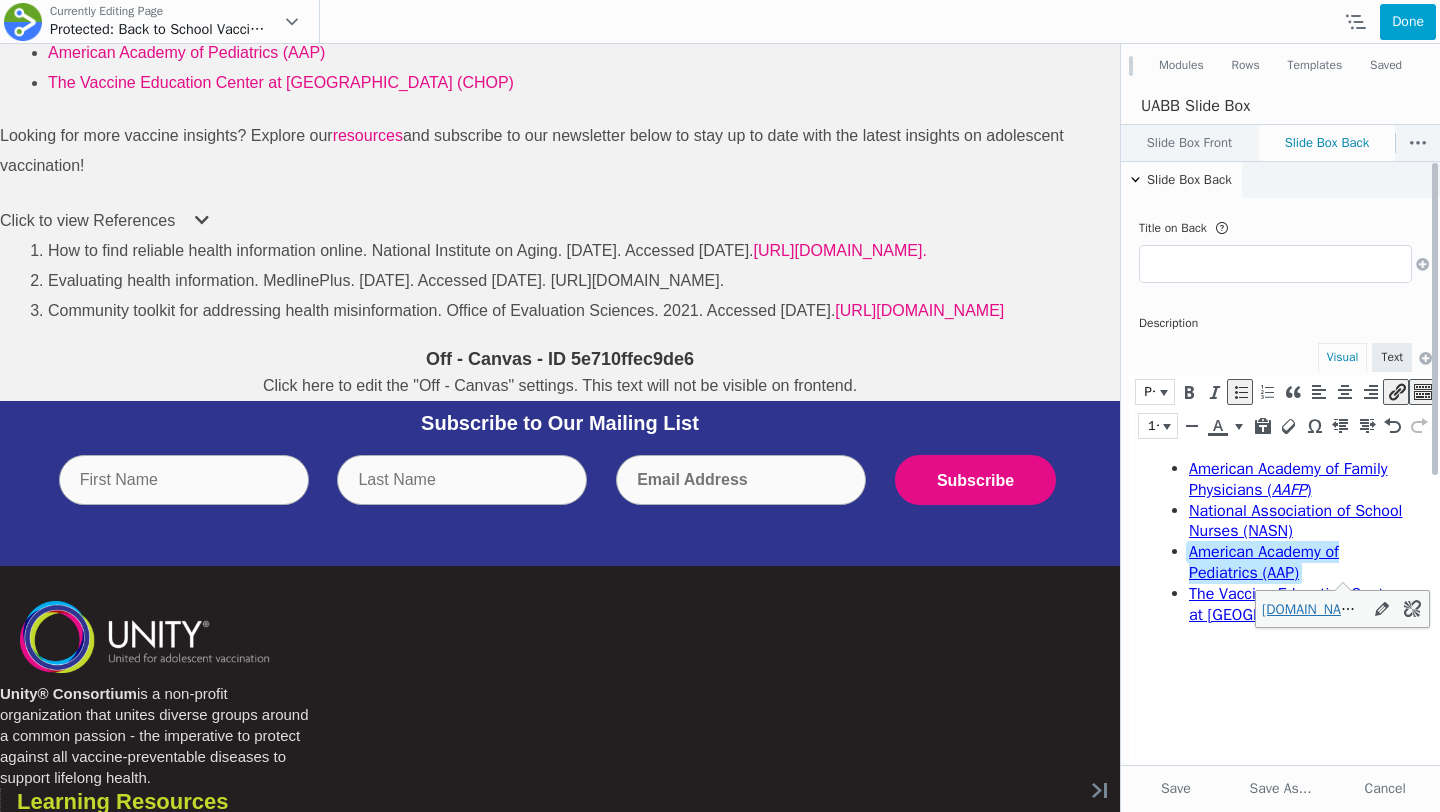 click on "The Vaccine Education Center at [GEOGRAPHIC_DATA] (CHOP)" at bounding box center [1299, 605] 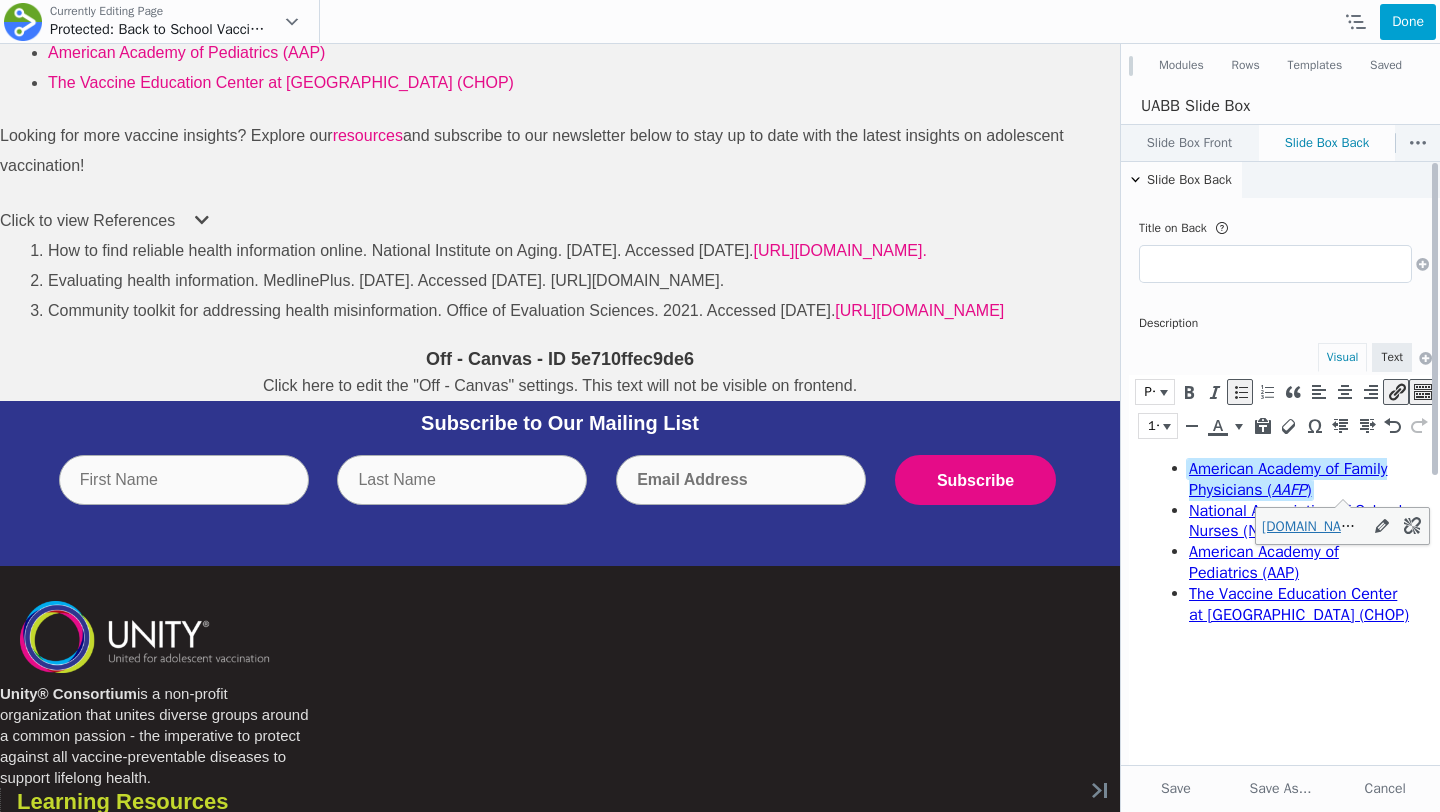 drag, startPoint x: 1352, startPoint y: 634, endPoint x: 1182, endPoint y: 463, distance: 241.12445 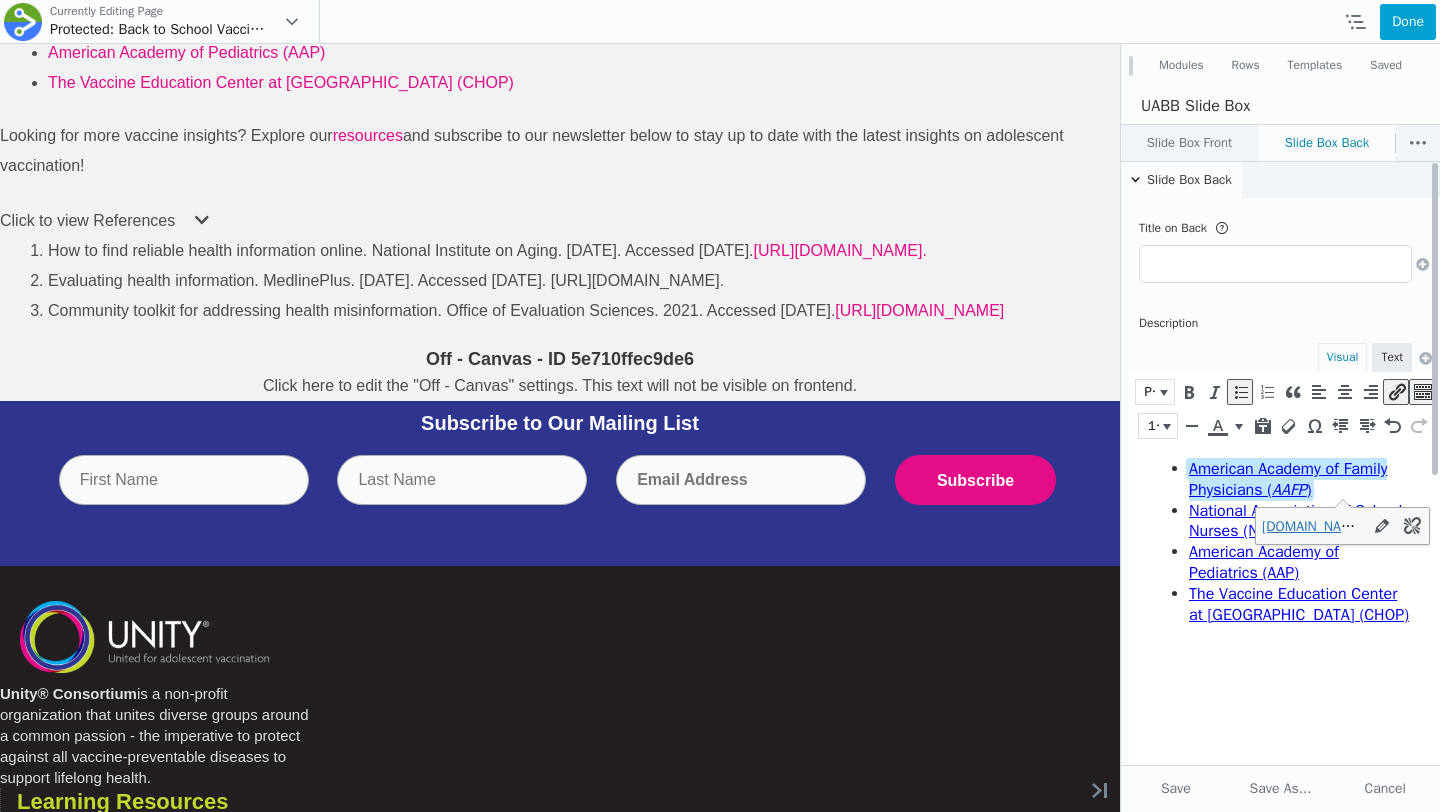 click on "American Academy of Family Physicians ( AAFP ) National Association of School Nurses (NASN) American Academy of Pediatrics (AAP) The Vaccine Education Center at Children’s Hospital of Philadelphia (CHOP)﻿" at bounding box center [1279, 542] 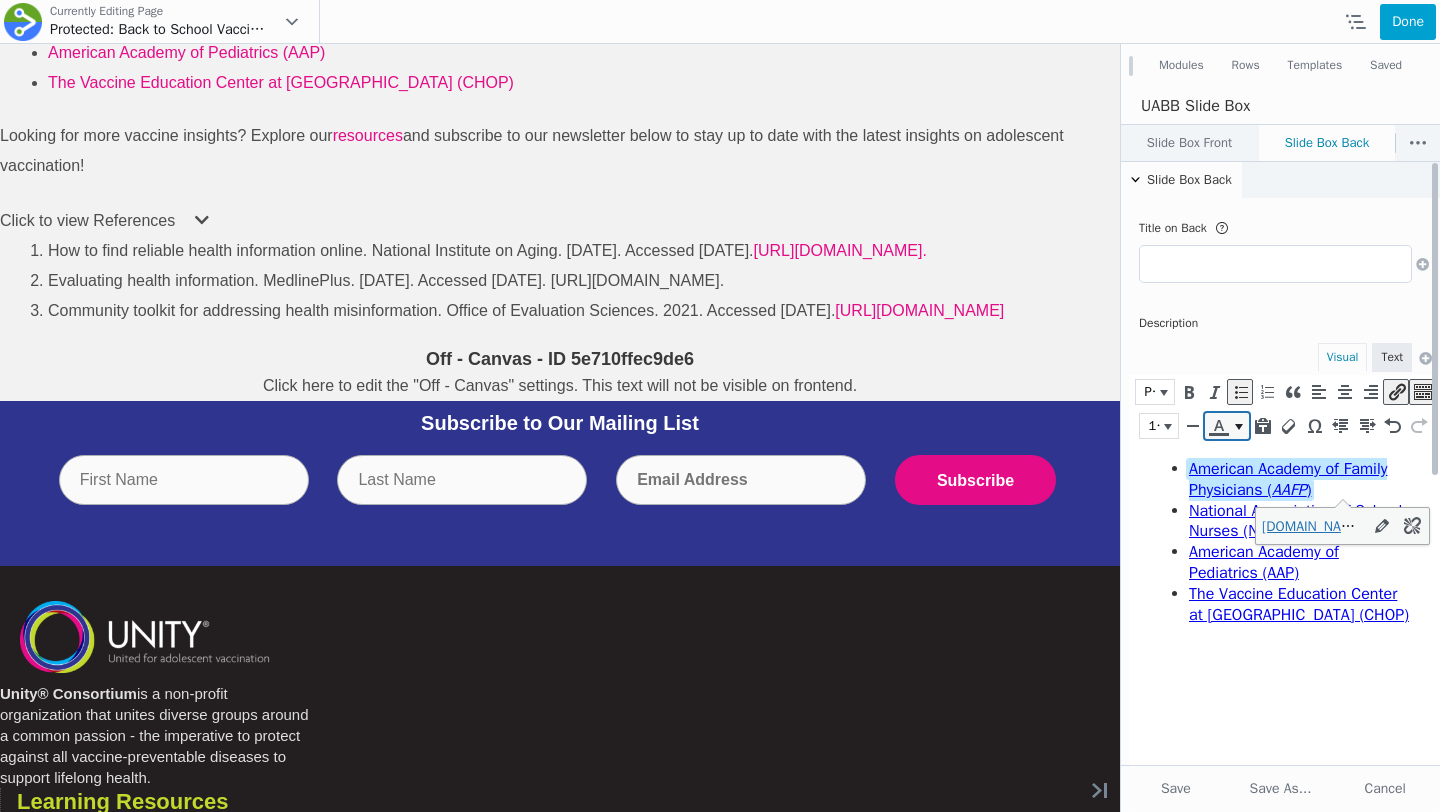 click at bounding box center (1239, 426) 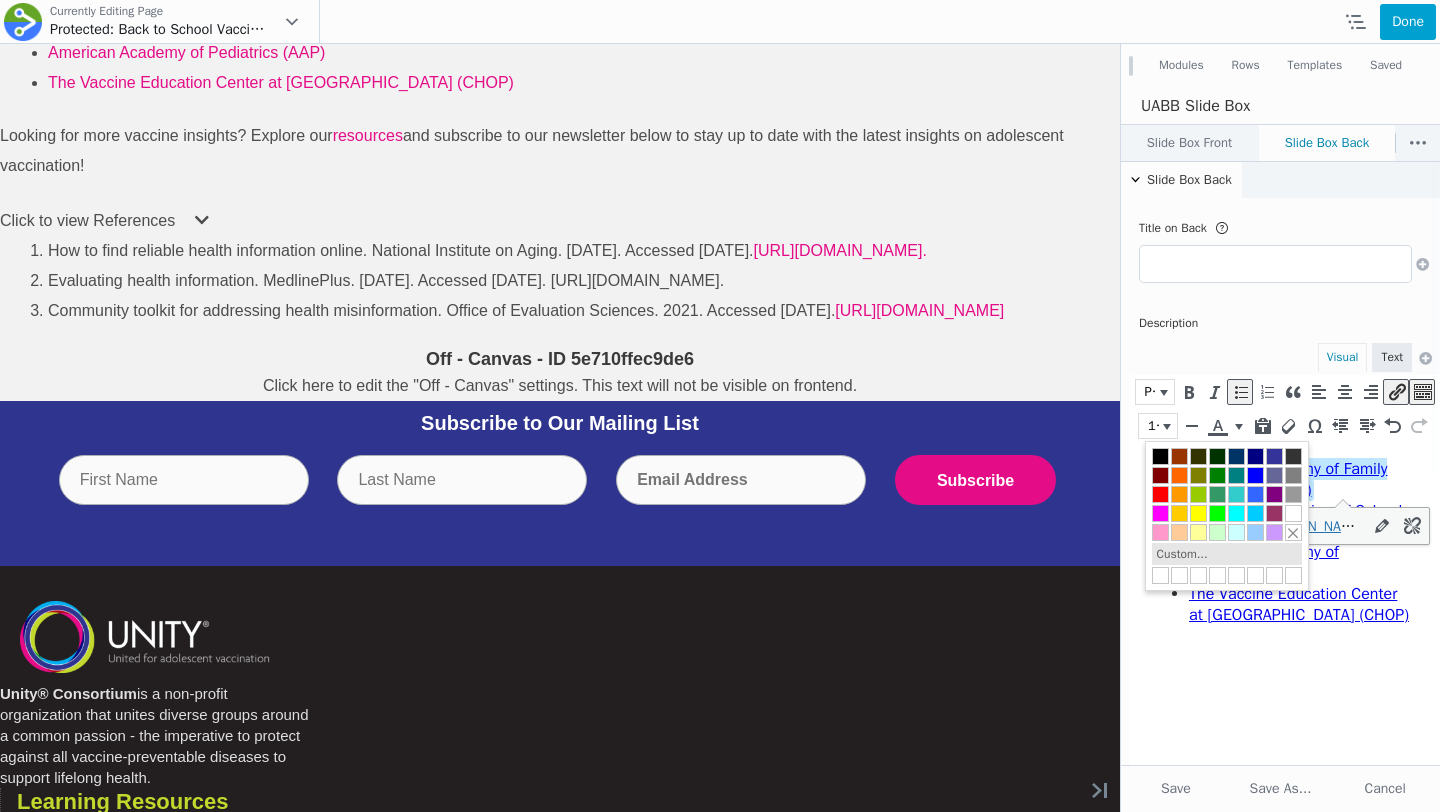 click on "Custom..." at bounding box center (1182, 554) 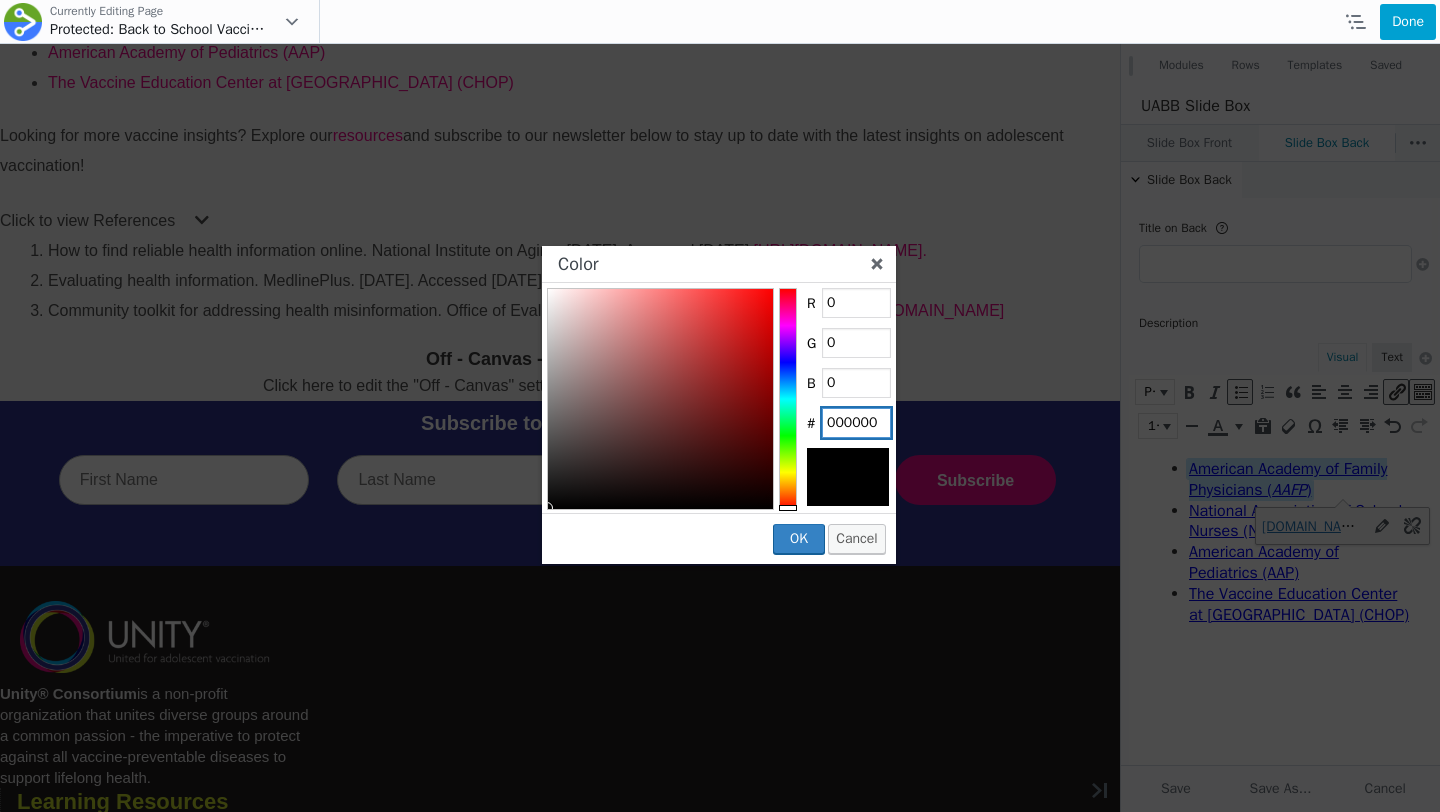 click on "000000" at bounding box center (856, 423) 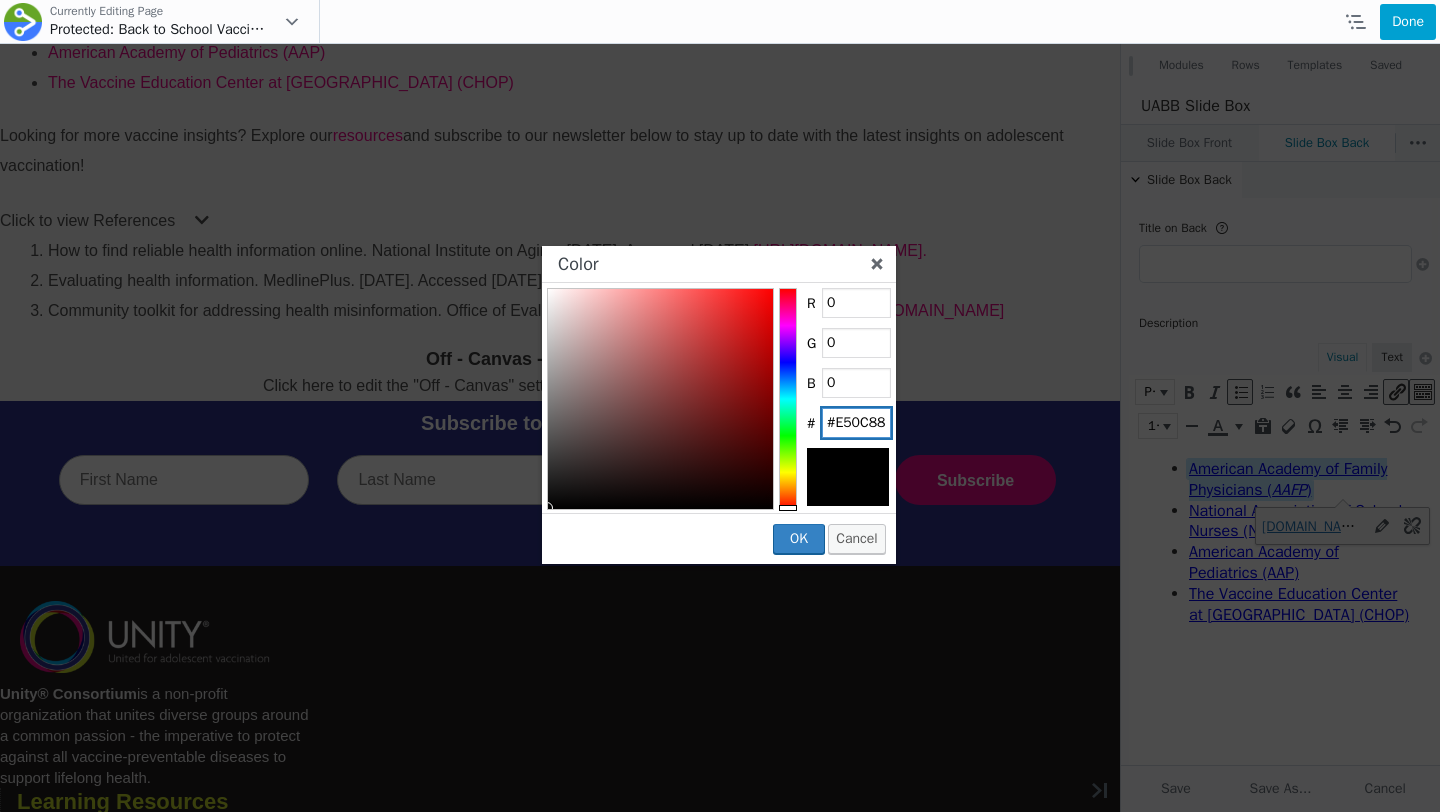 scroll, scrollTop: 0, scrollLeft: 2, axis: horizontal 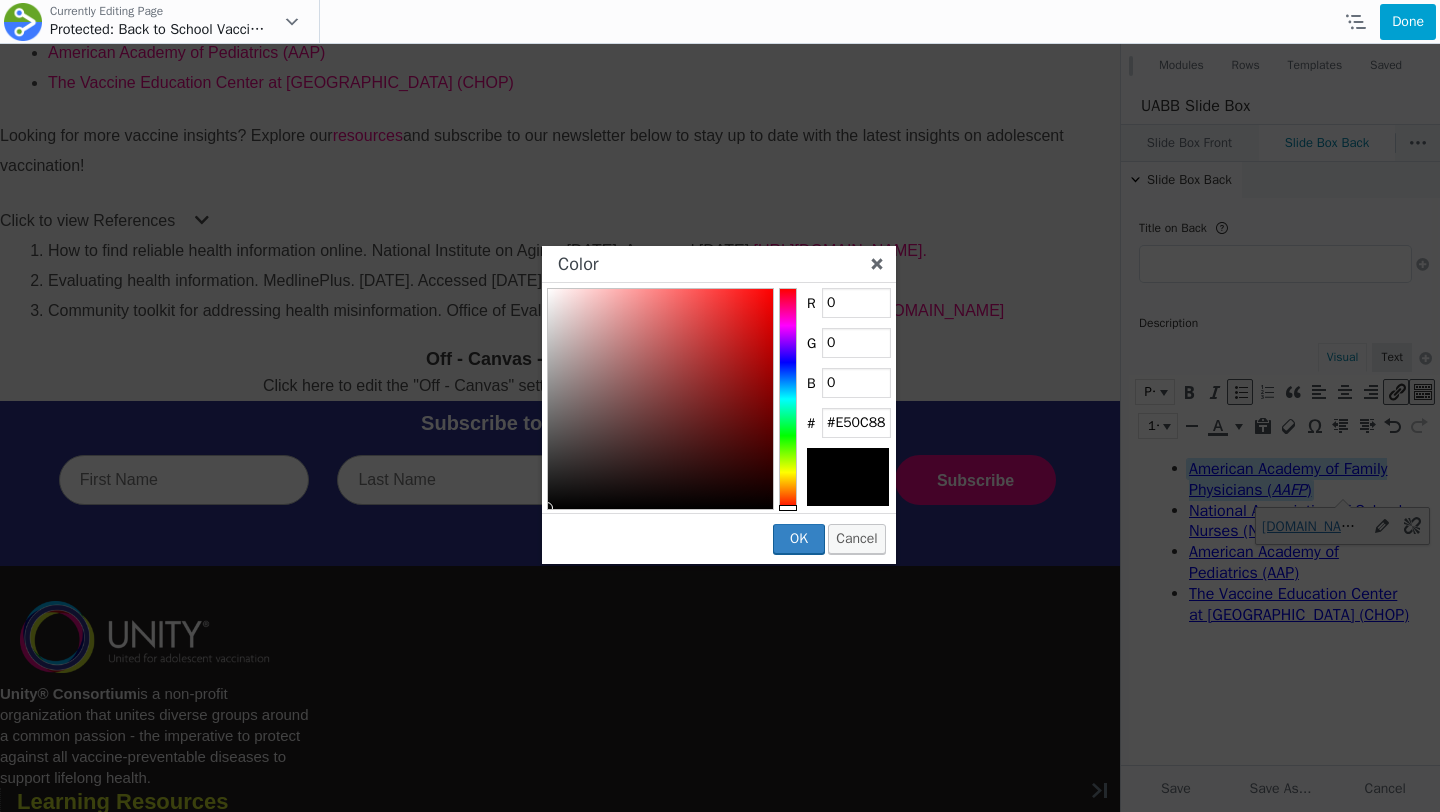 type on "229" 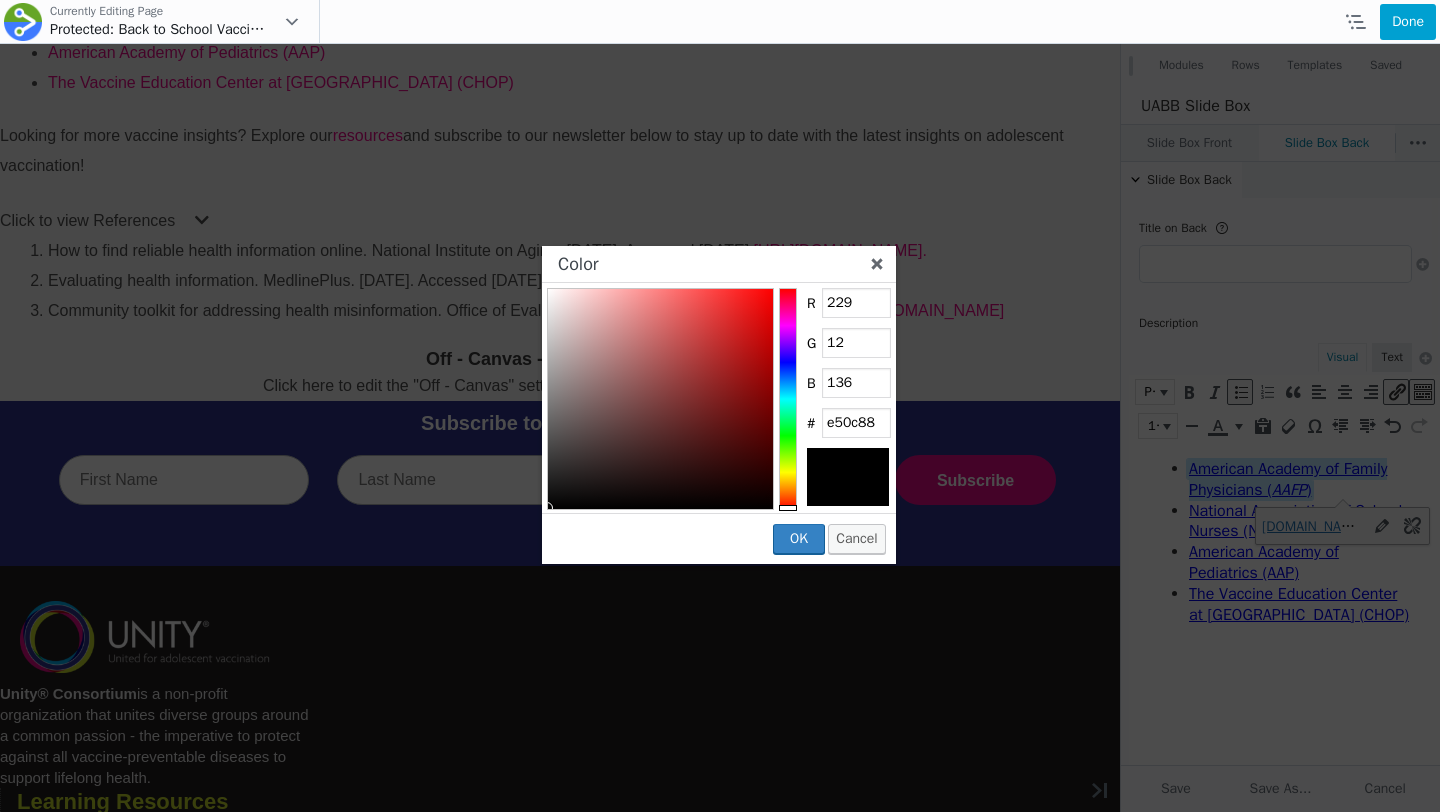 scroll, scrollTop: 0, scrollLeft: 0, axis: both 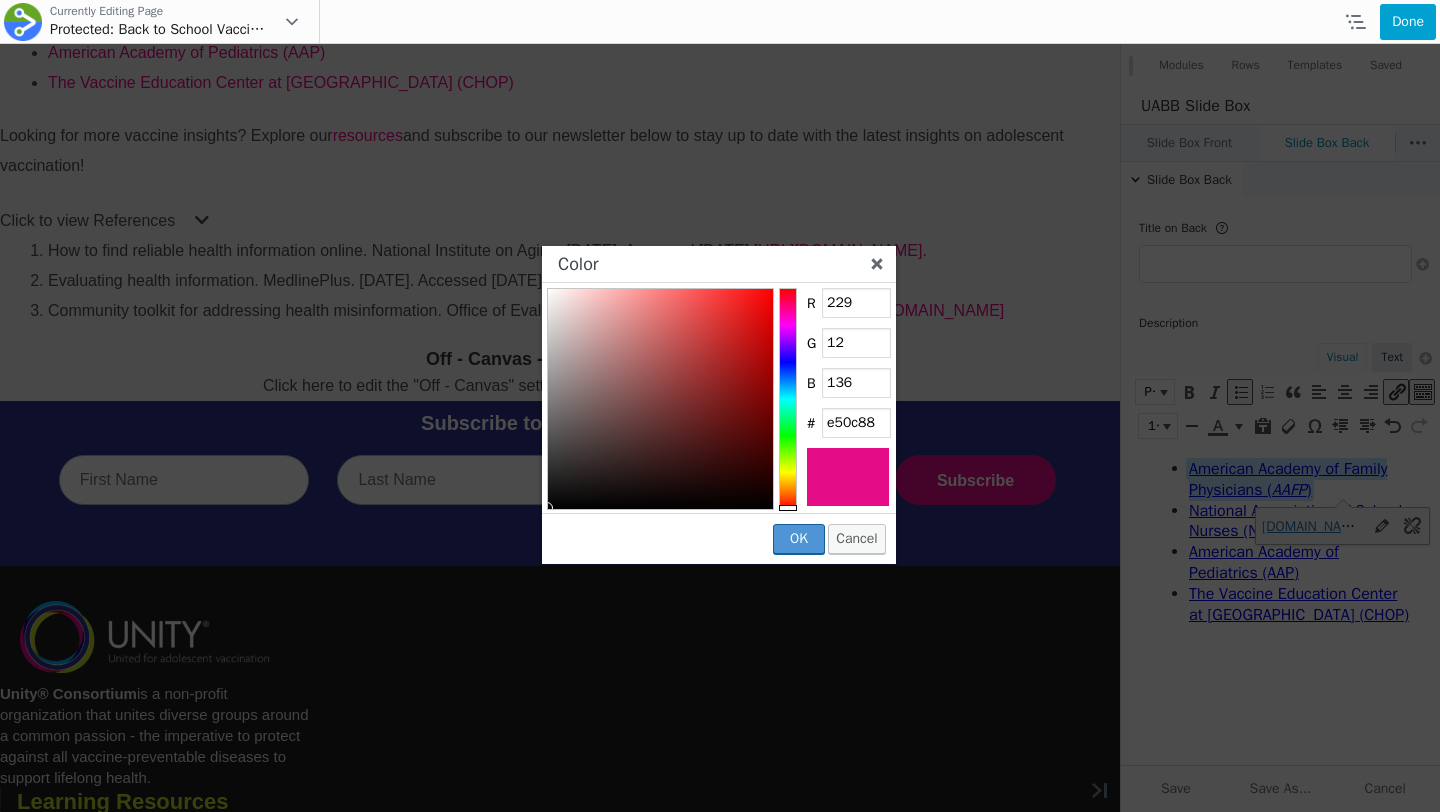 click on "OK" at bounding box center [799, 538] 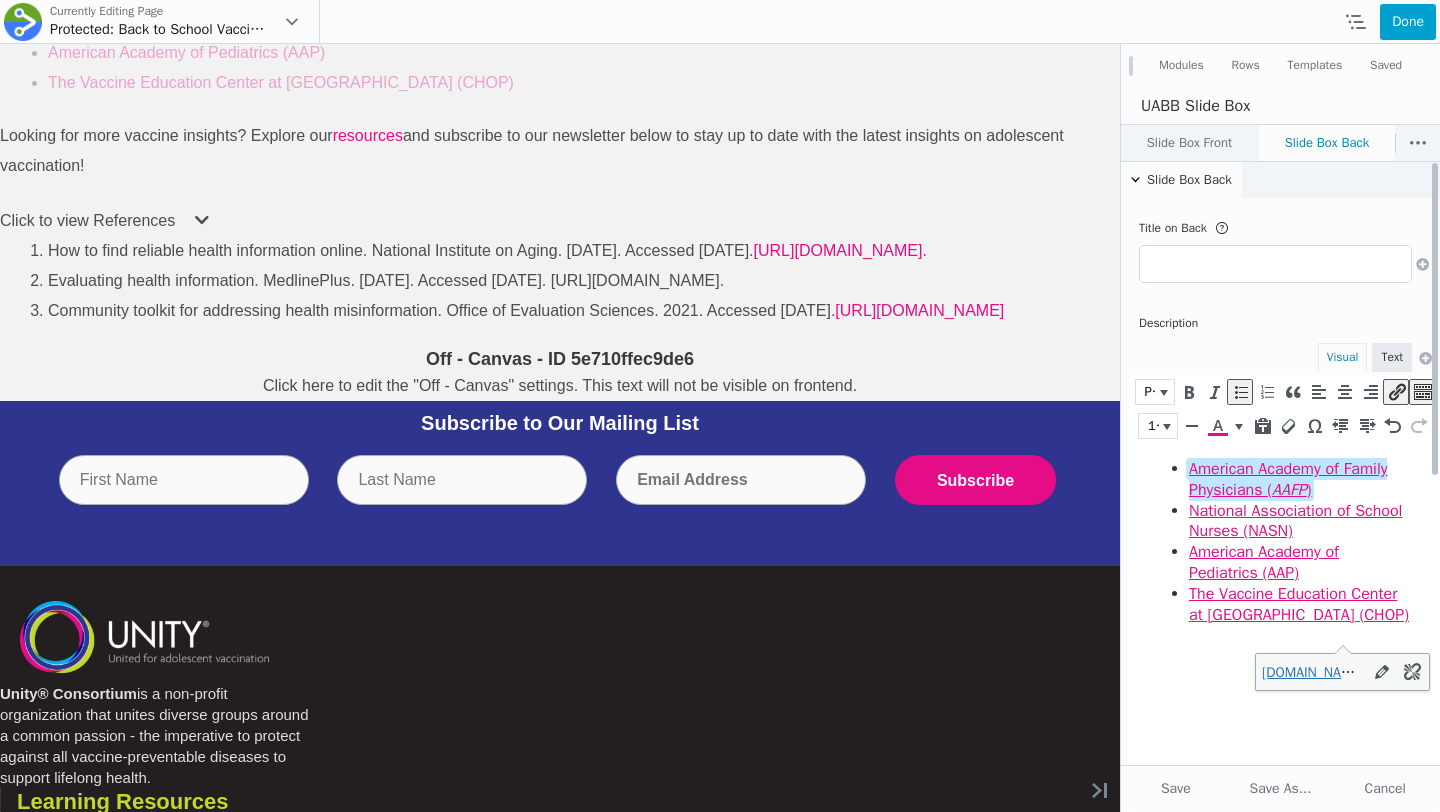 click on "American Academy of Family Physicians ( AAFP ) National Association of School Nurses (NASN) American Academy of Pediatrics (AAP) The Vaccine Education Center at Children’s Hospital of Philadelphia (CHOP)﻿" at bounding box center (1284, 542) 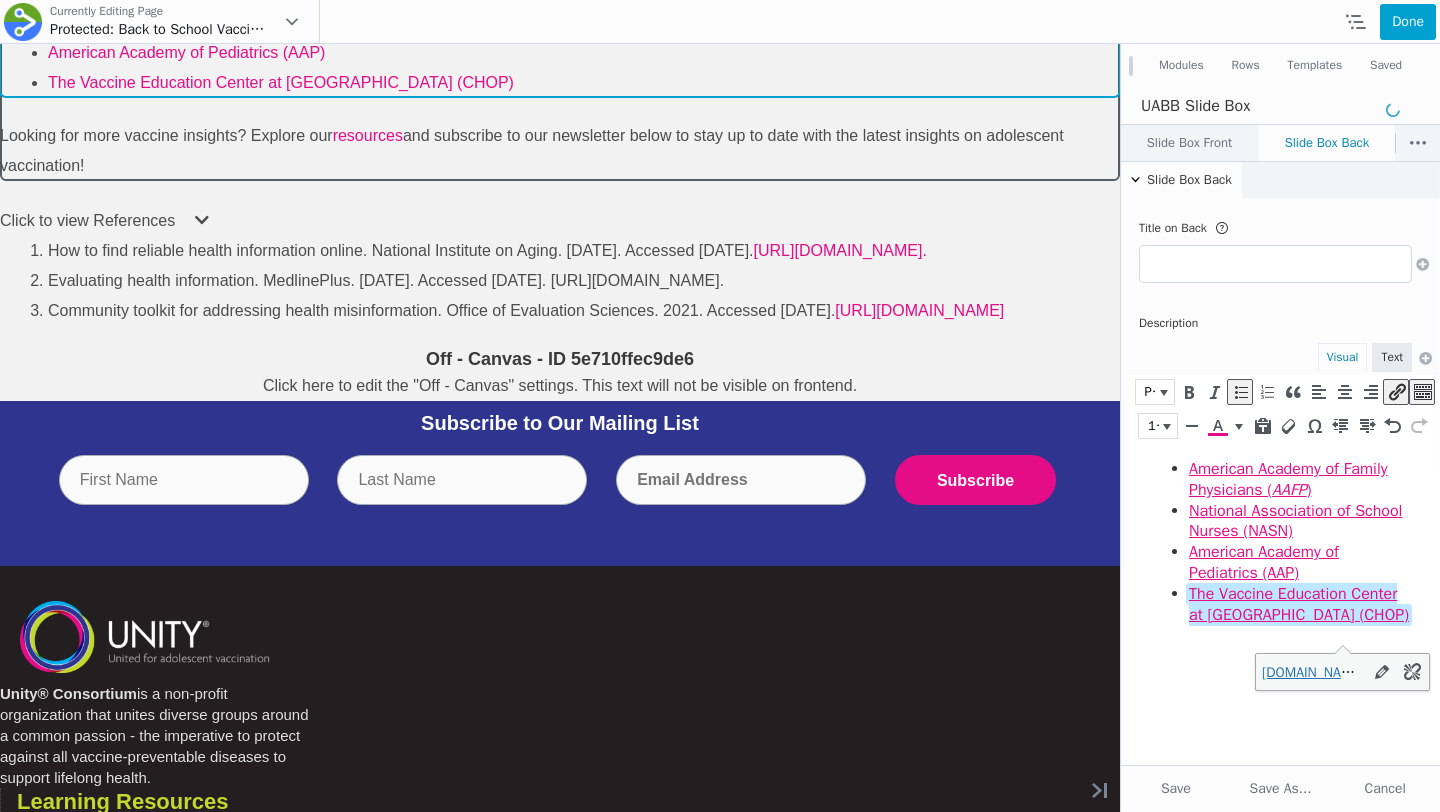 click on "Move Up
Move Down
Slide Box Settings
Copy Slide Box Settings
Paste Slide Box Settings
Row
Row Settings
Move Row
Duplicate Row
Remove Row" at bounding box center (560, -35) 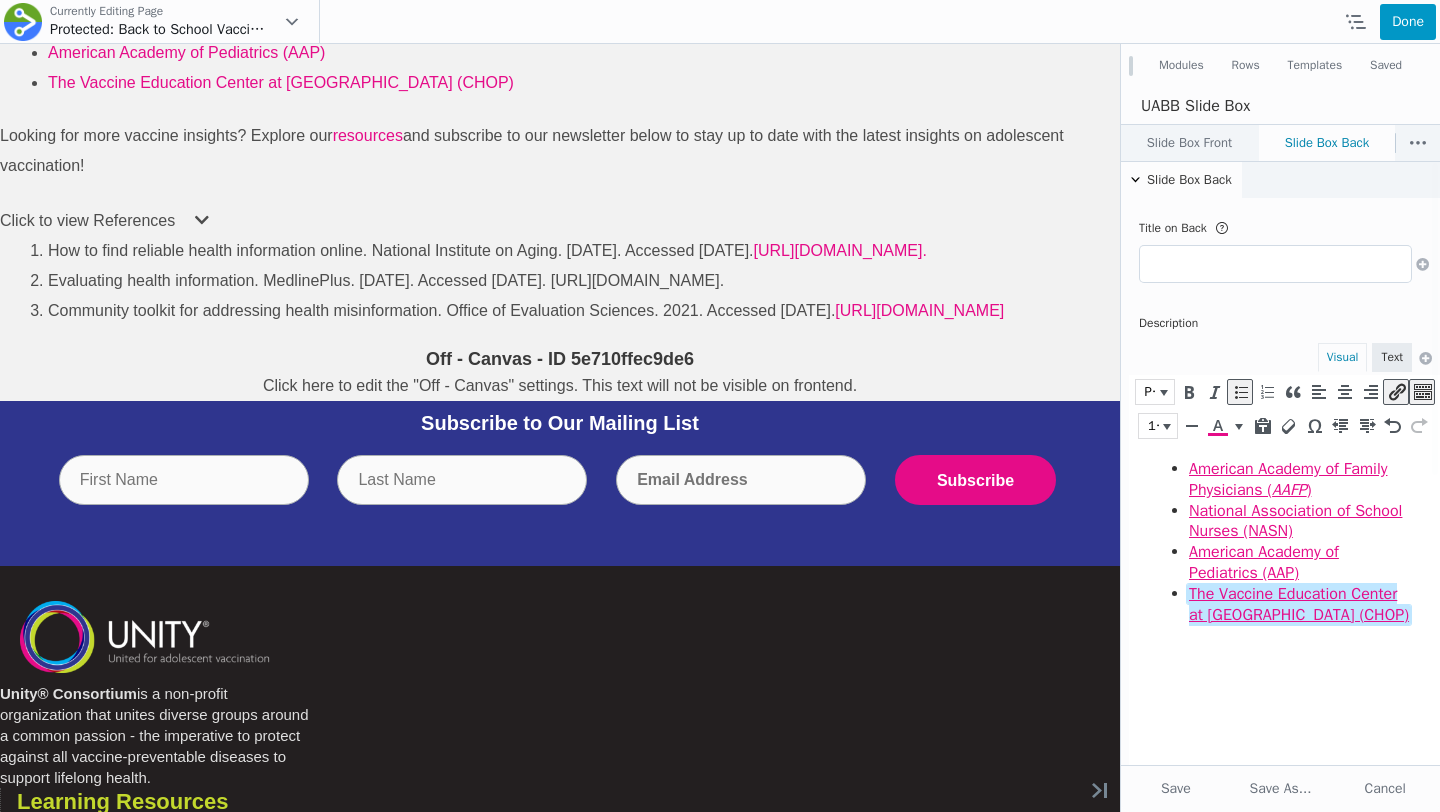 click on "Done" at bounding box center [1408, 22] 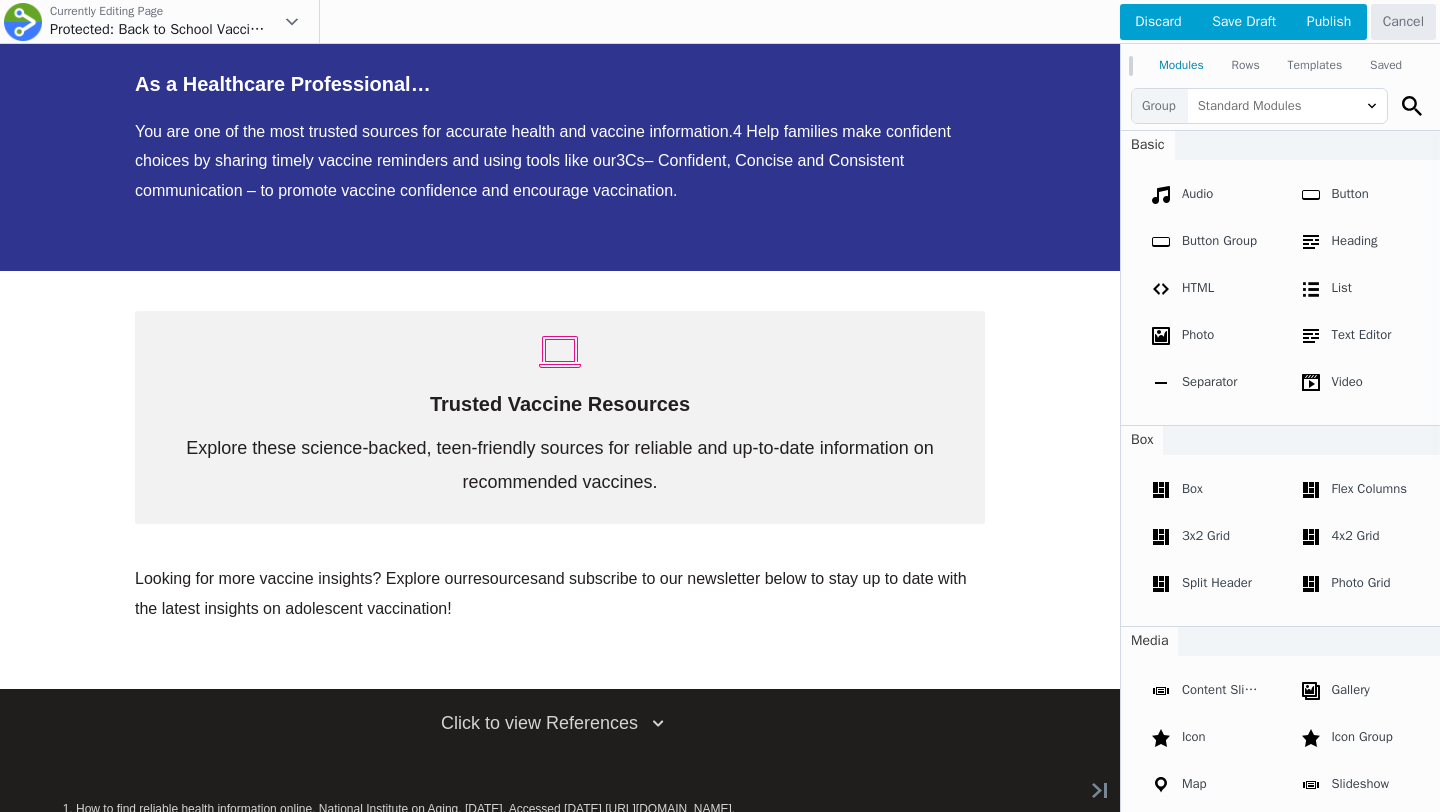 click at bounding box center (720, 406) 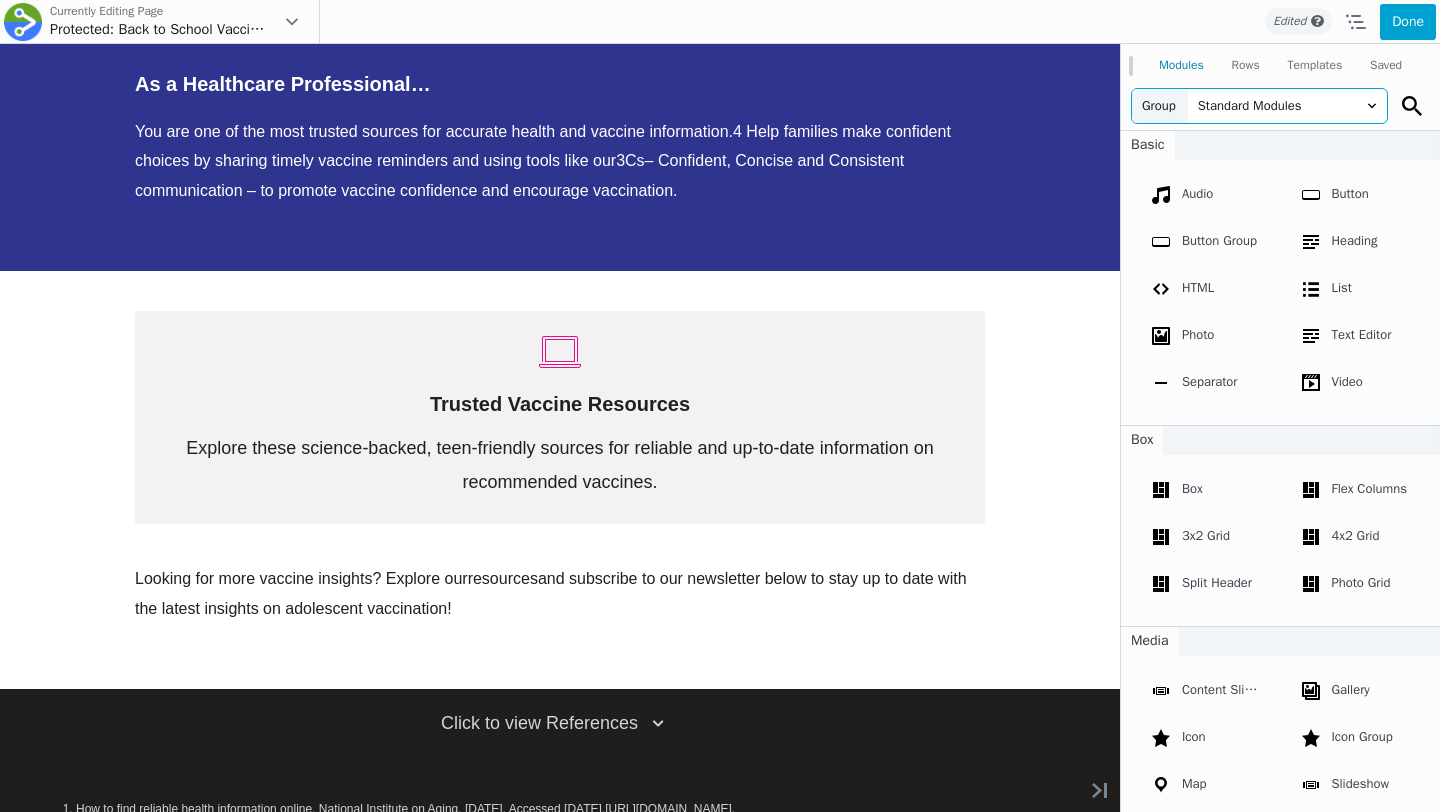 click on "Standard Modules" at bounding box center [1287, 106] 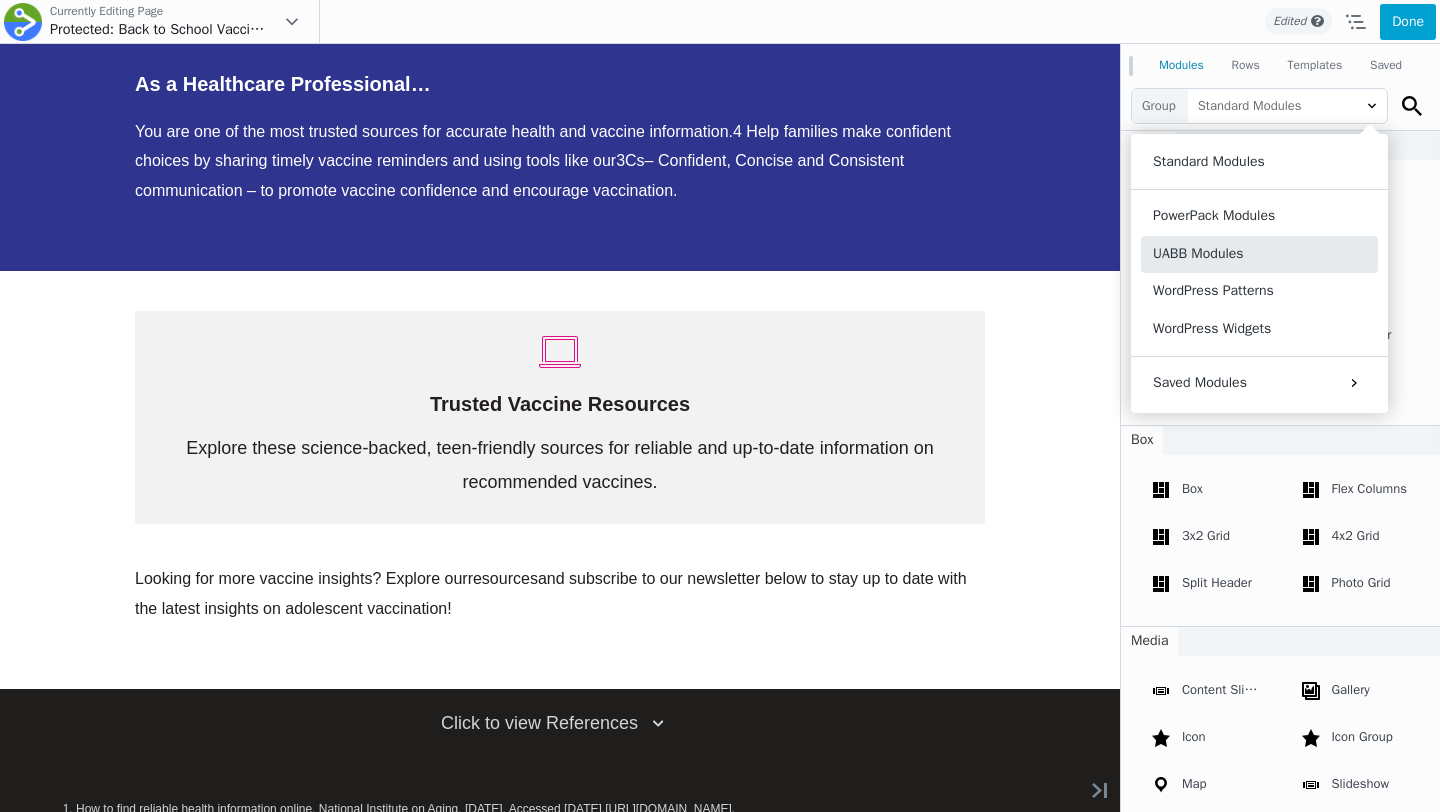 click on "UABB Modules" at bounding box center (1259, 254) 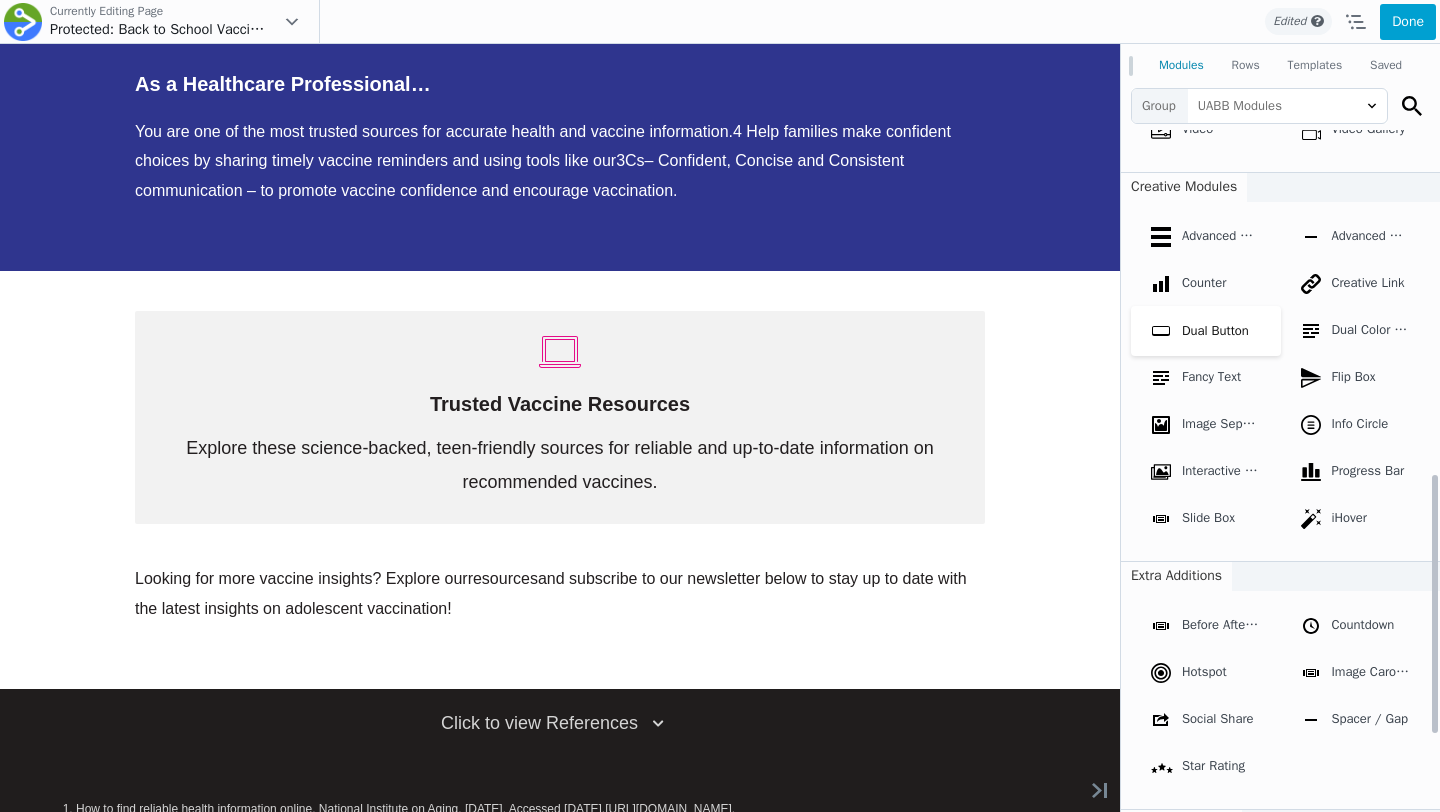 scroll, scrollTop: 949, scrollLeft: 0, axis: vertical 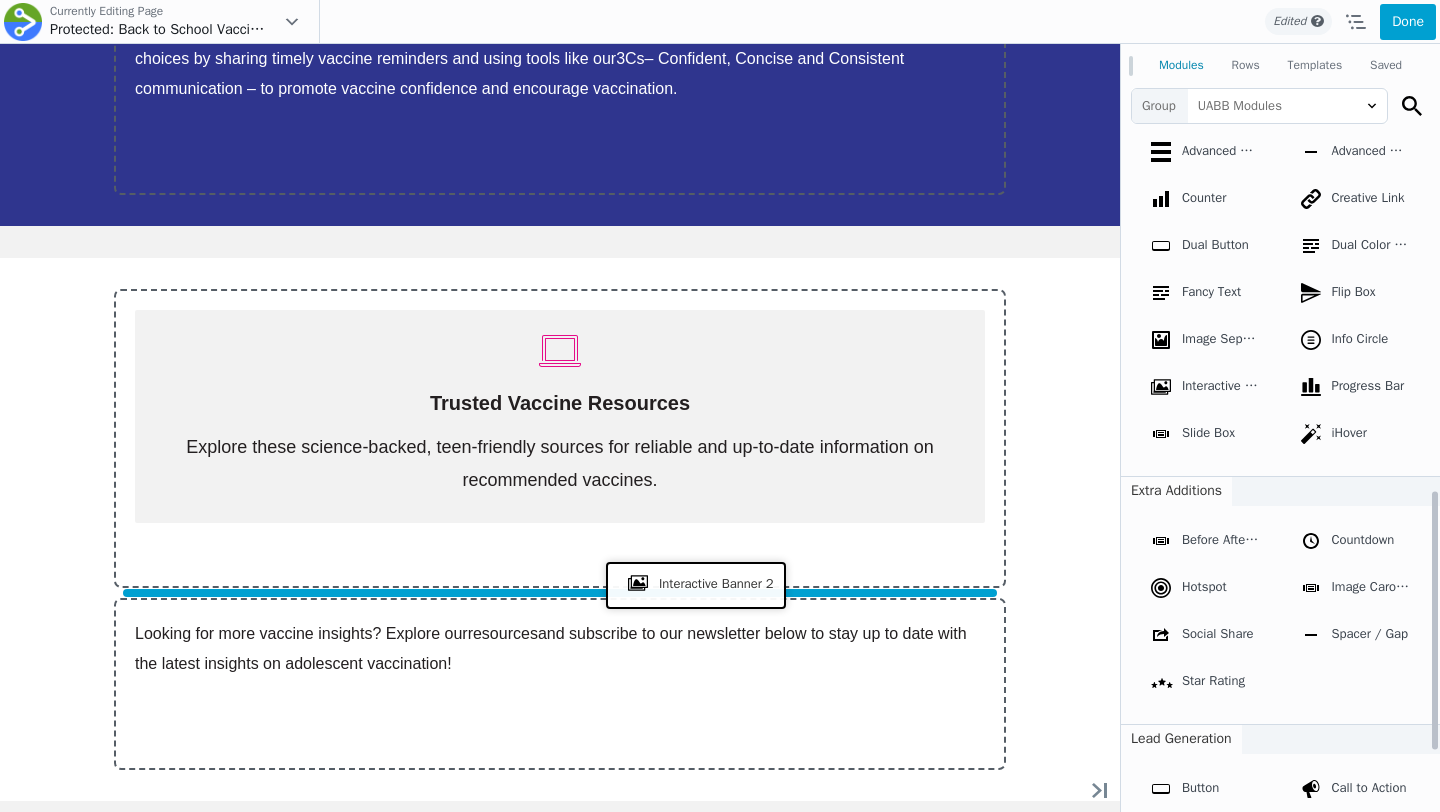 drag, startPoint x: 1189, startPoint y: 420, endPoint x: 691, endPoint y: 582, distance: 523.68695 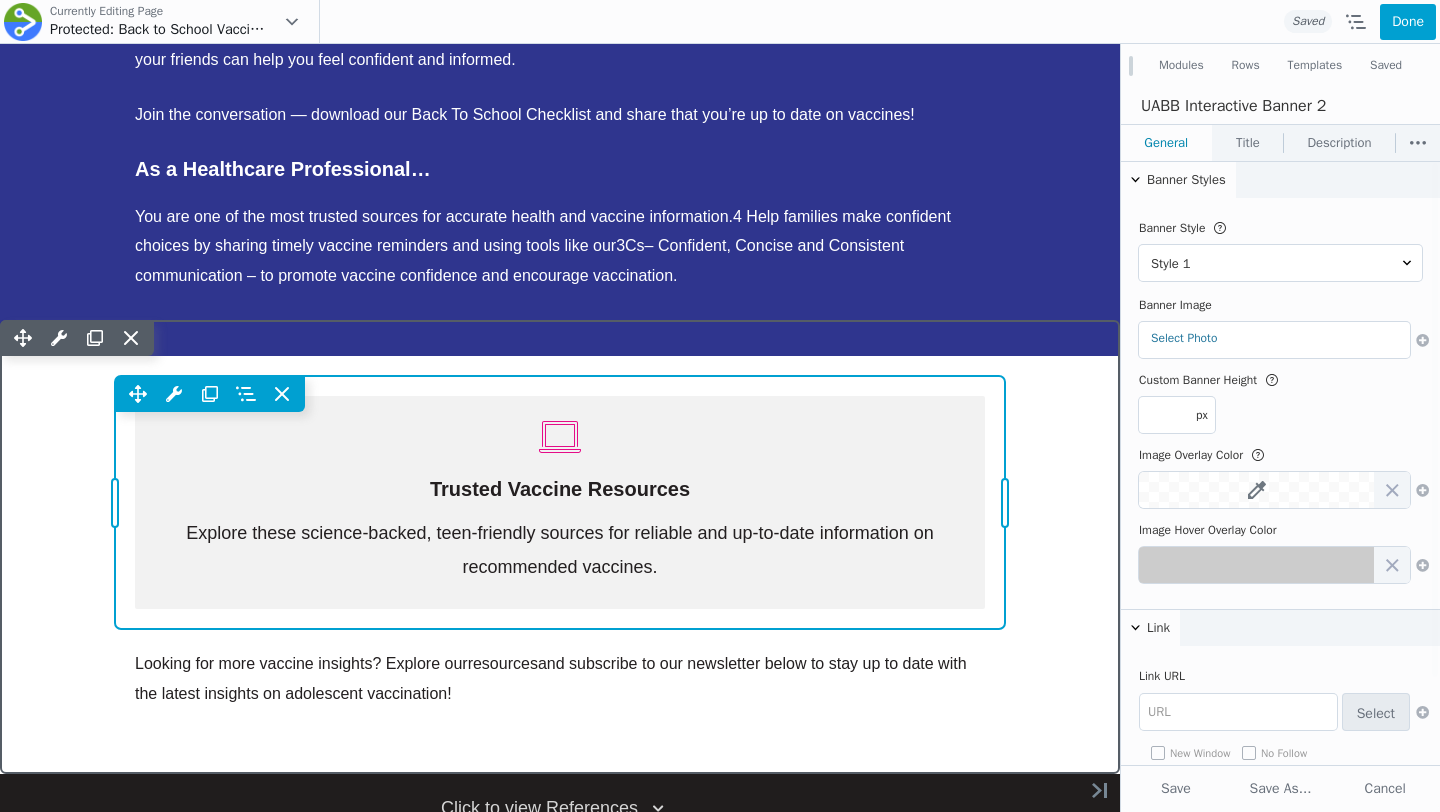 scroll, scrollTop: 0, scrollLeft: 0, axis: both 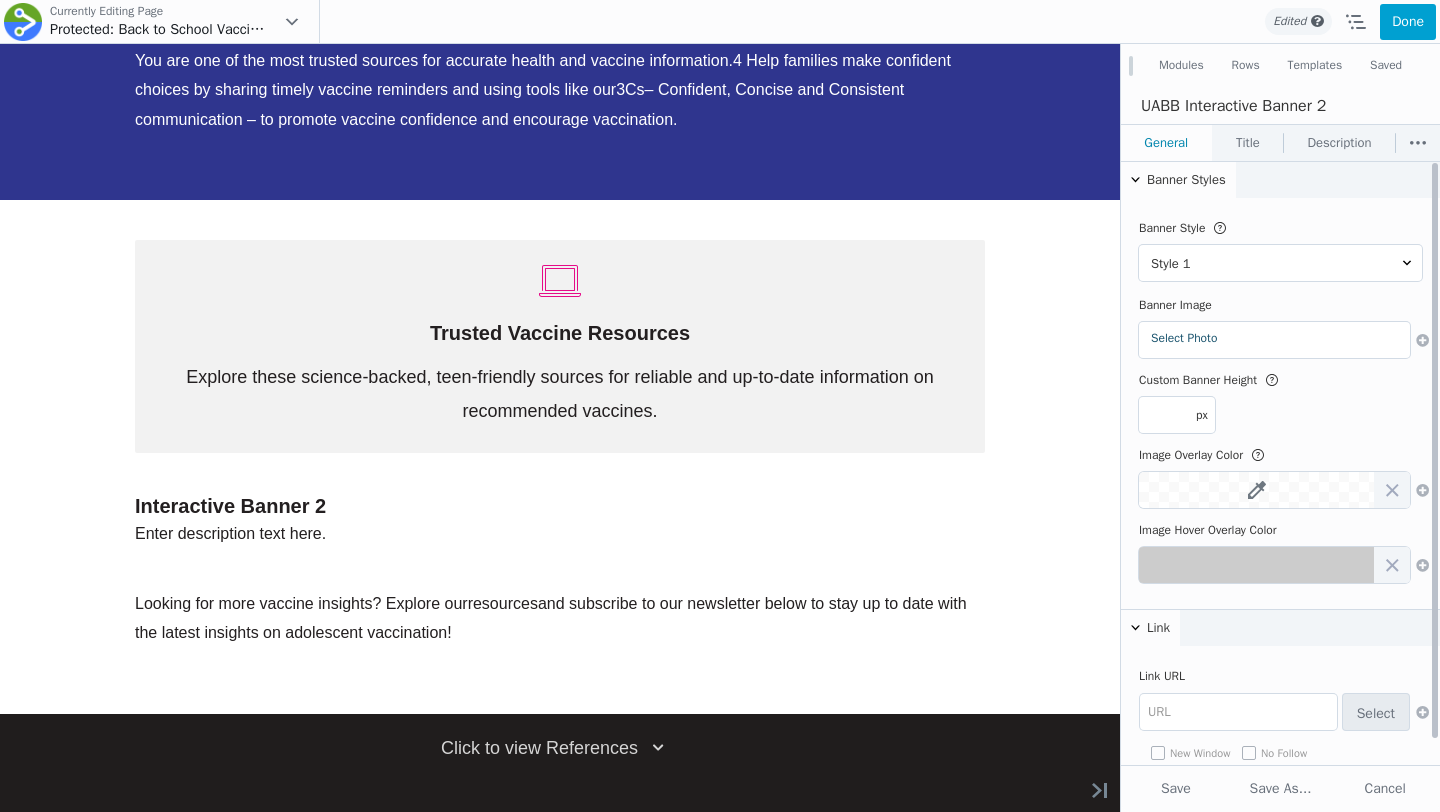 click on "Select Photo" at bounding box center [1274, 338] 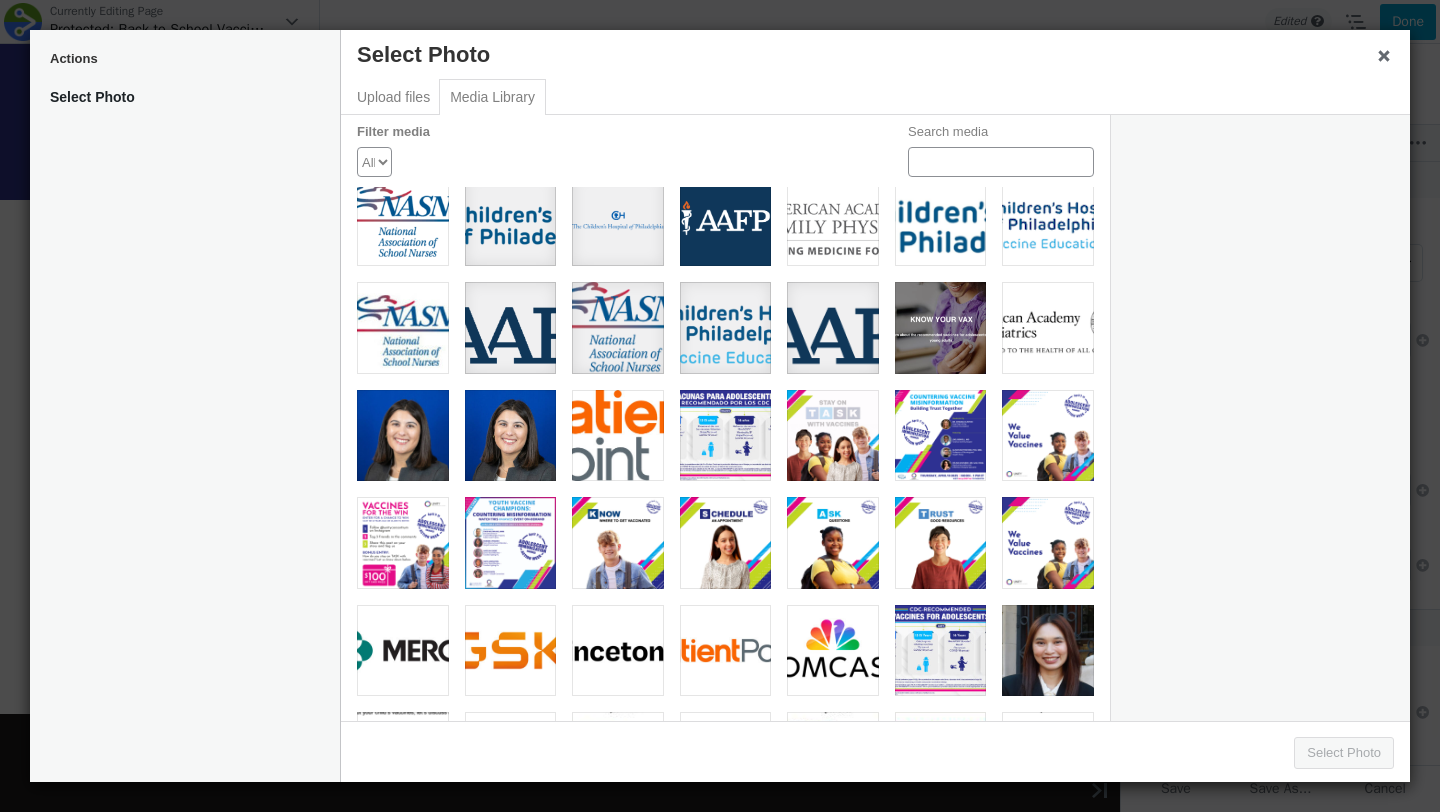 scroll, scrollTop: 91, scrollLeft: 0, axis: vertical 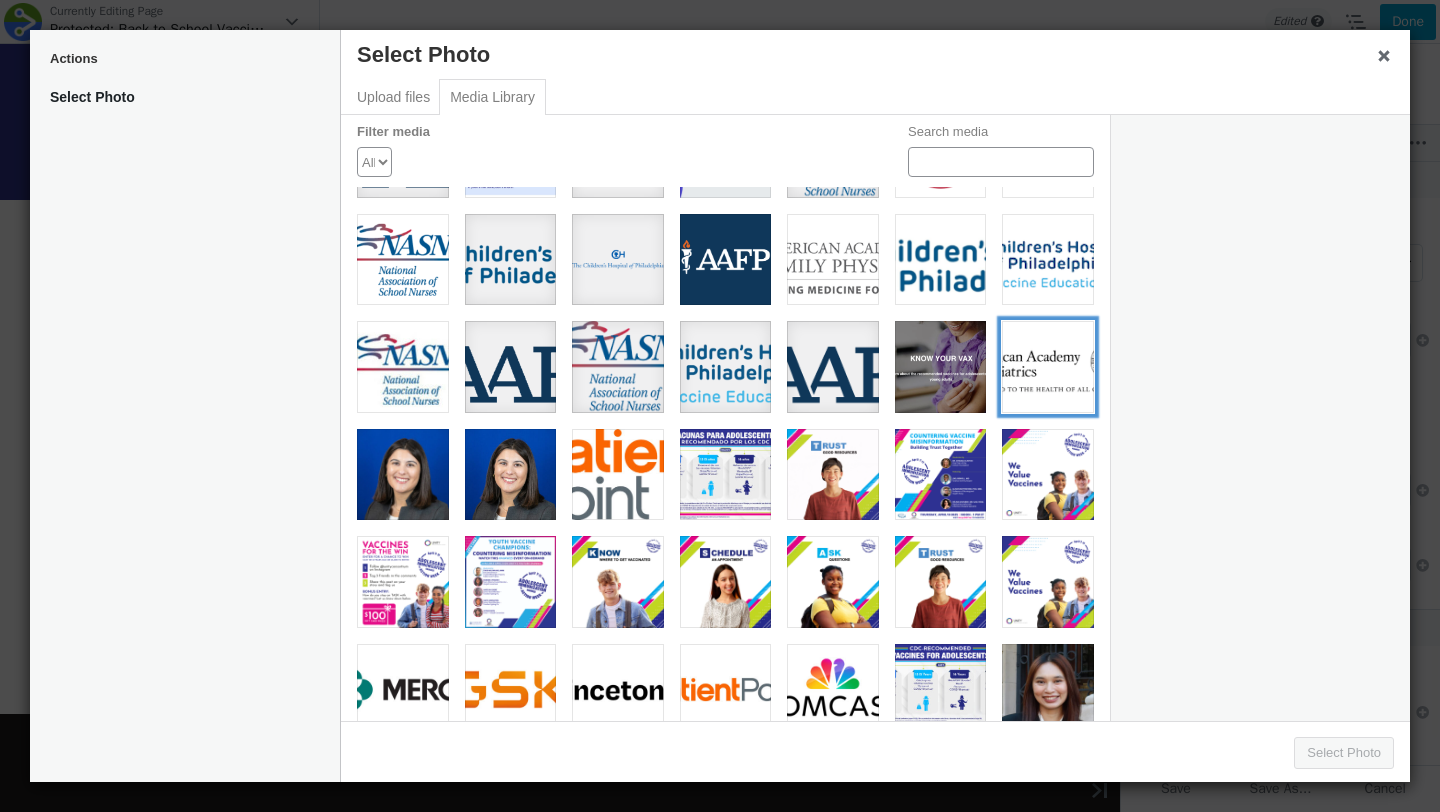 click at bounding box center [1048, 367] 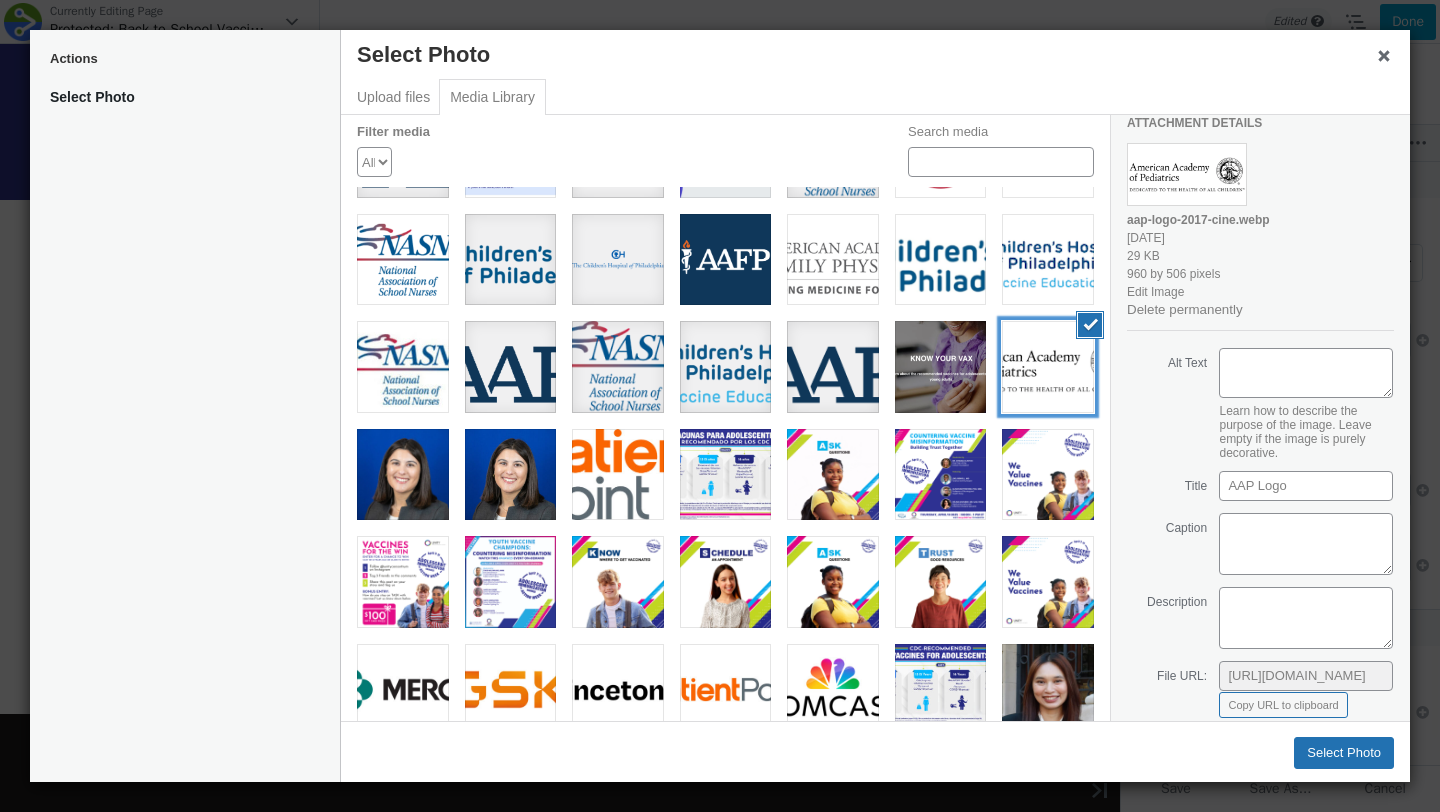 scroll, scrollTop: 348, scrollLeft: 0, axis: vertical 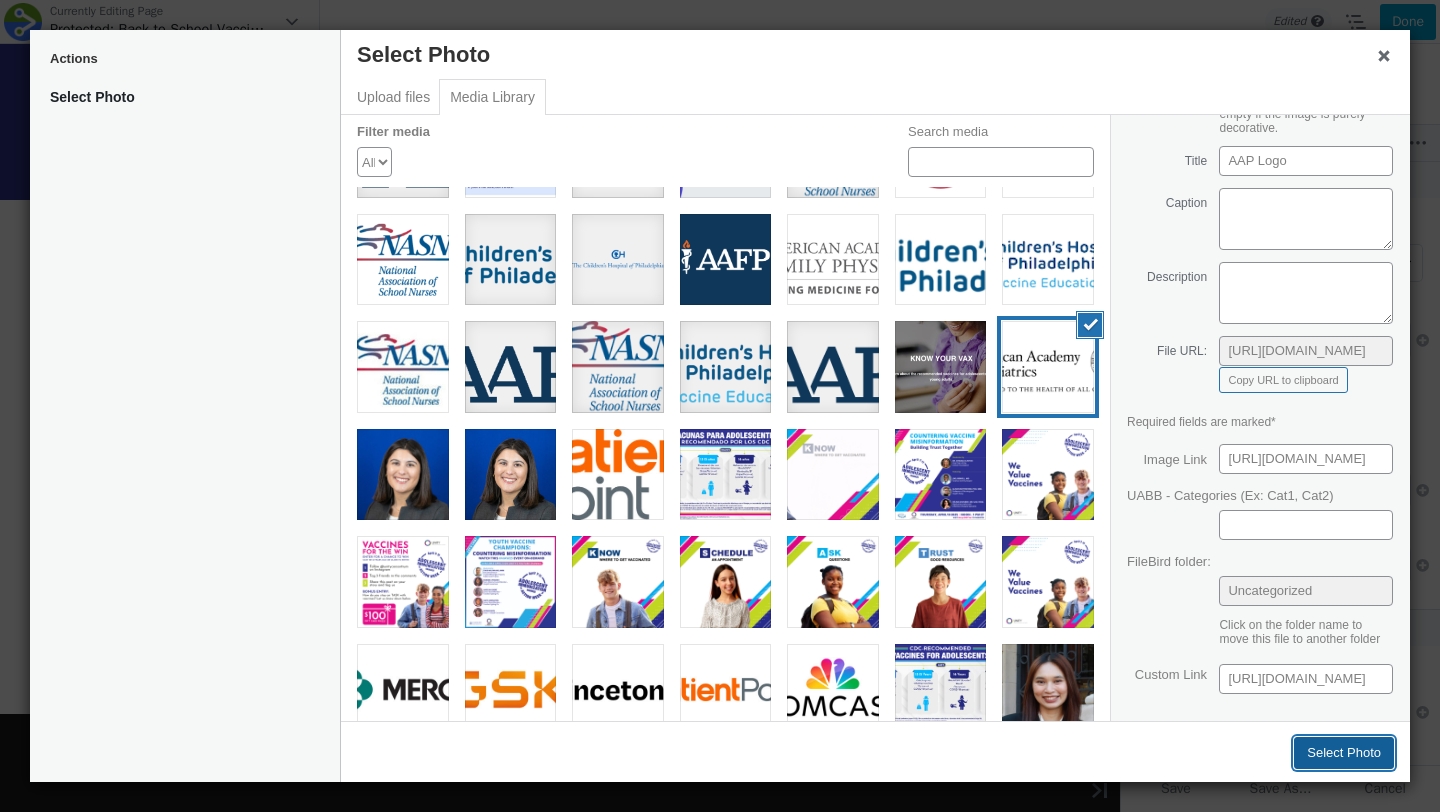 click on "Select Photo" at bounding box center (1344, 753) 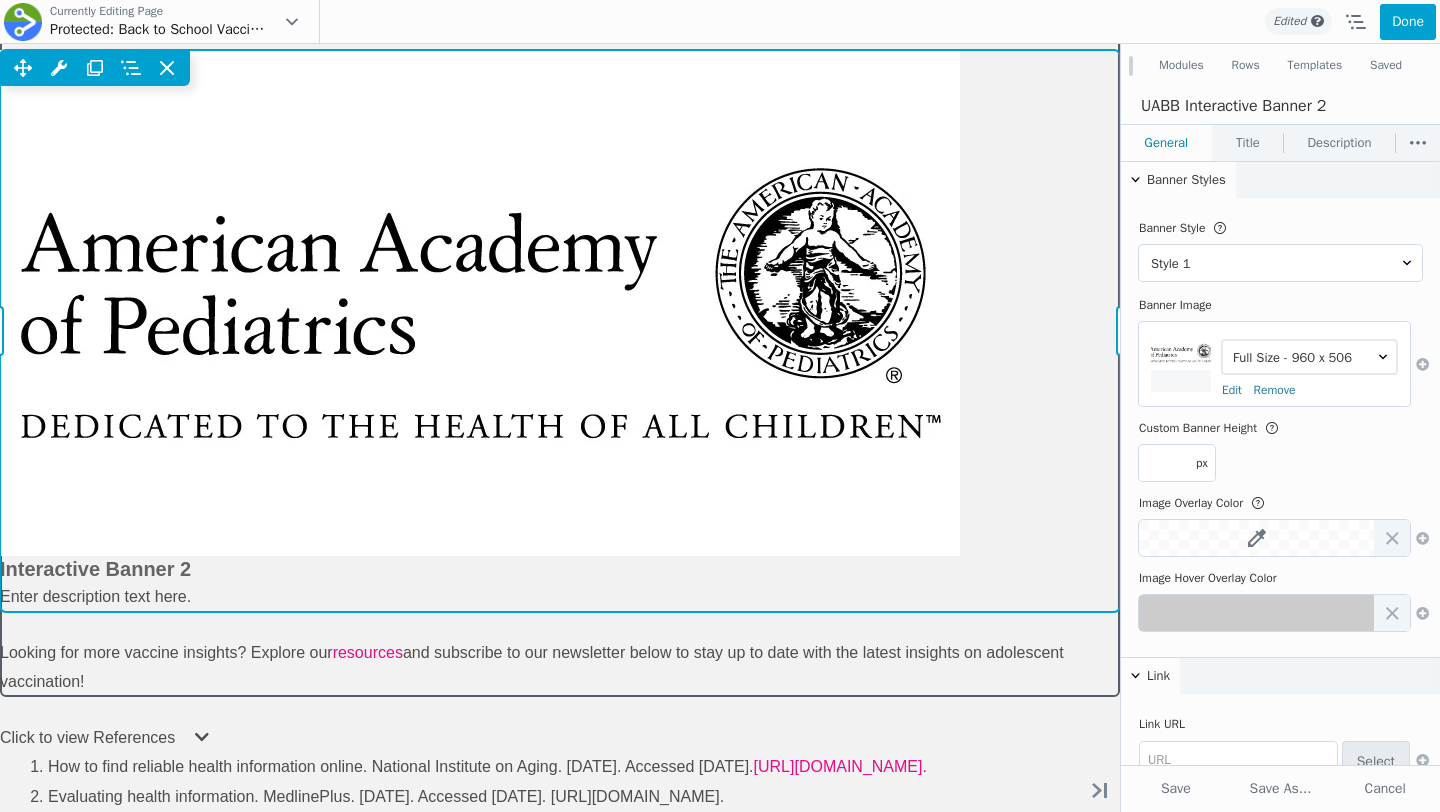 scroll, scrollTop: 5371, scrollLeft: 0, axis: vertical 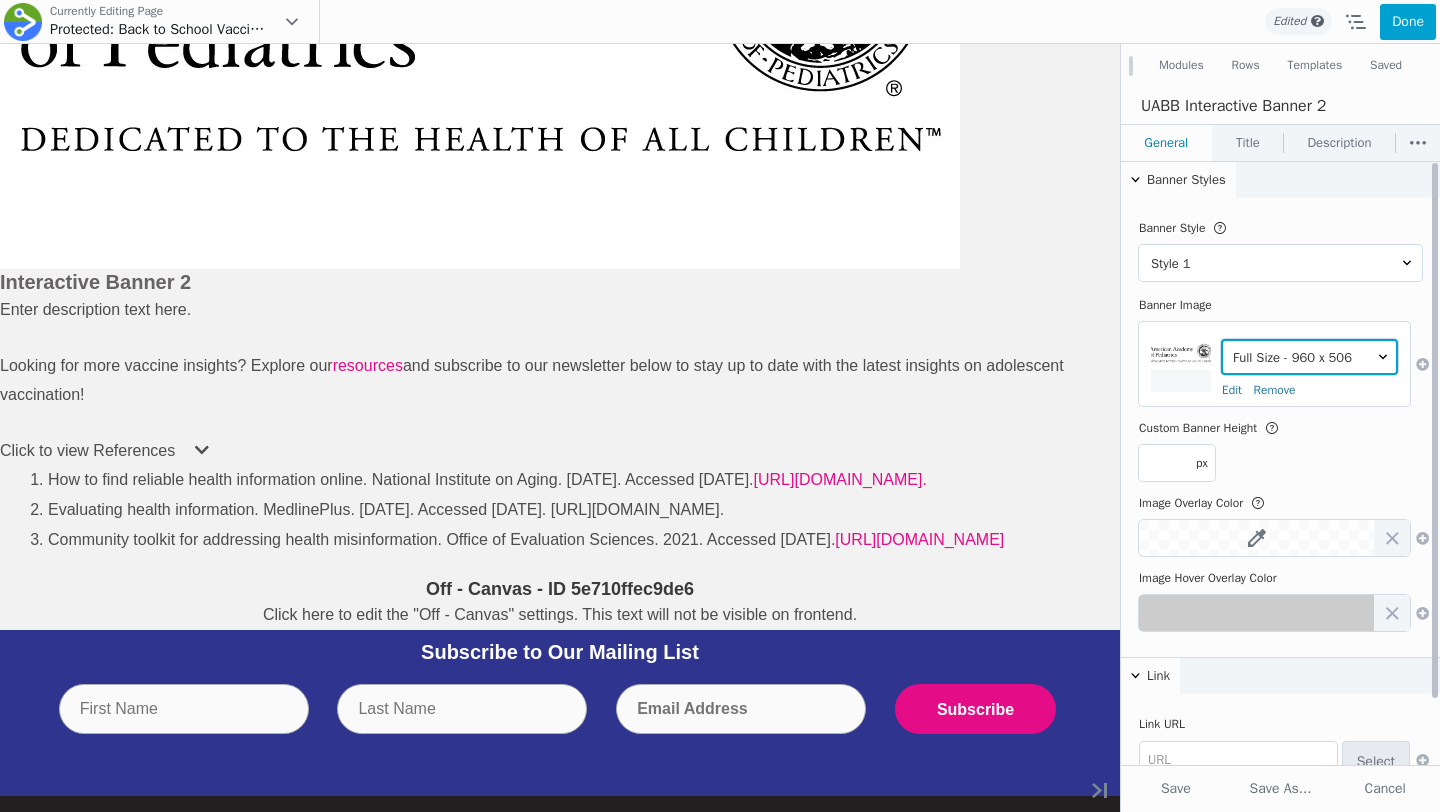 click on "Thumbnail - 875 x 500 Medium - 400 x 211 Resource Thumbnail - 427 x 240 Full Size - 960 x 506" at bounding box center [1309, 357] 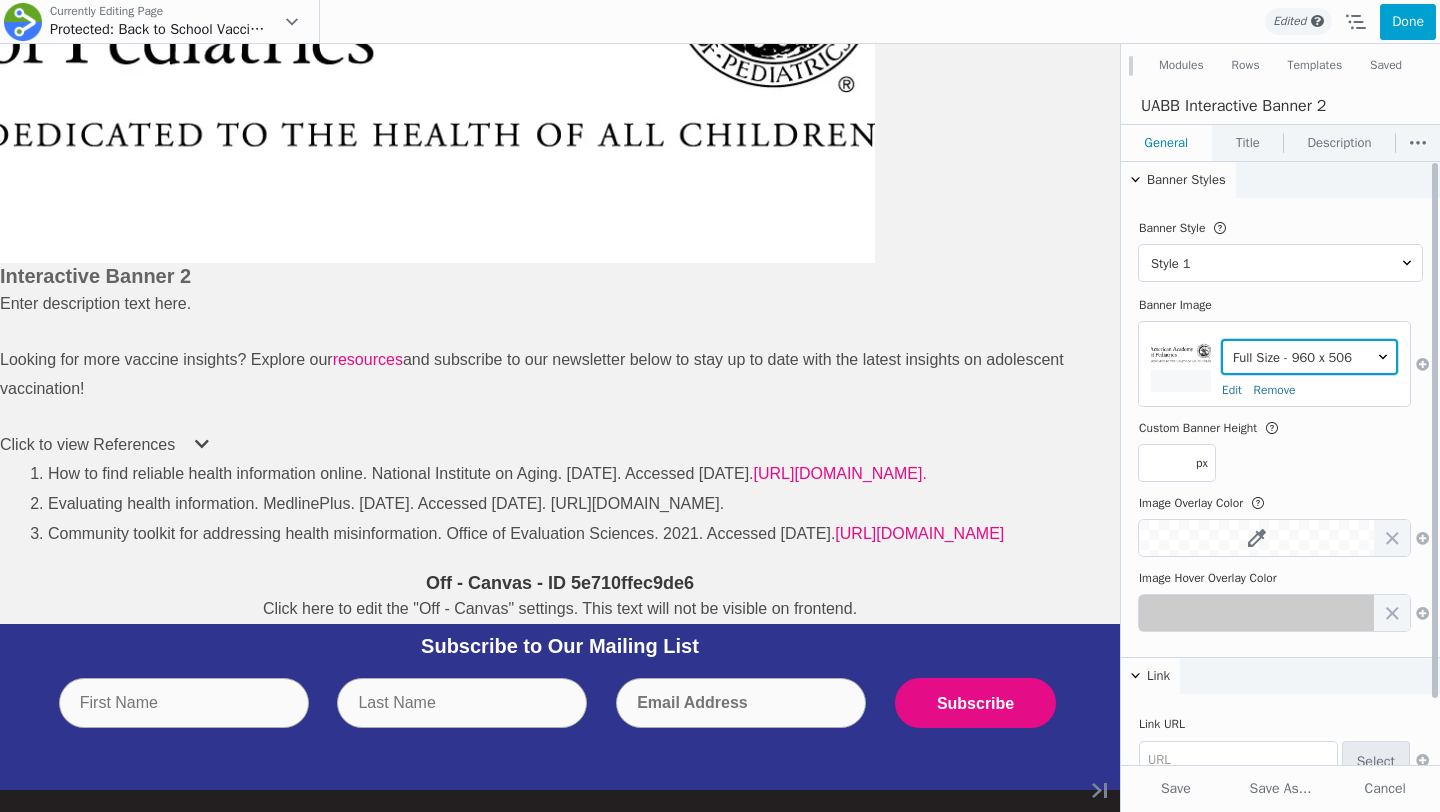 click on "Thumbnail - 875 x 500 Medium - 400 x 211 Resource Thumbnail - 427 x 240 Full Size - 960 x 506" at bounding box center (1309, 357) 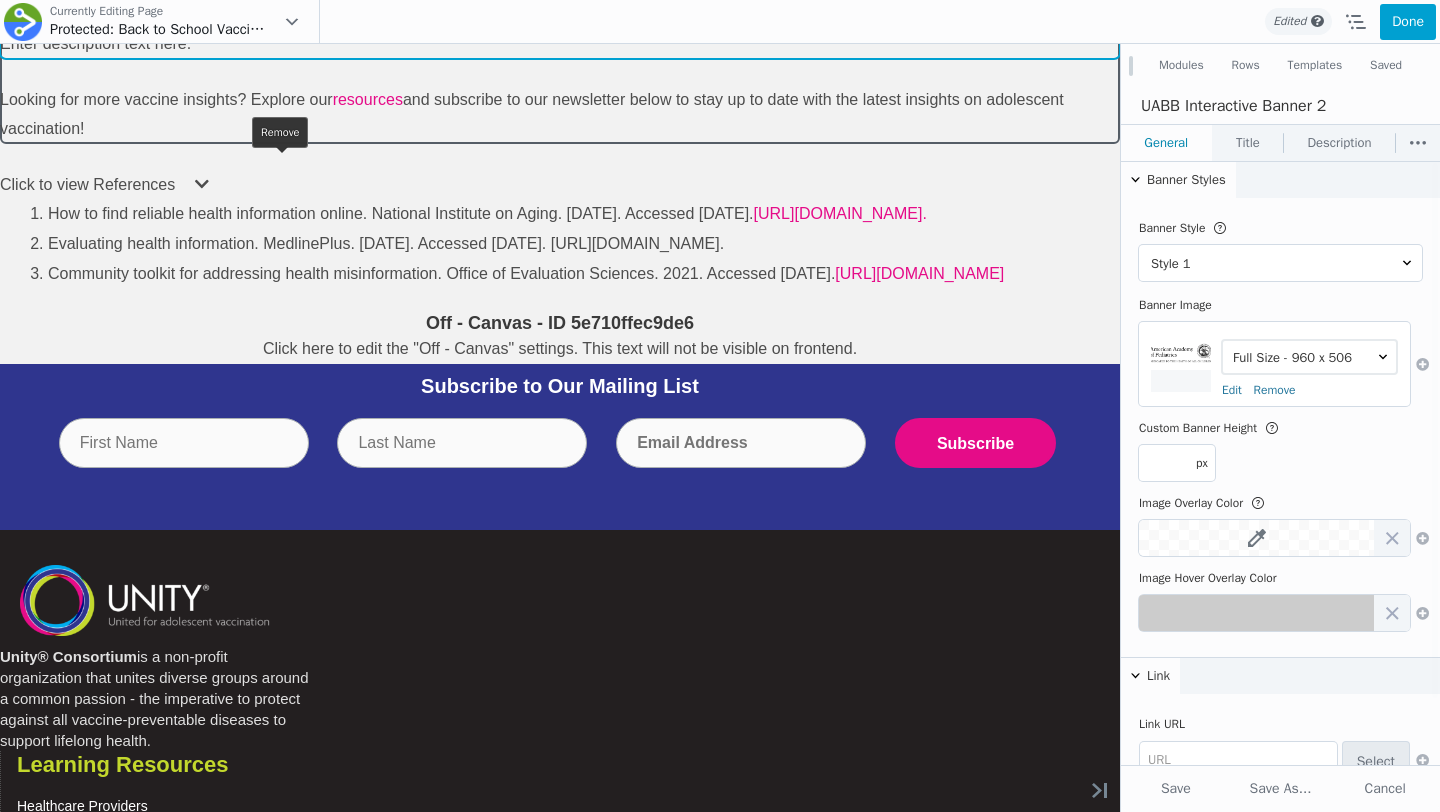 click 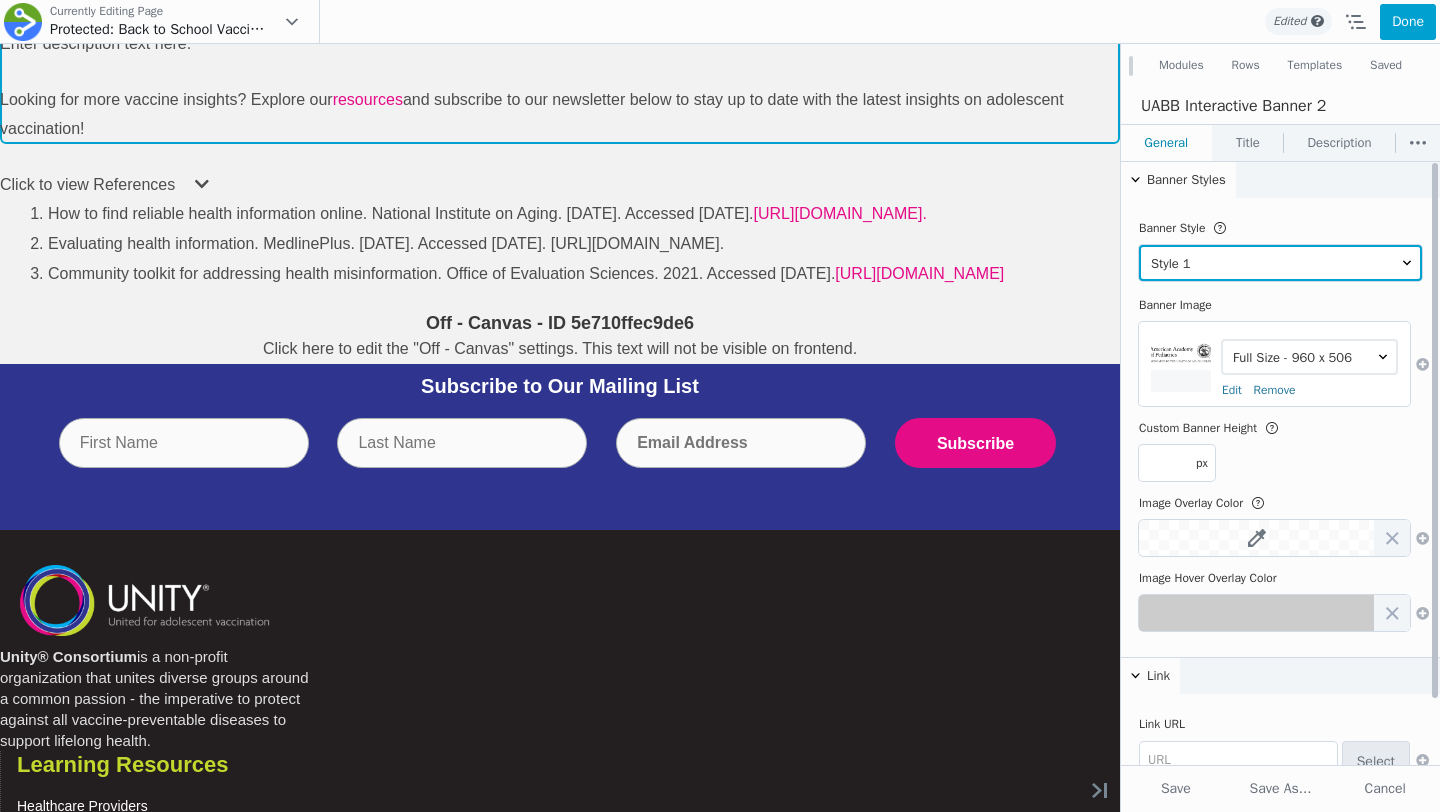 click on "Style 1
Style 2
Style 3
Style 4
Style 5
Style 6
Style 7
Style 8
Style 9
Style 10
Style 11" at bounding box center (1280, 263) 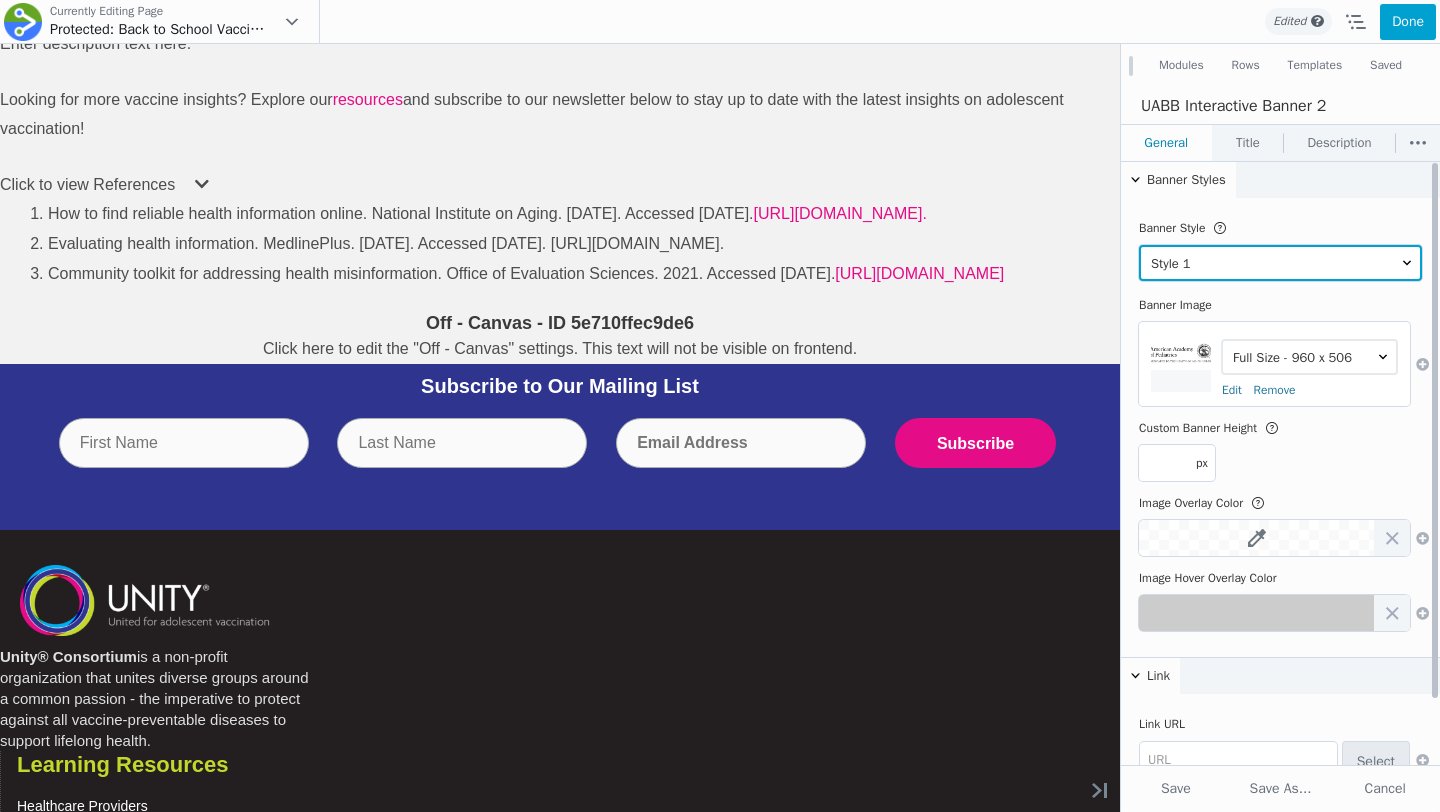 select on "style9" 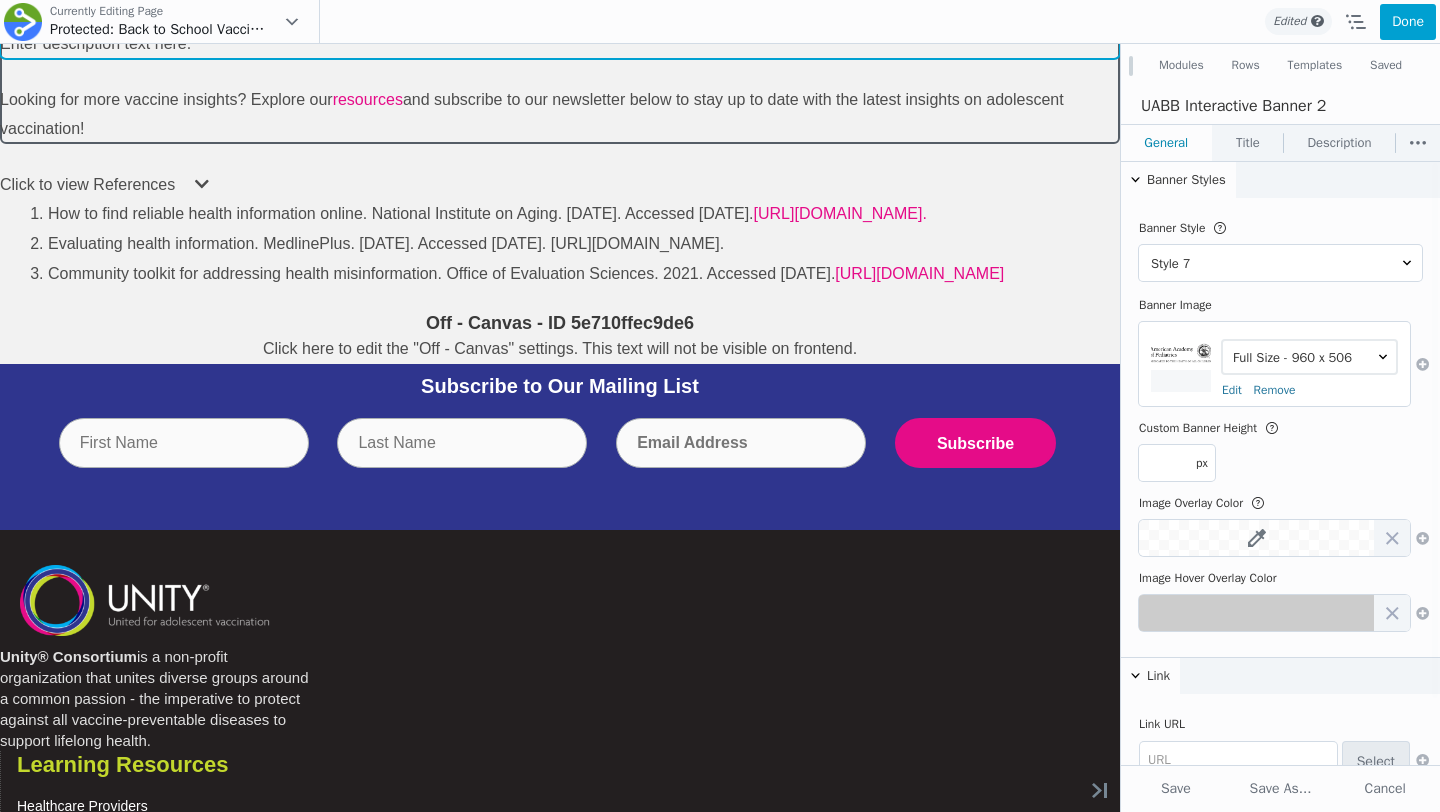 click 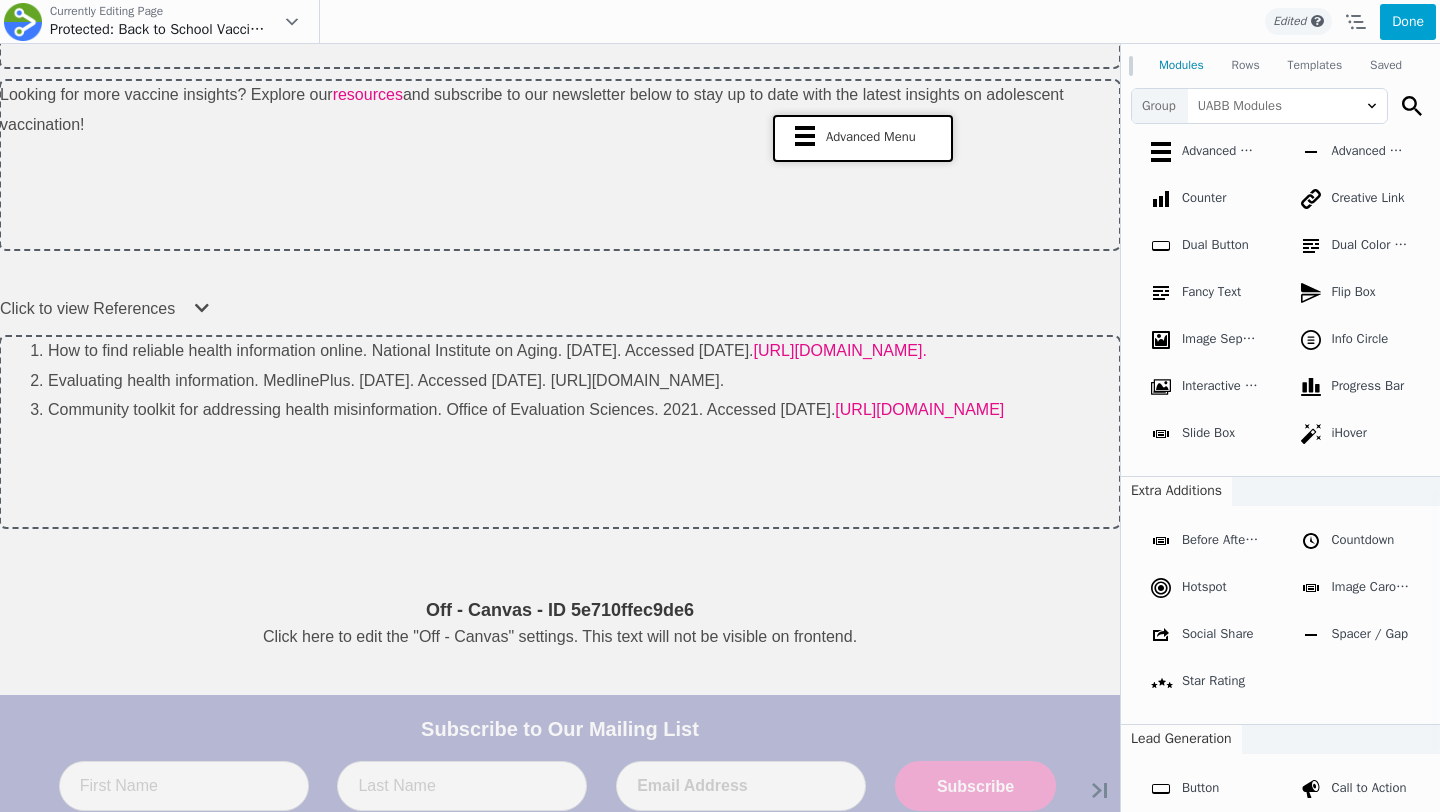 drag, startPoint x: 1212, startPoint y: 207, endPoint x: 858, endPoint y: 134, distance: 361.4485 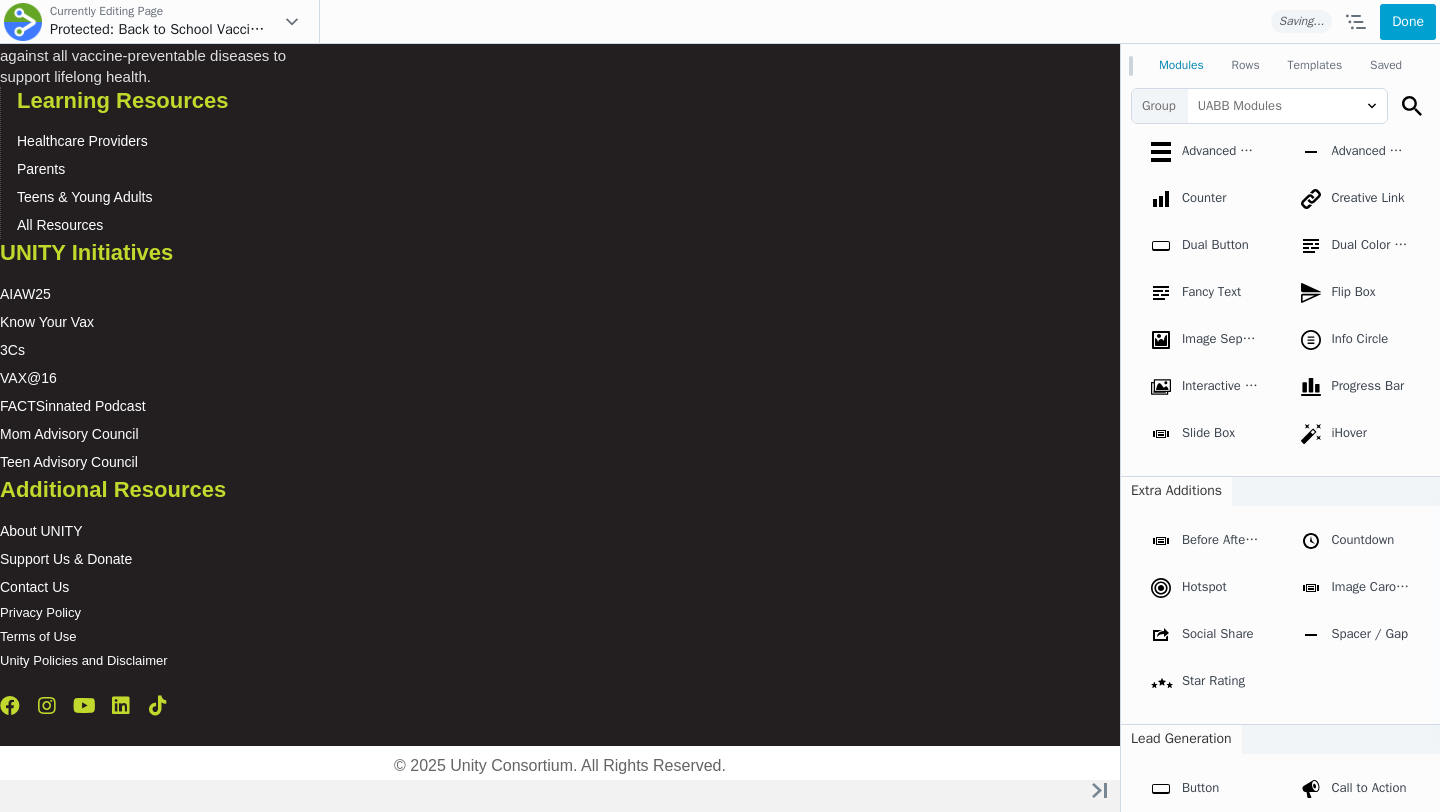 scroll, scrollTop: 5456, scrollLeft: 0, axis: vertical 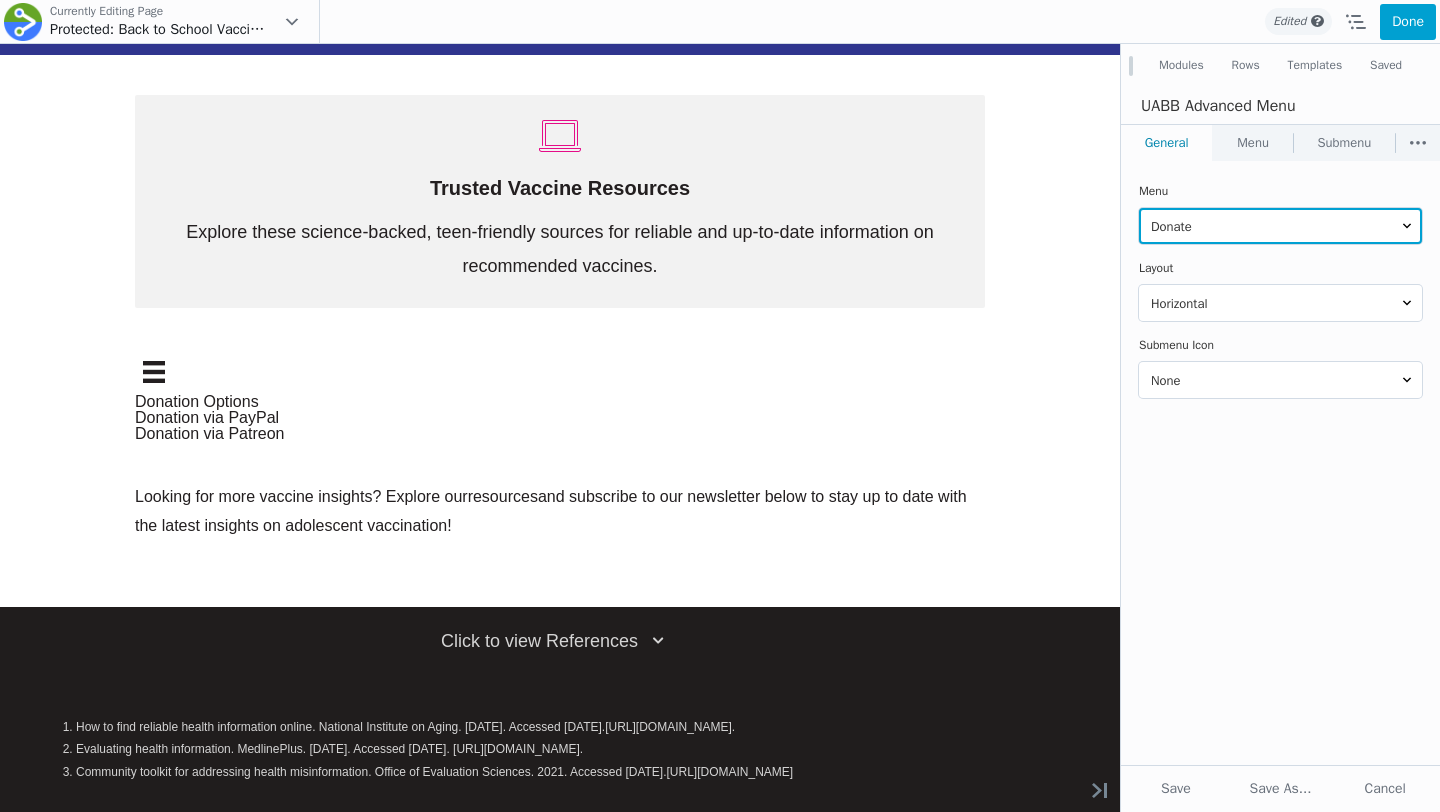 click on "Donate
Lessons Nav
Main Menu" at bounding box center (1280, 226) 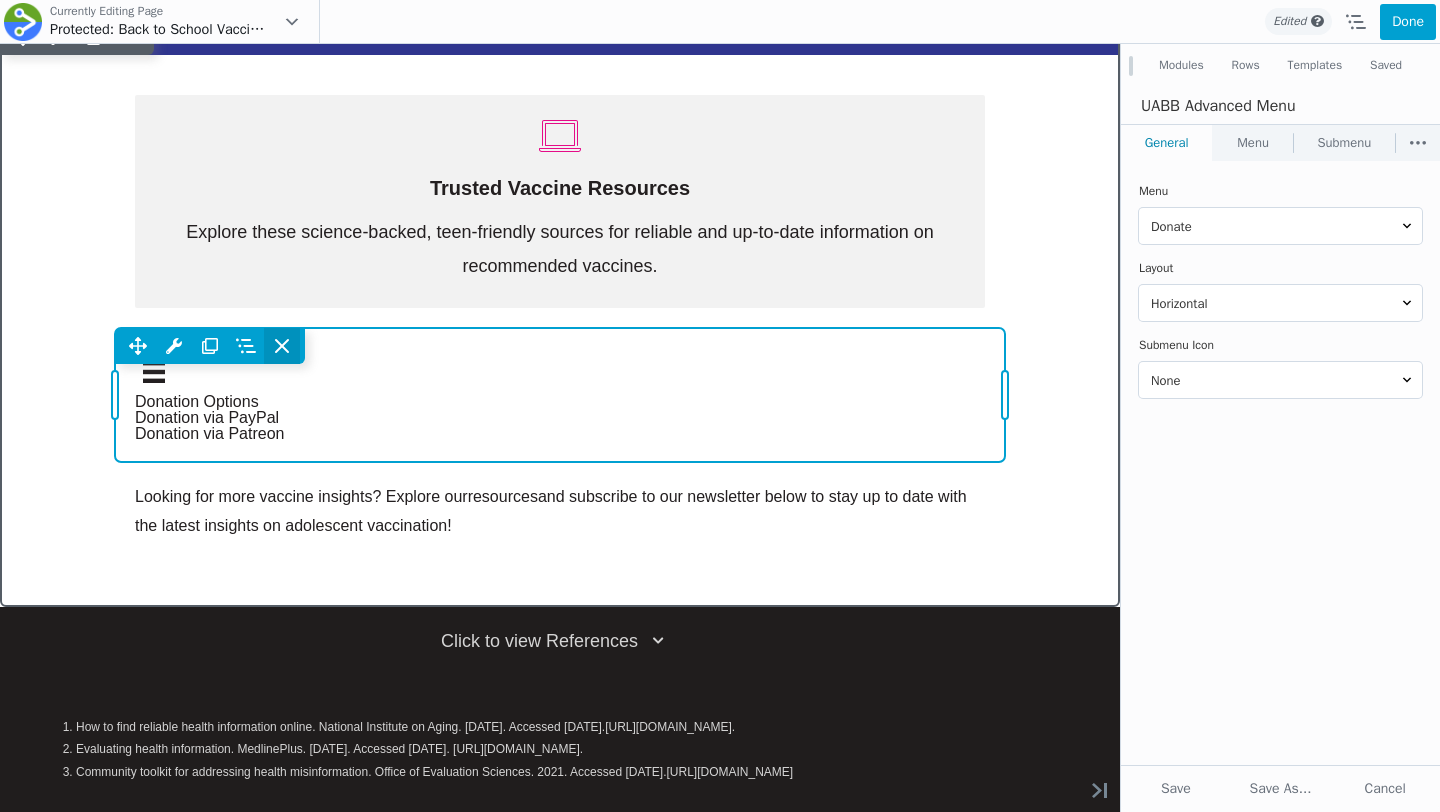 click 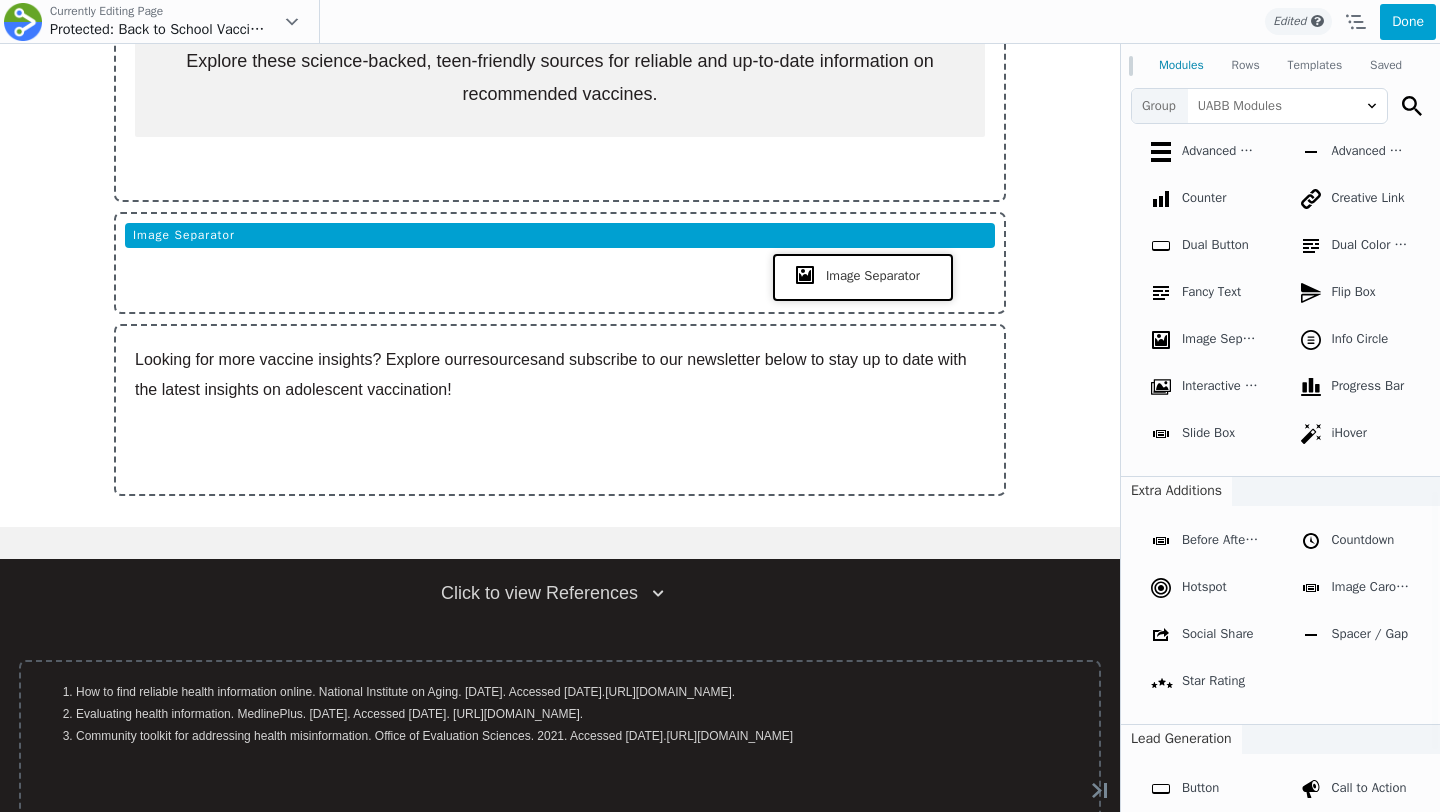 drag, startPoint x: 1215, startPoint y: 392, endPoint x: 858, endPoint y: 274, distance: 375.996 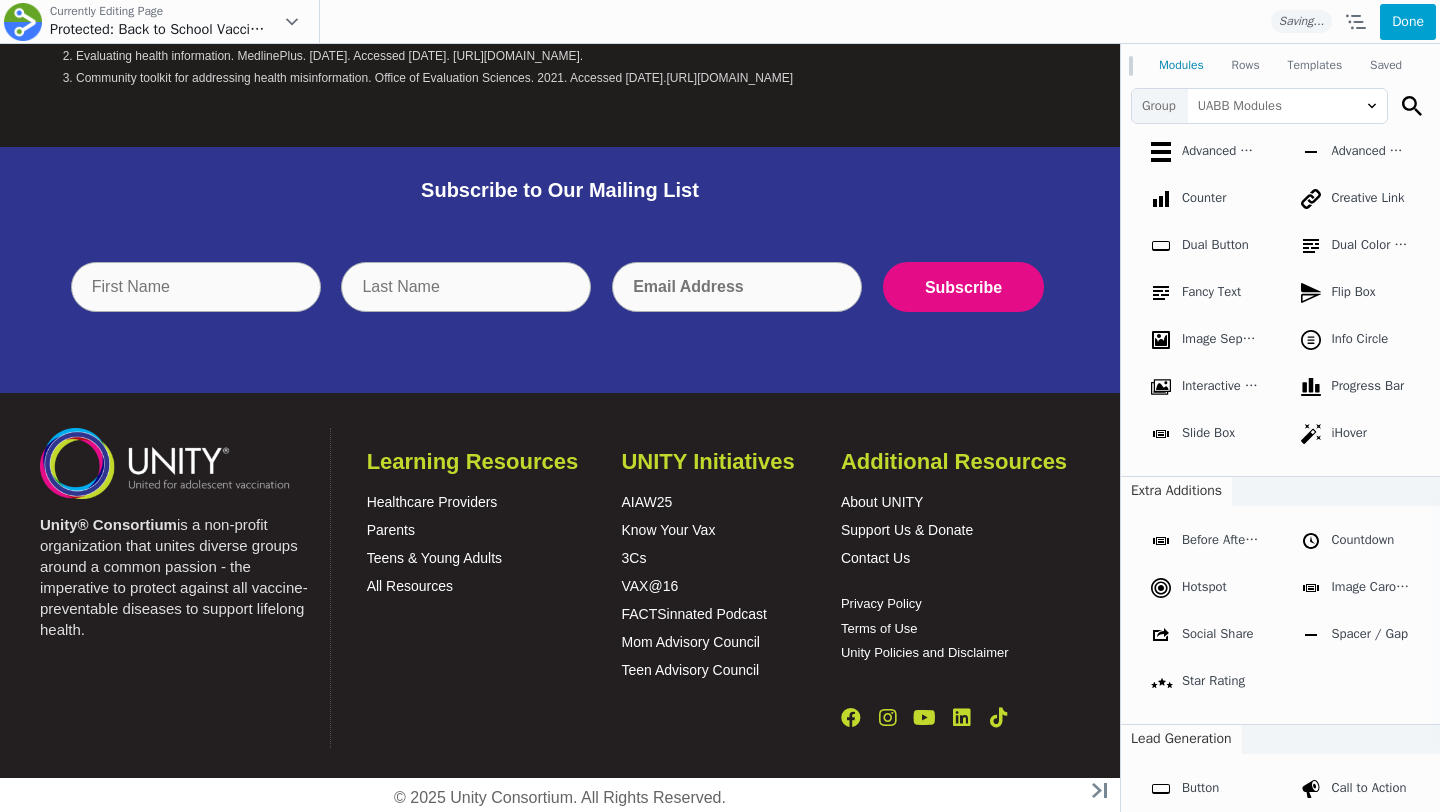 scroll, scrollTop: 5314, scrollLeft: 0, axis: vertical 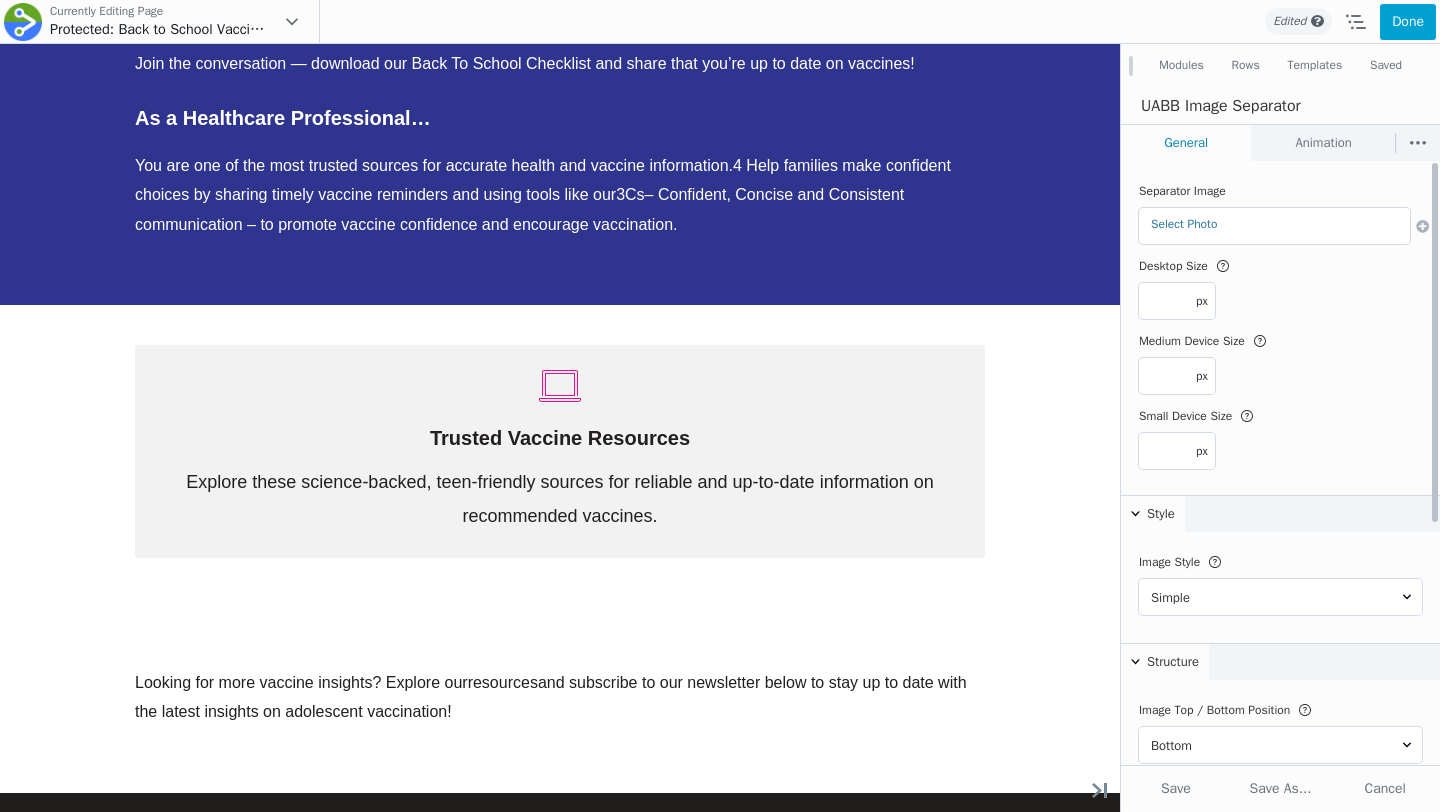 click on "Select Photo
Edit
Remove" at bounding box center (1274, 226) 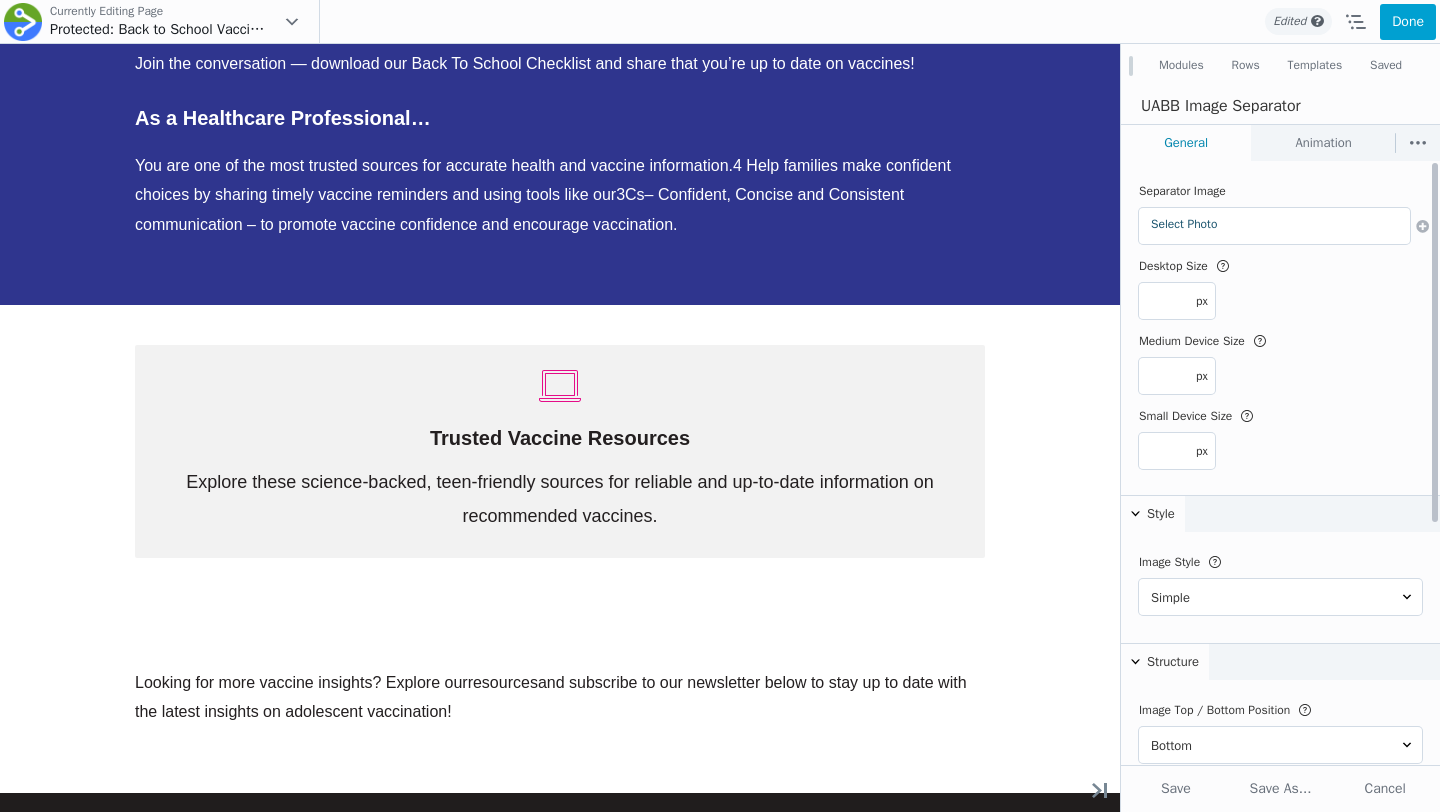 click on "Select Photo" at bounding box center (1274, 224) 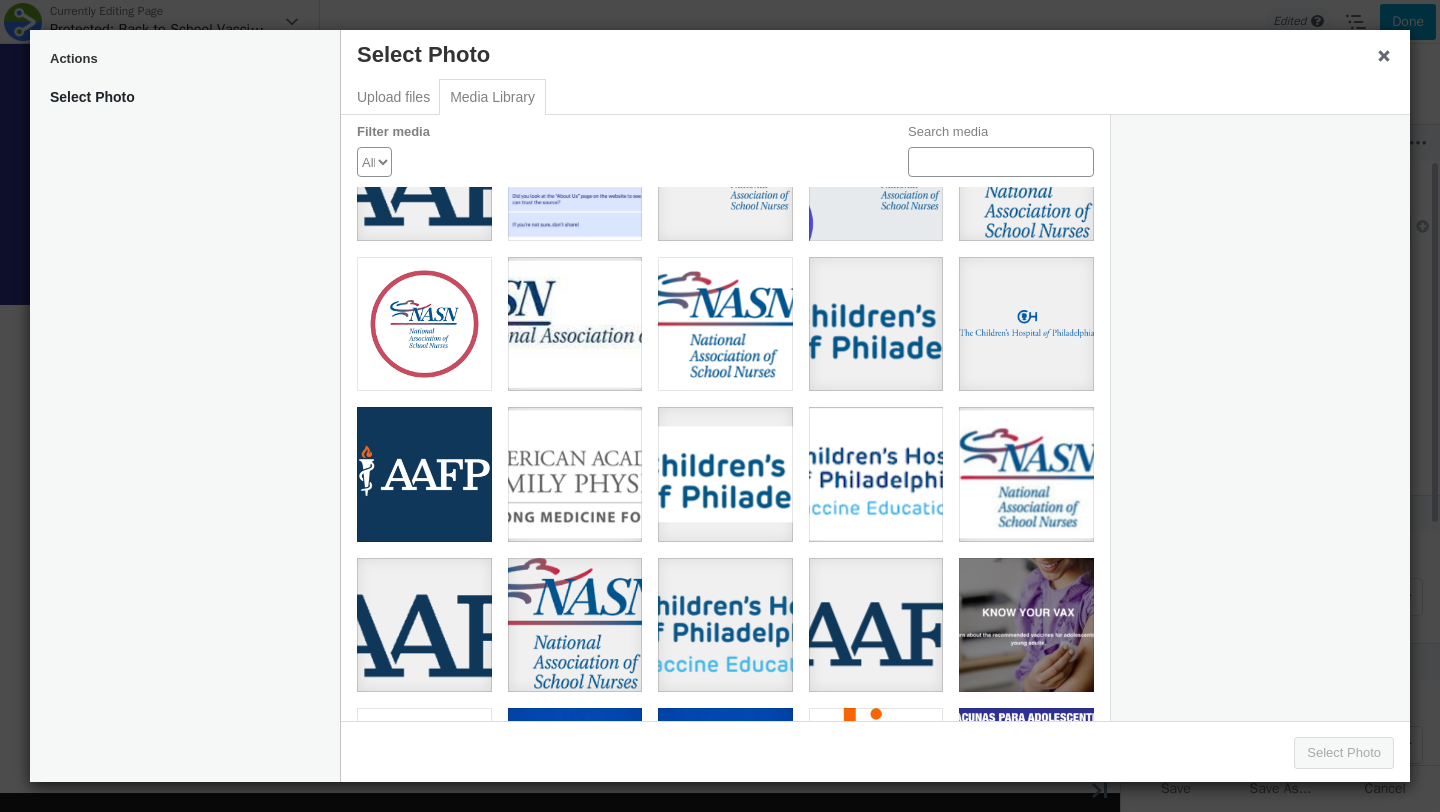 scroll, scrollTop: 0, scrollLeft: 0, axis: both 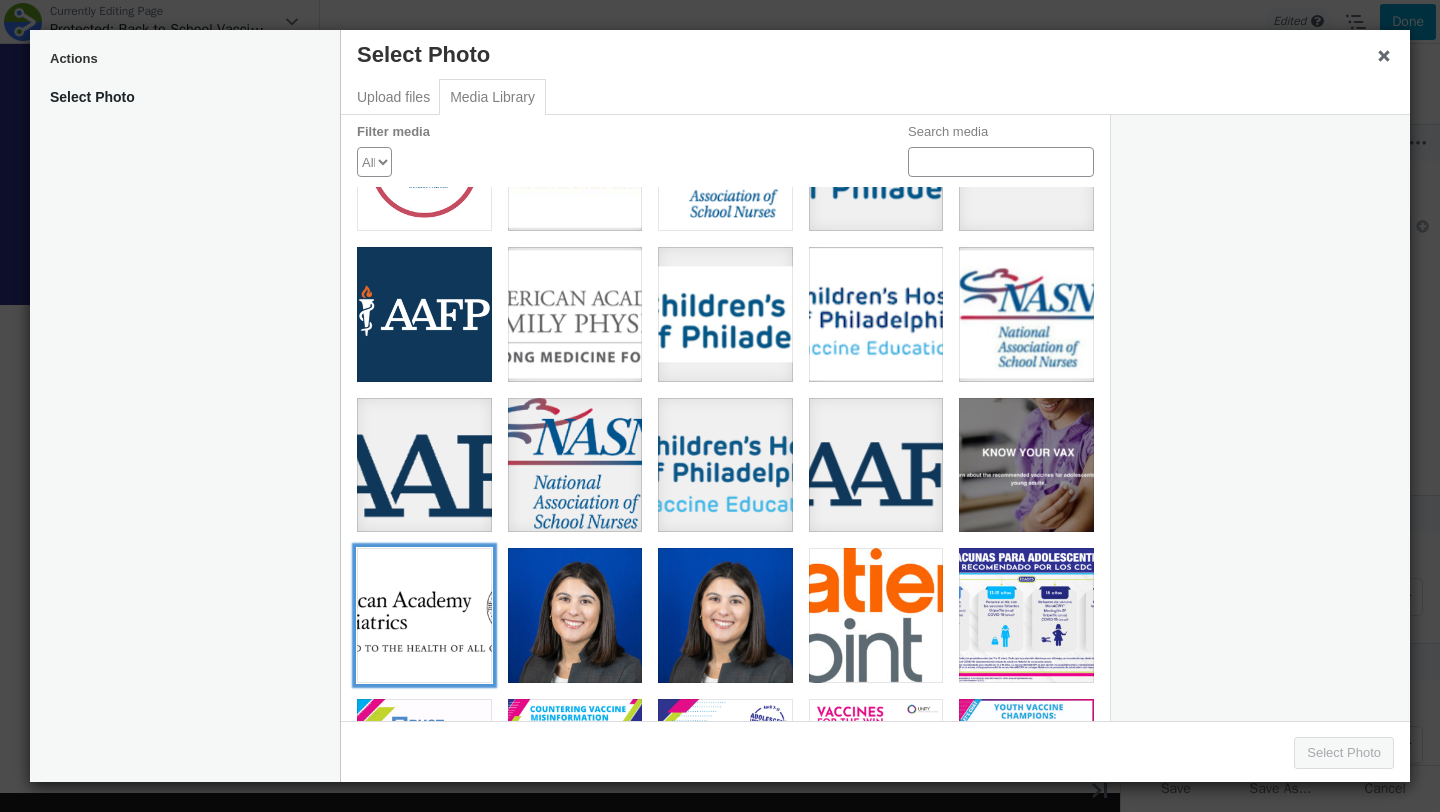 click at bounding box center [424, 615] 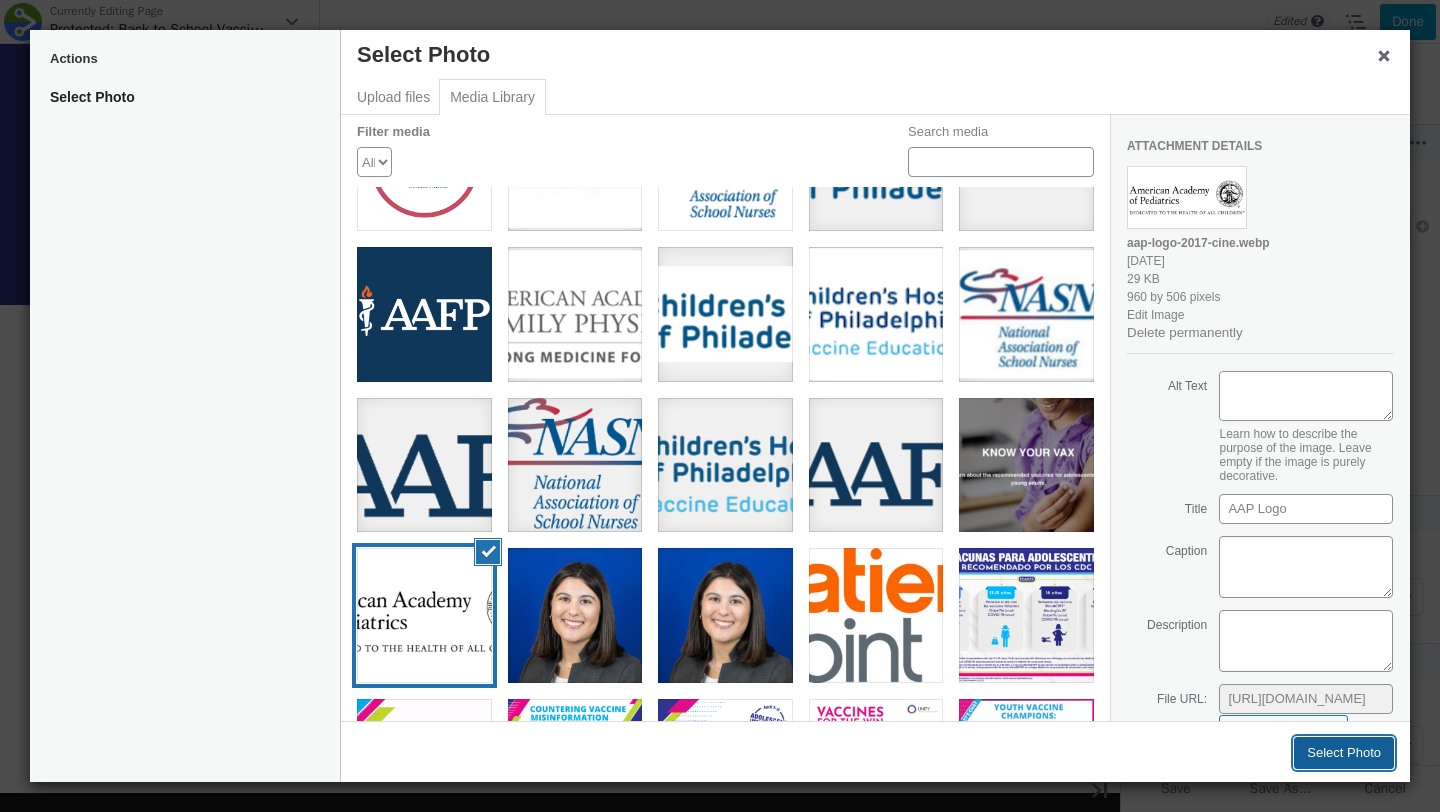click on "Select Photo" at bounding box center [1344, 753] 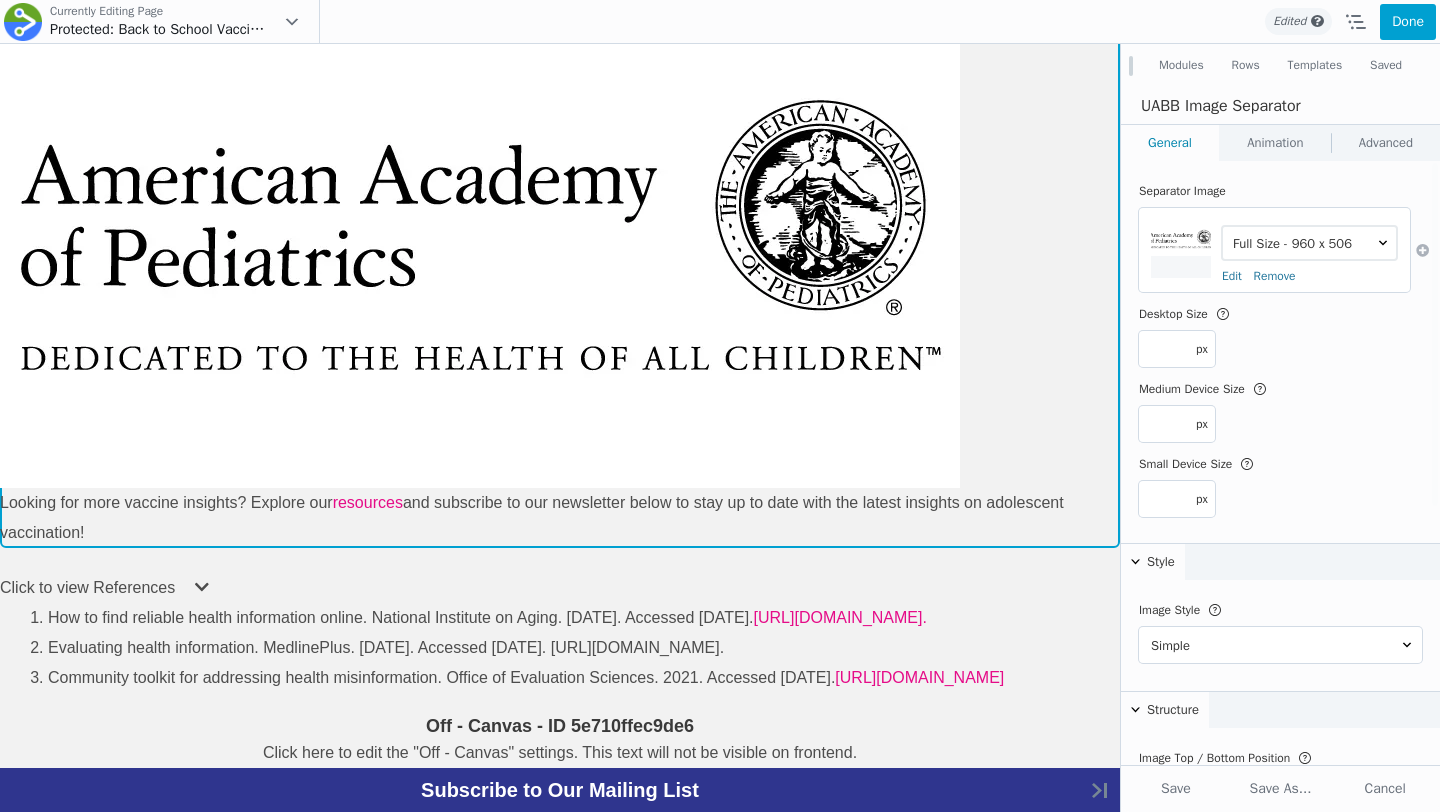 scroll, scrollTop: 5198, scrollLeft: 0, axis: vertical 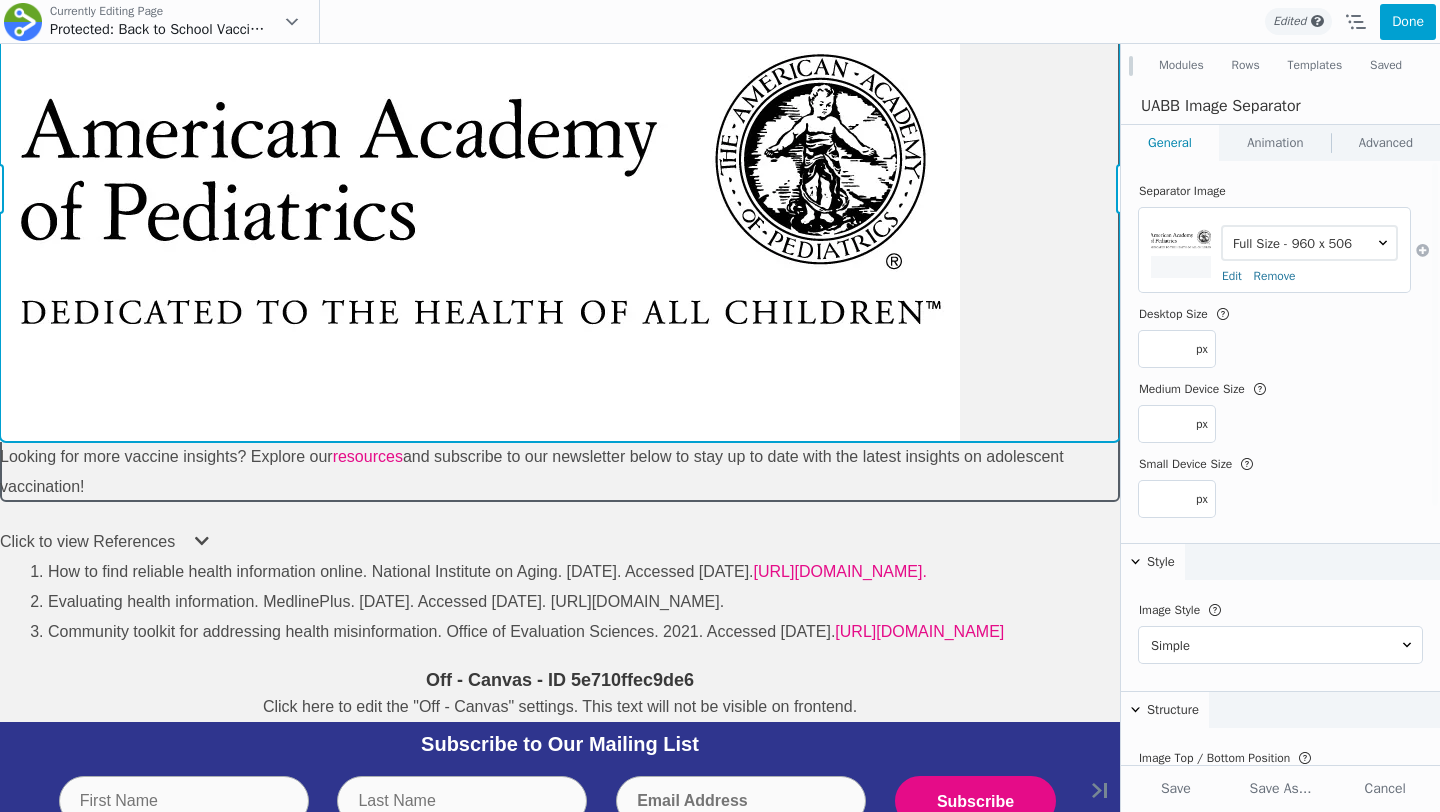 drag, startPoint x: 581, startPoint y: 504, endPoint x: 581, endPoint y: 431, distance: 73 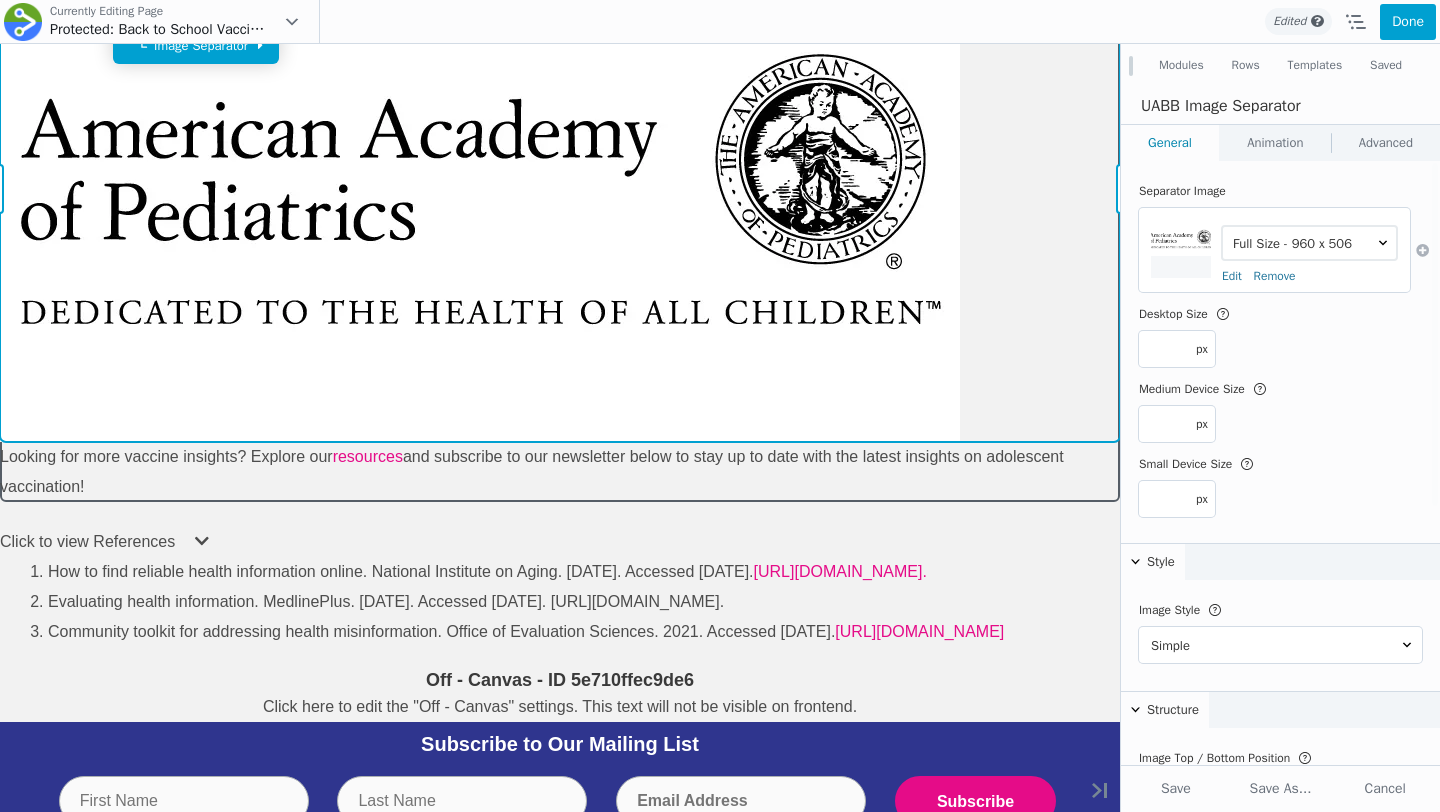click 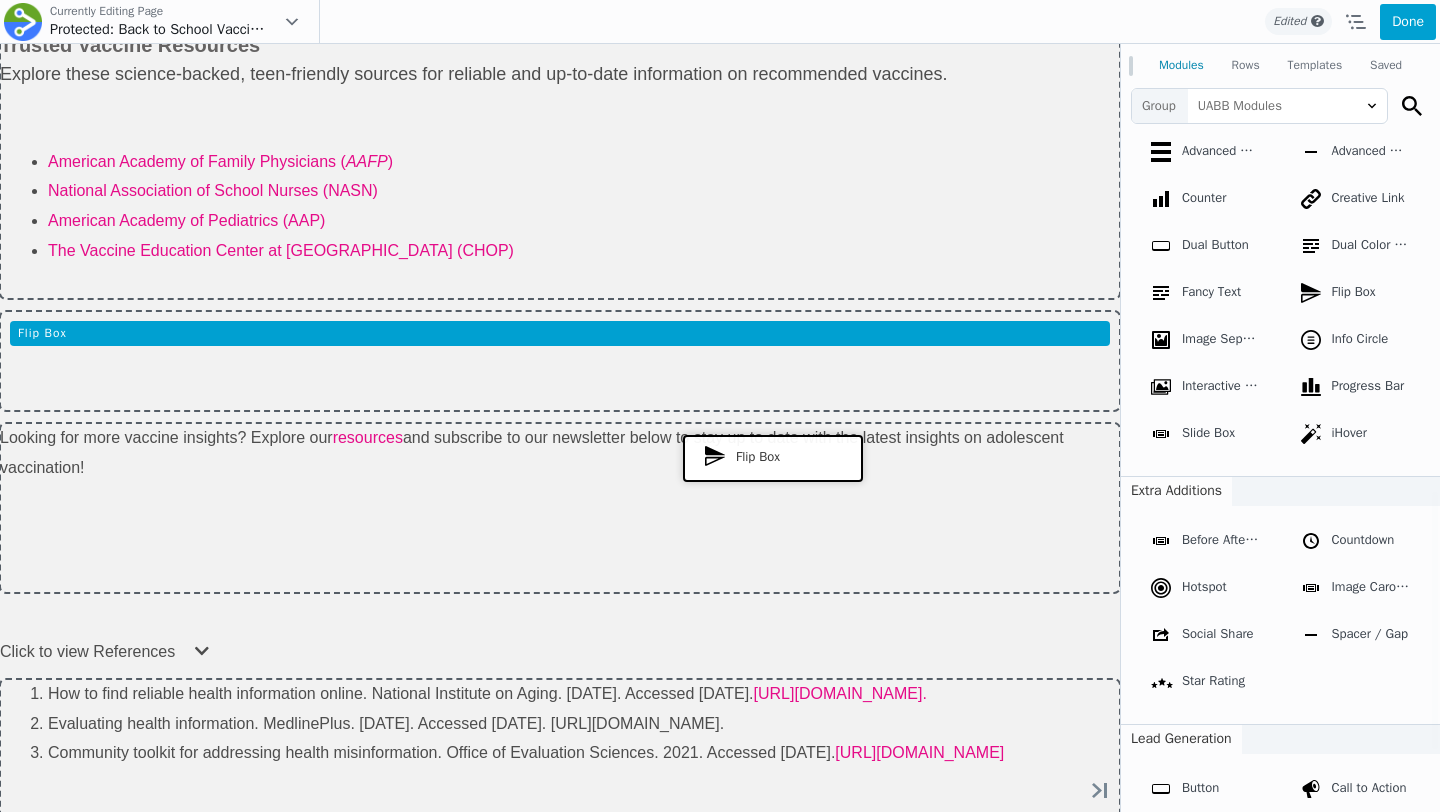 drag, startPoint x: 1342, startPoint y: 336, endPoint x: 768, endPoint y: 454, distance: 586.0034 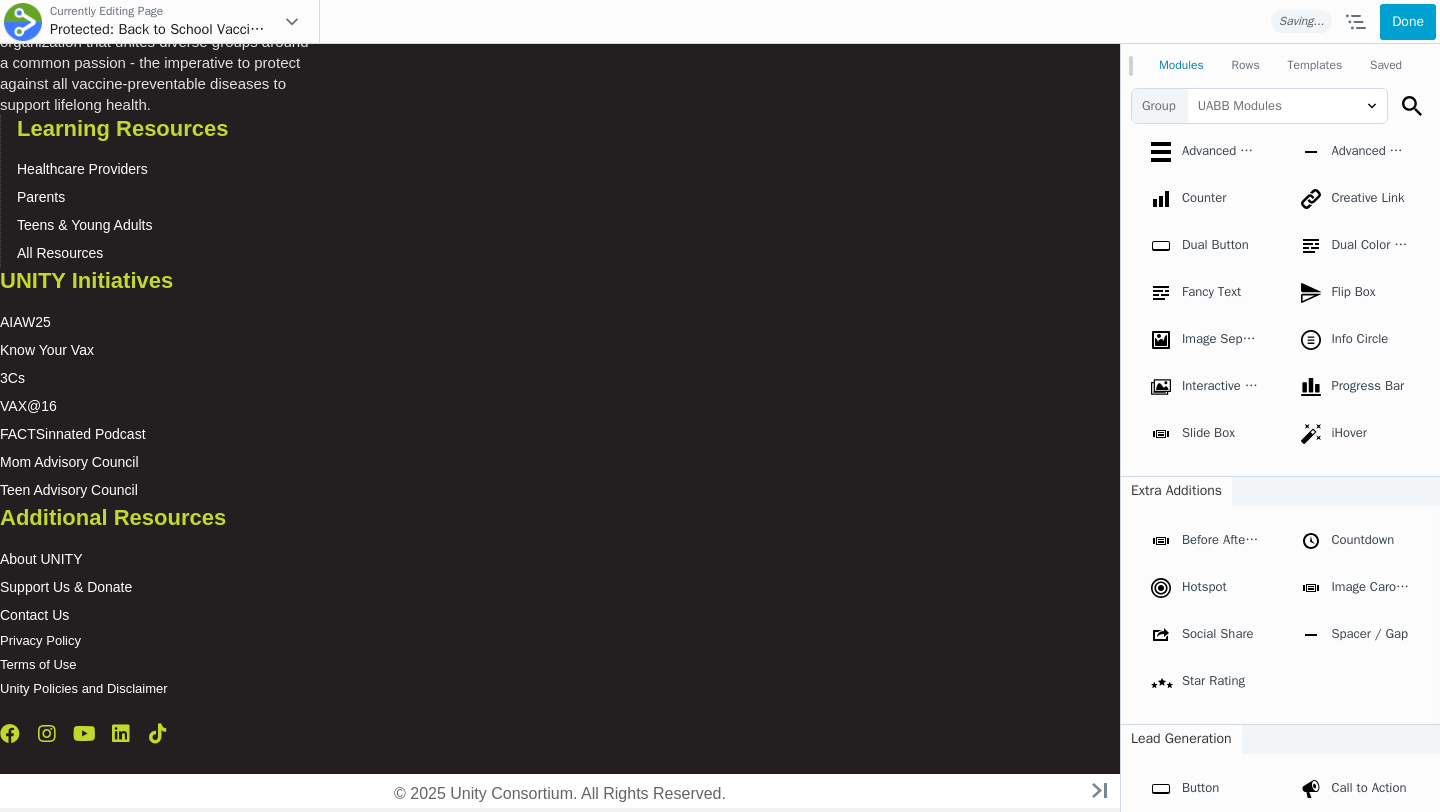 scroll, scrollTop: 5113, scrollLeft: 0, axis: vertical 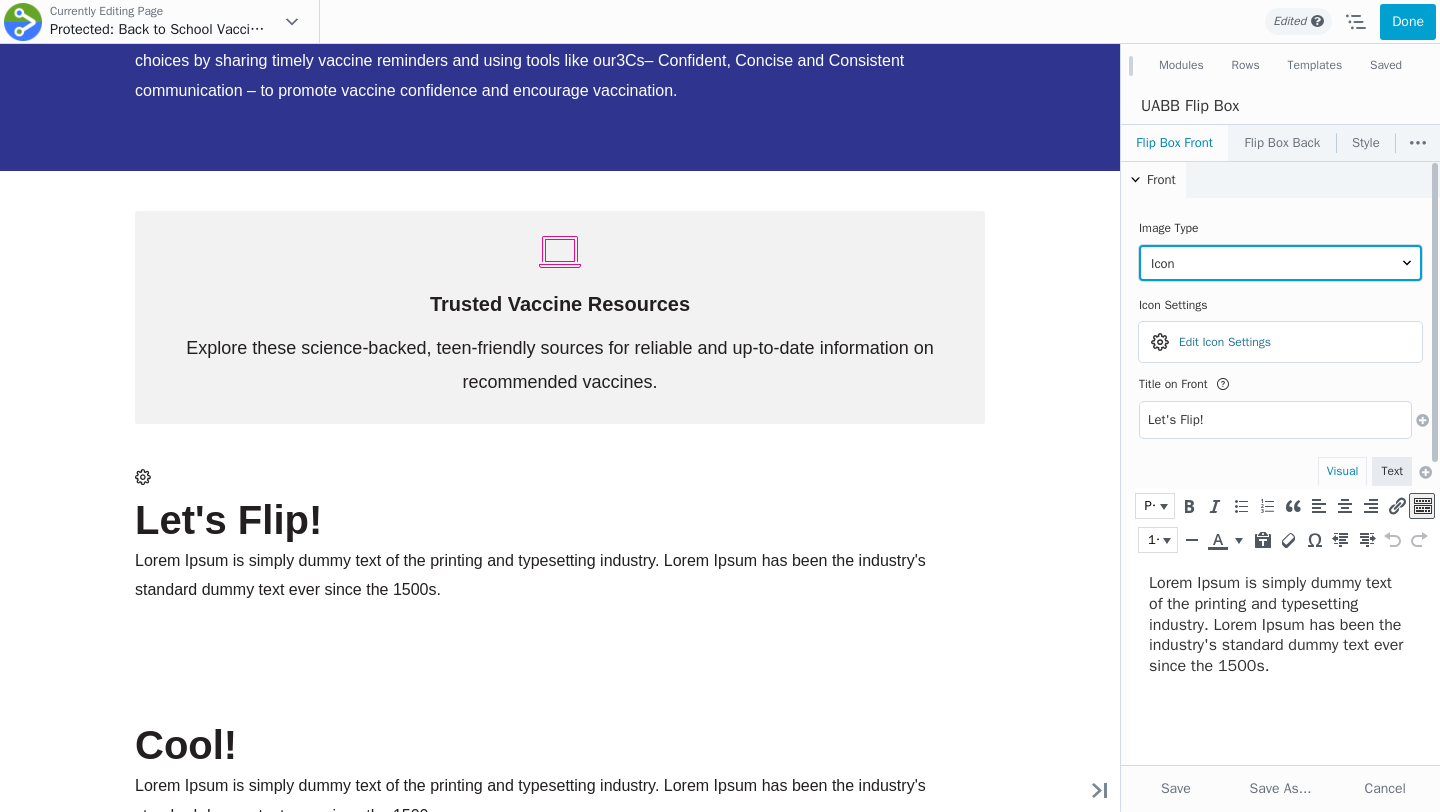 click on "Icon
Photo" at bounding box center (1280, 263) 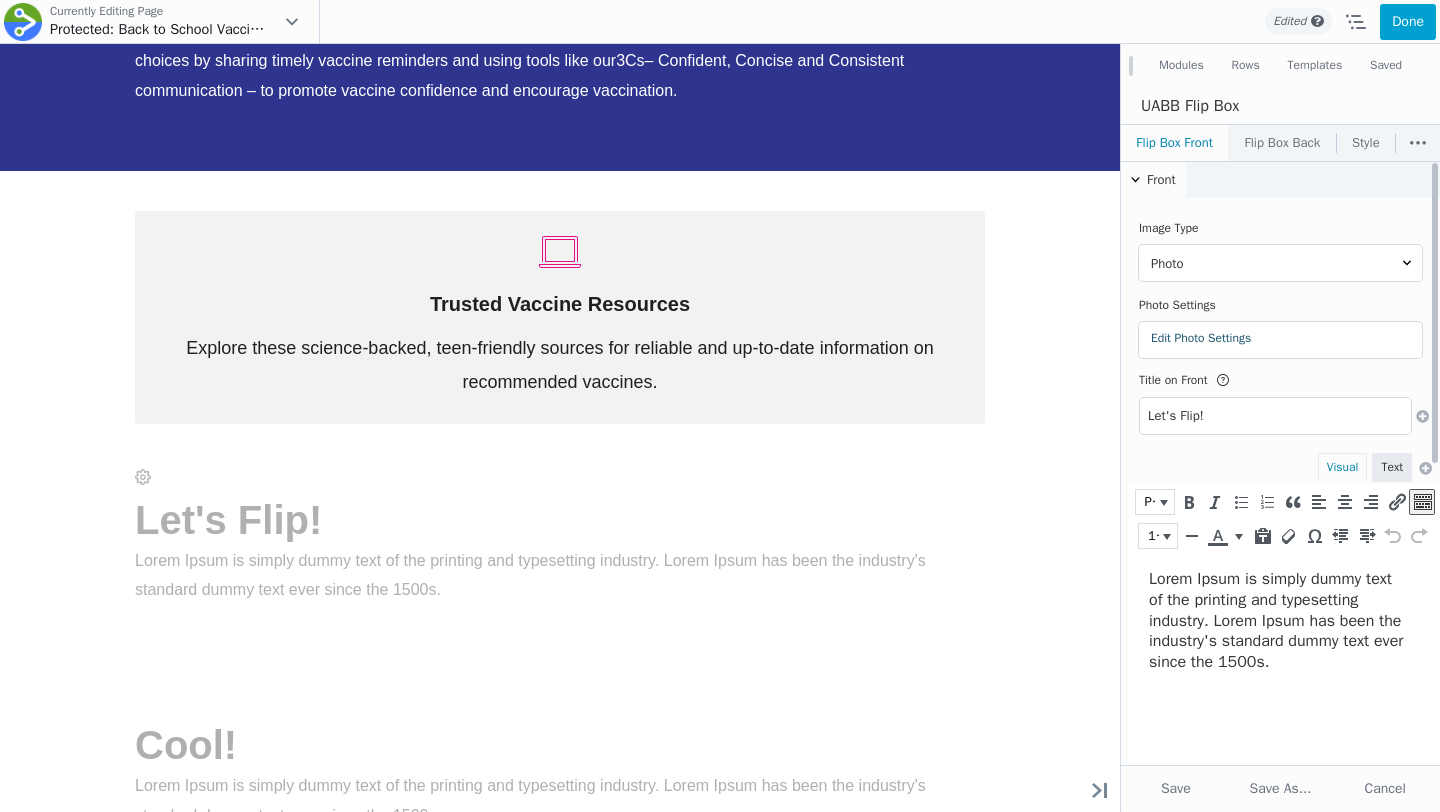 click on "Edit Photo Settings" at bounding box center [1201, 338] 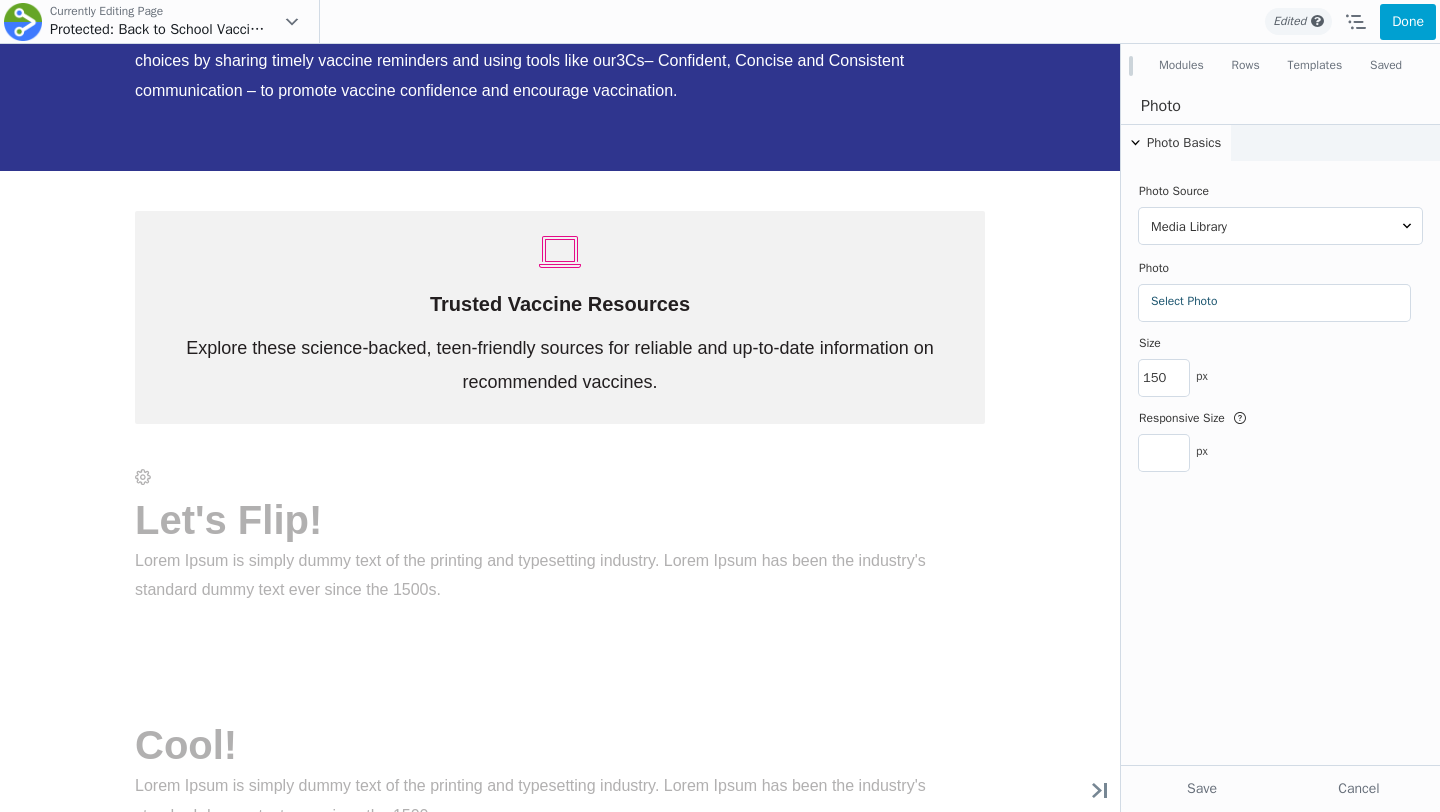 click on "Select Photo" at bounding box center (1274, 301) 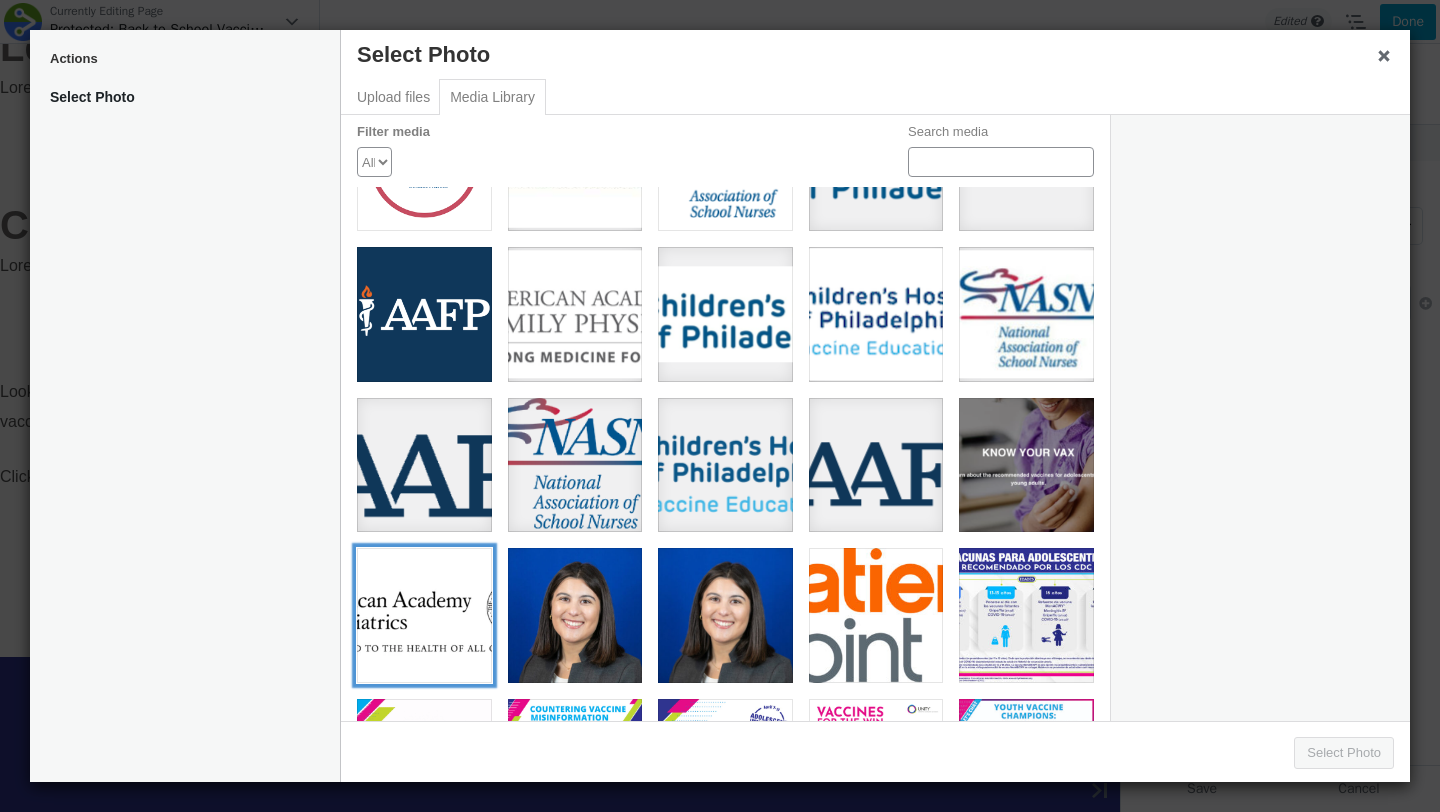 click at bounding box center (424, 615) 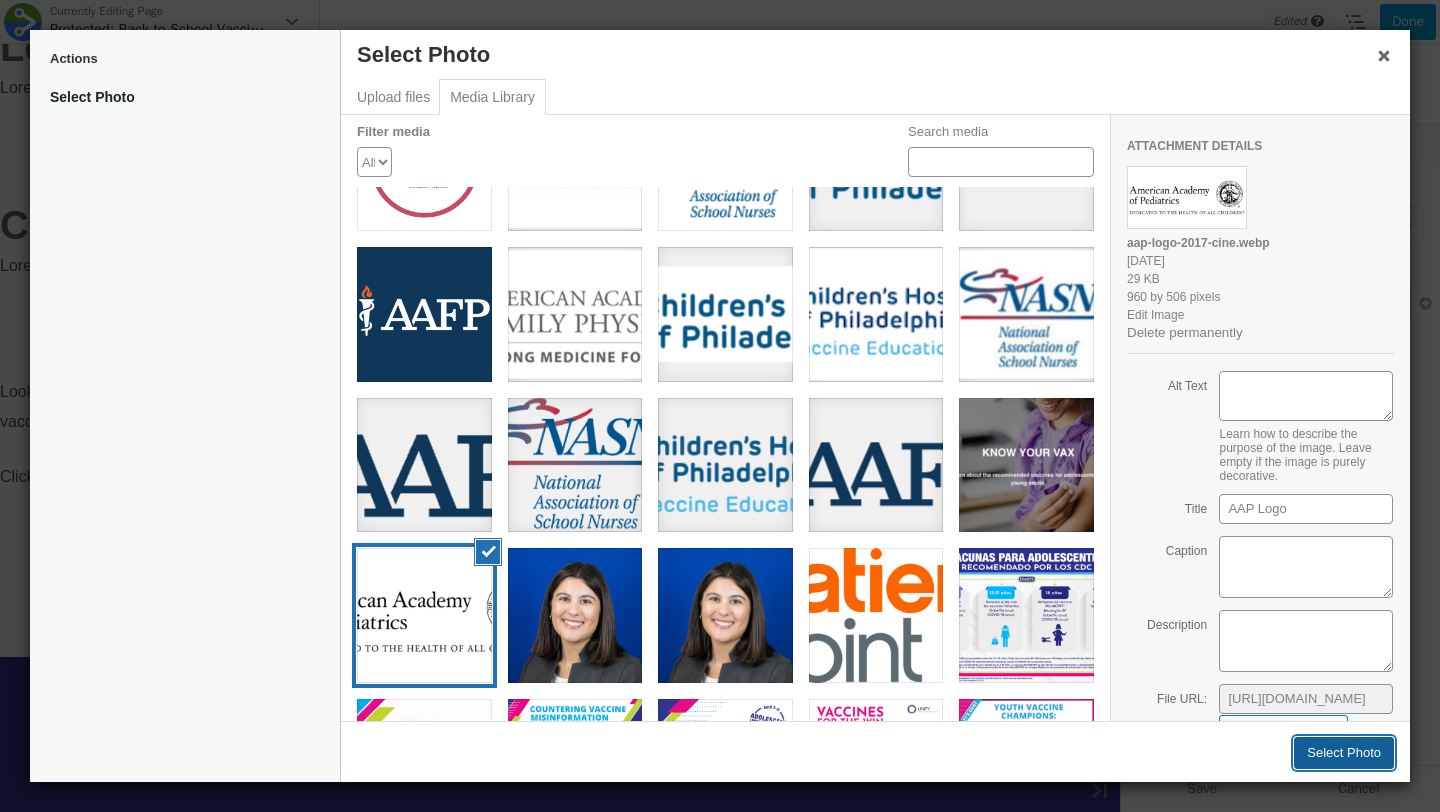 click on "Select Photo" at bounding box center (1344, 753) 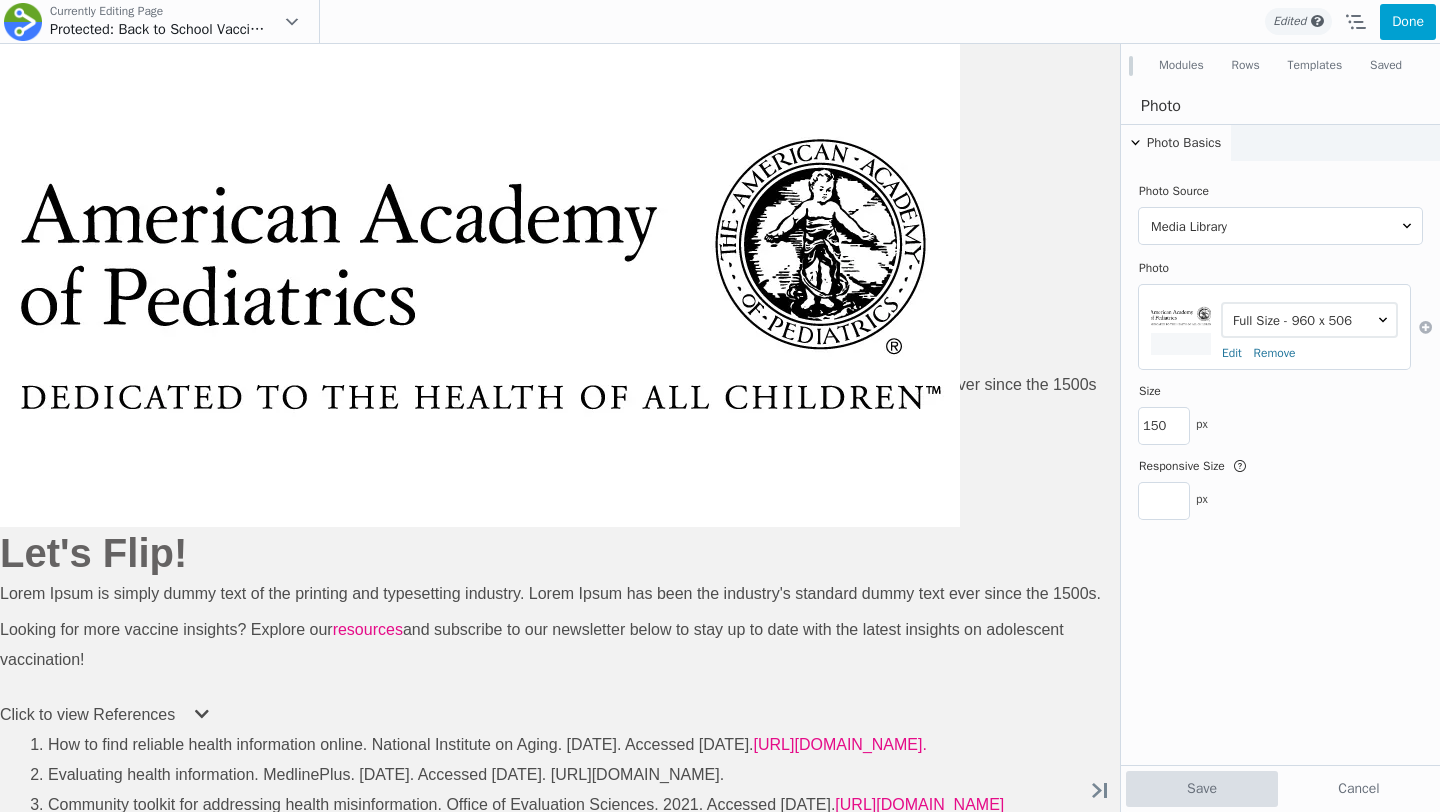 click on "Save" at bounding box center (1202, 789) 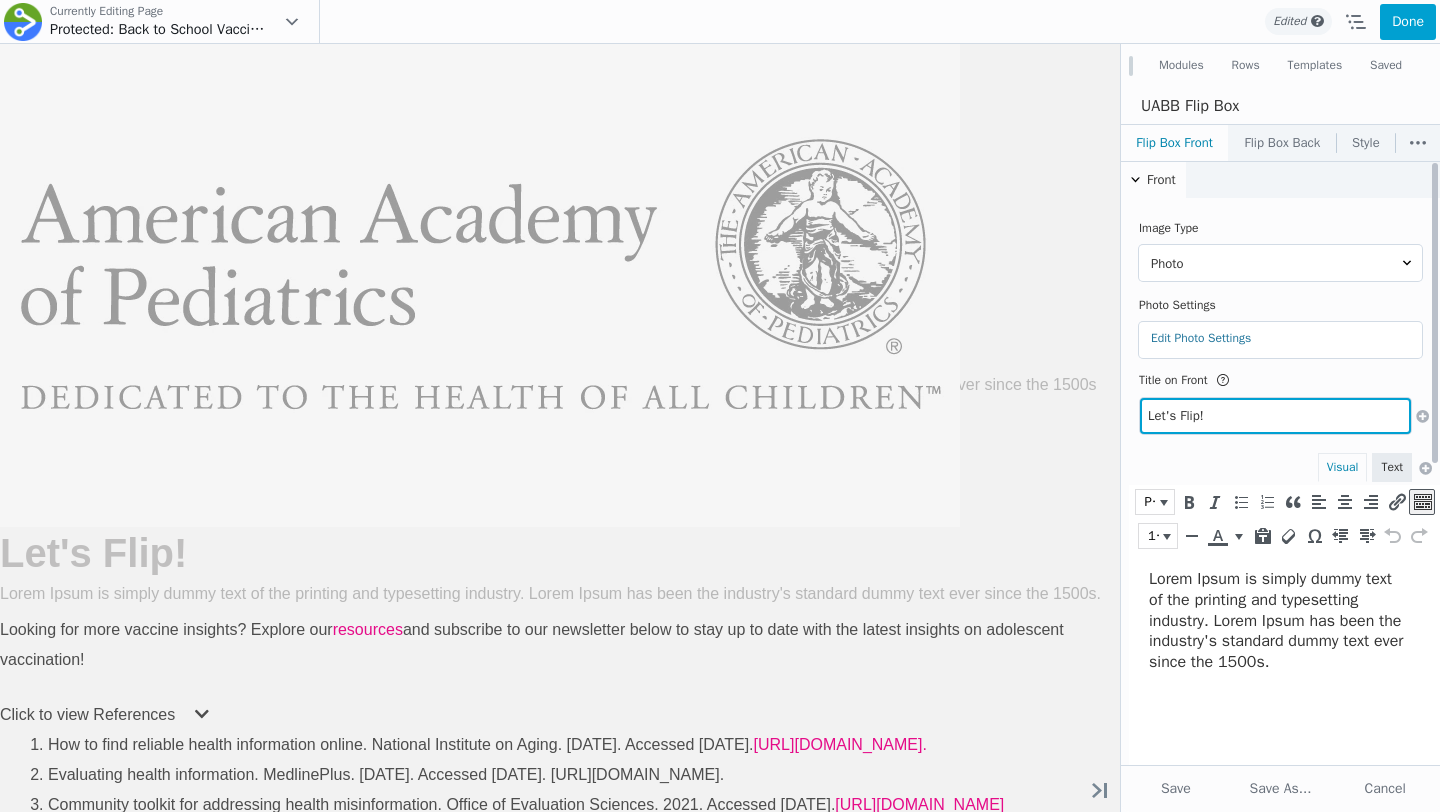 click on "Let's Flip!" at bounding box center (1275, 416) 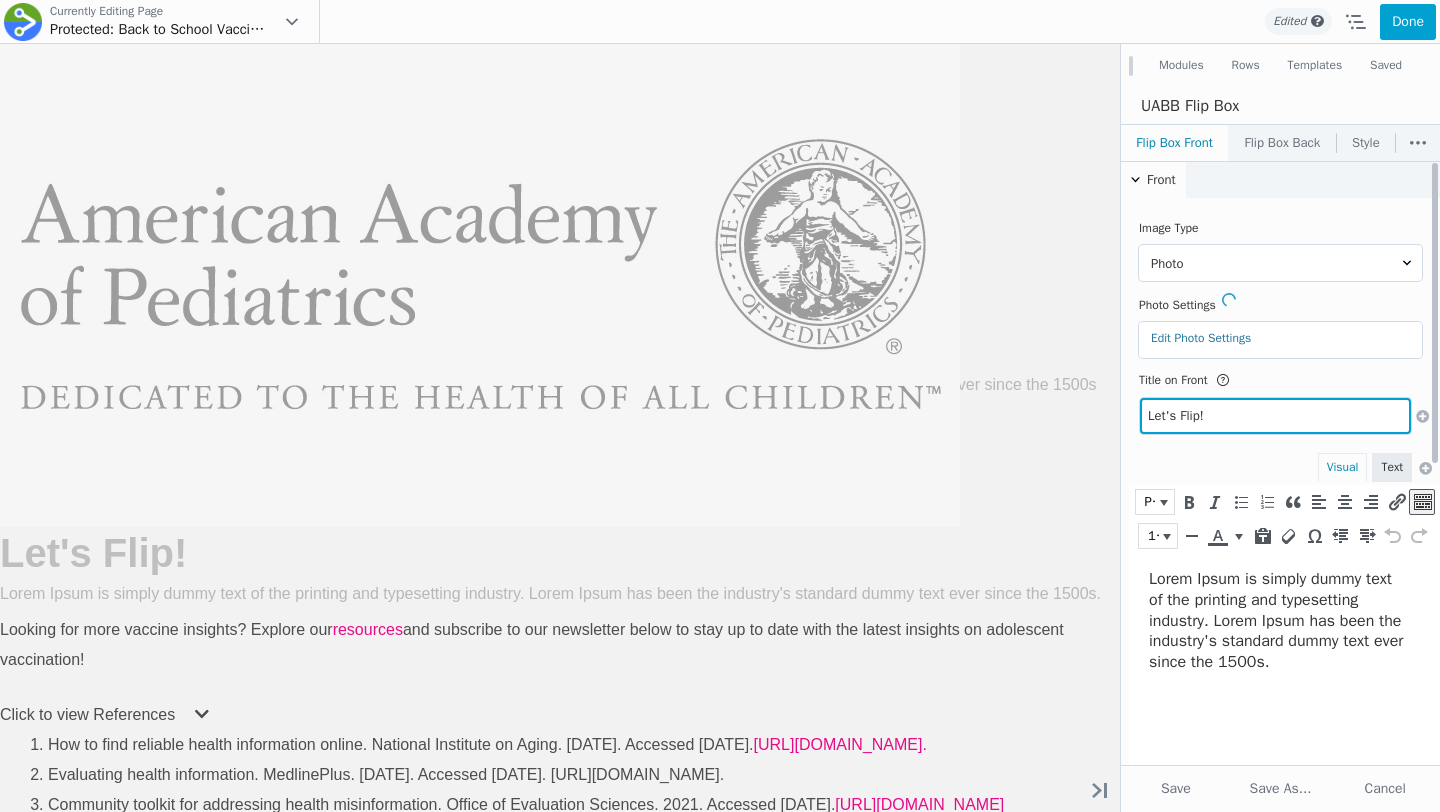 click on "Let's Flip!" at bounding box center (1275, 416) 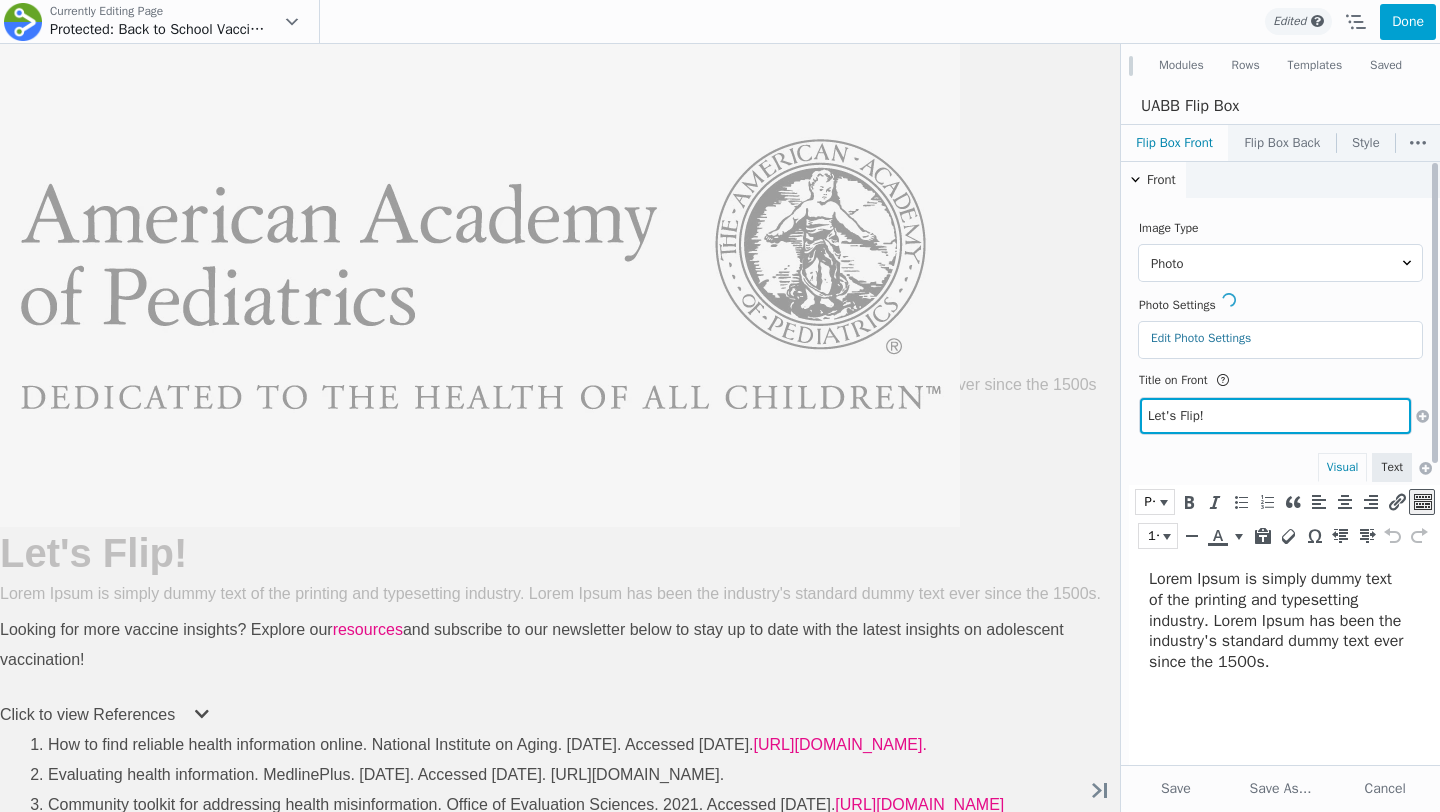 click on "Let's Flip!" at bounding box center [1275, 416] 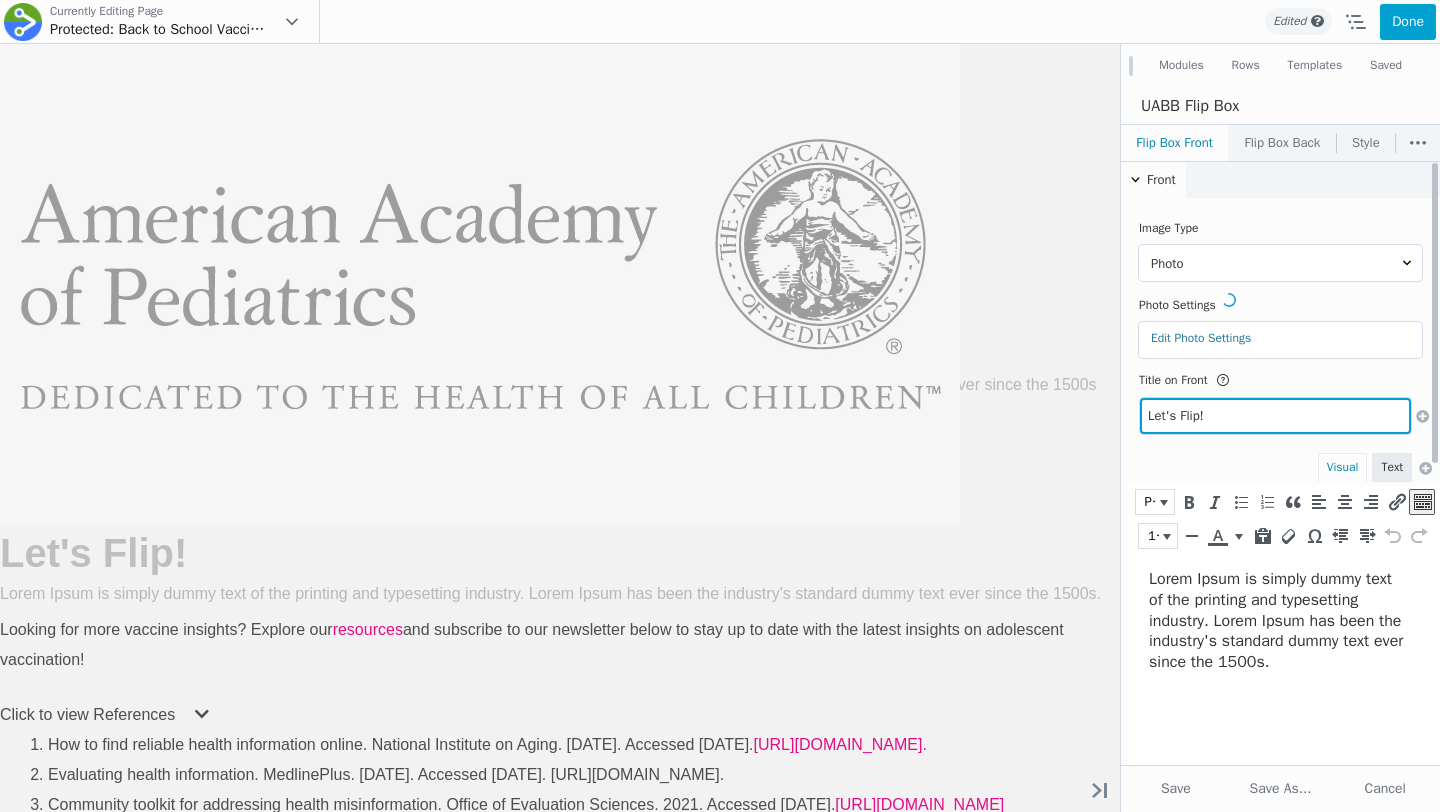 click on "Let's Flip!" at bounding box center [1275, 416] 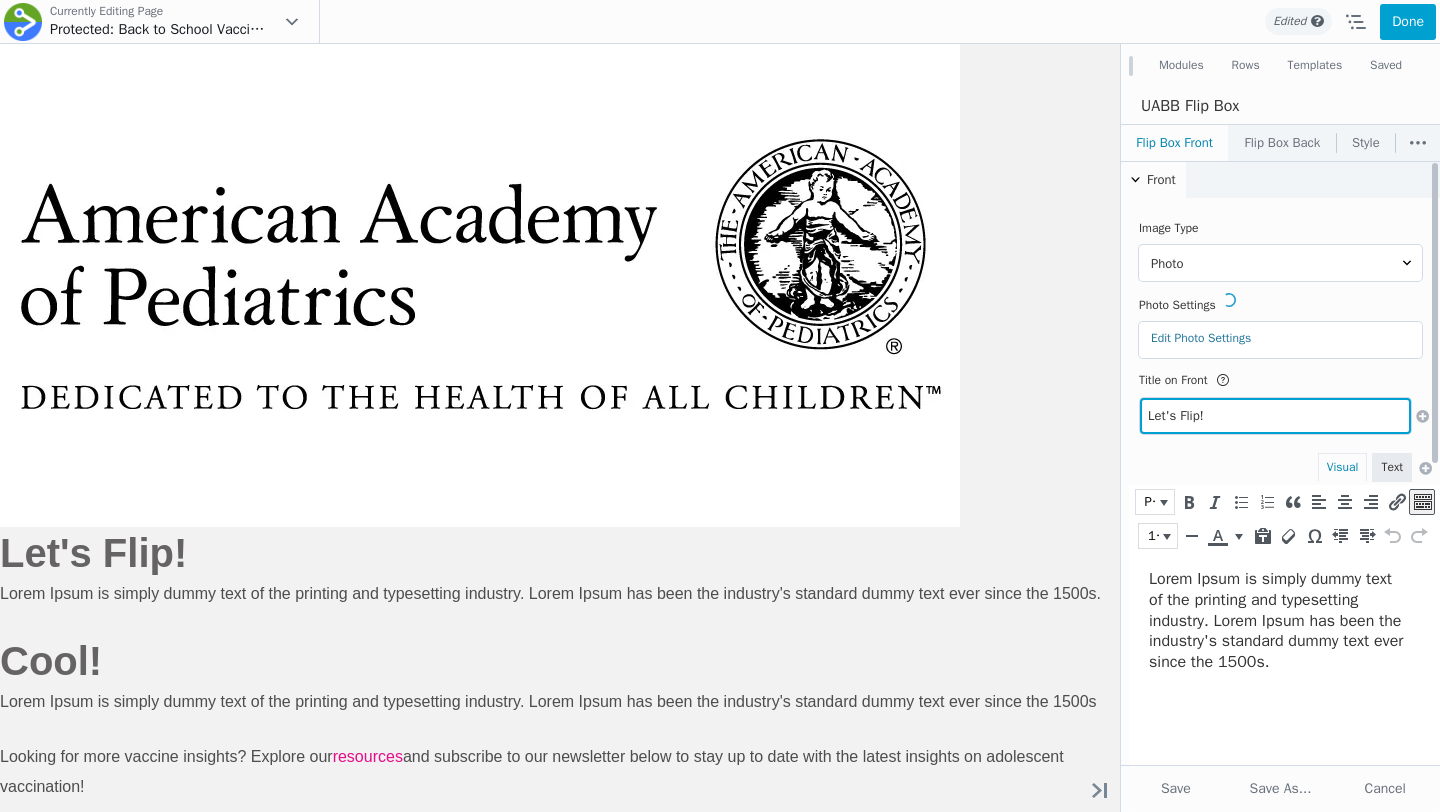 click on "Let's Flip!" at bounding box center (1275, 416) 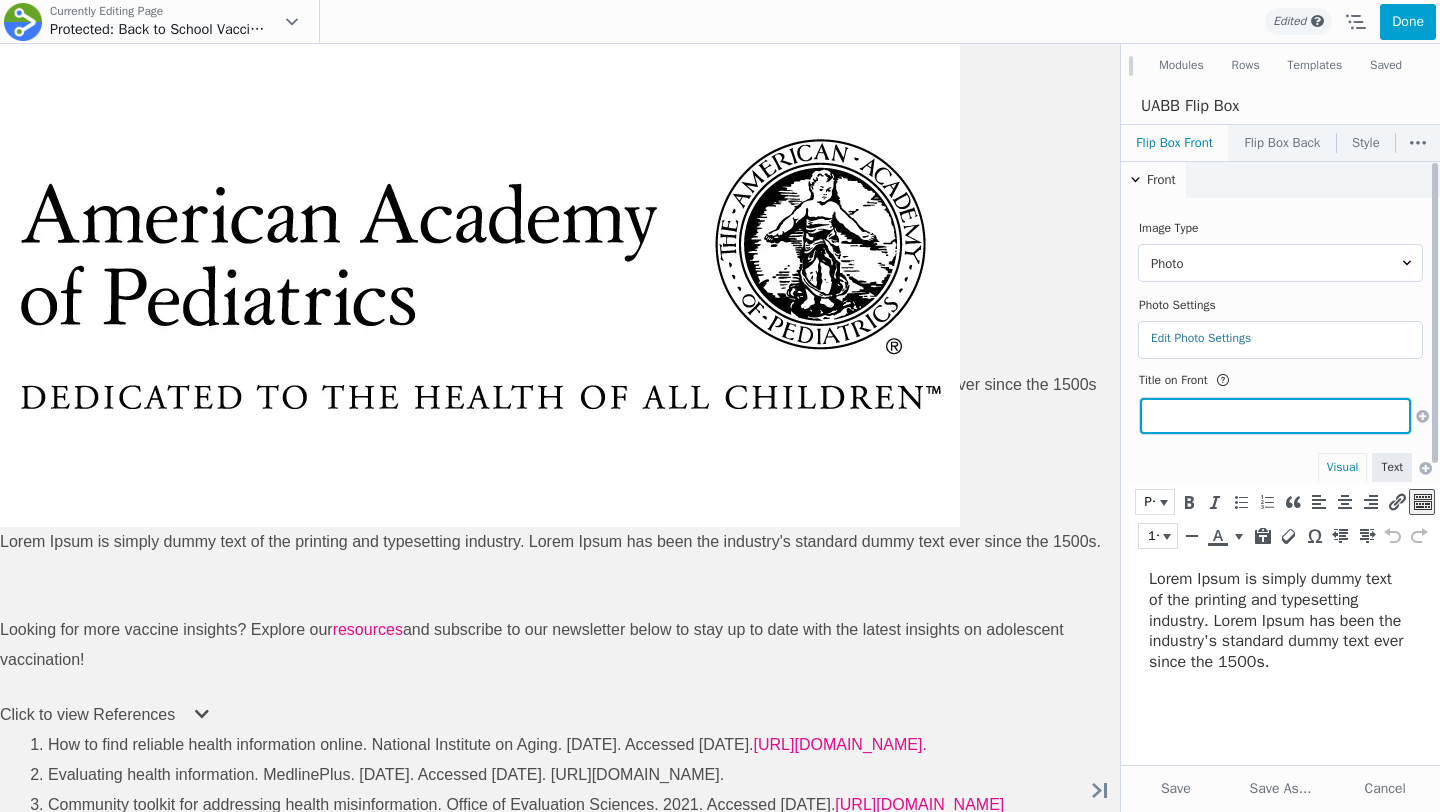 type 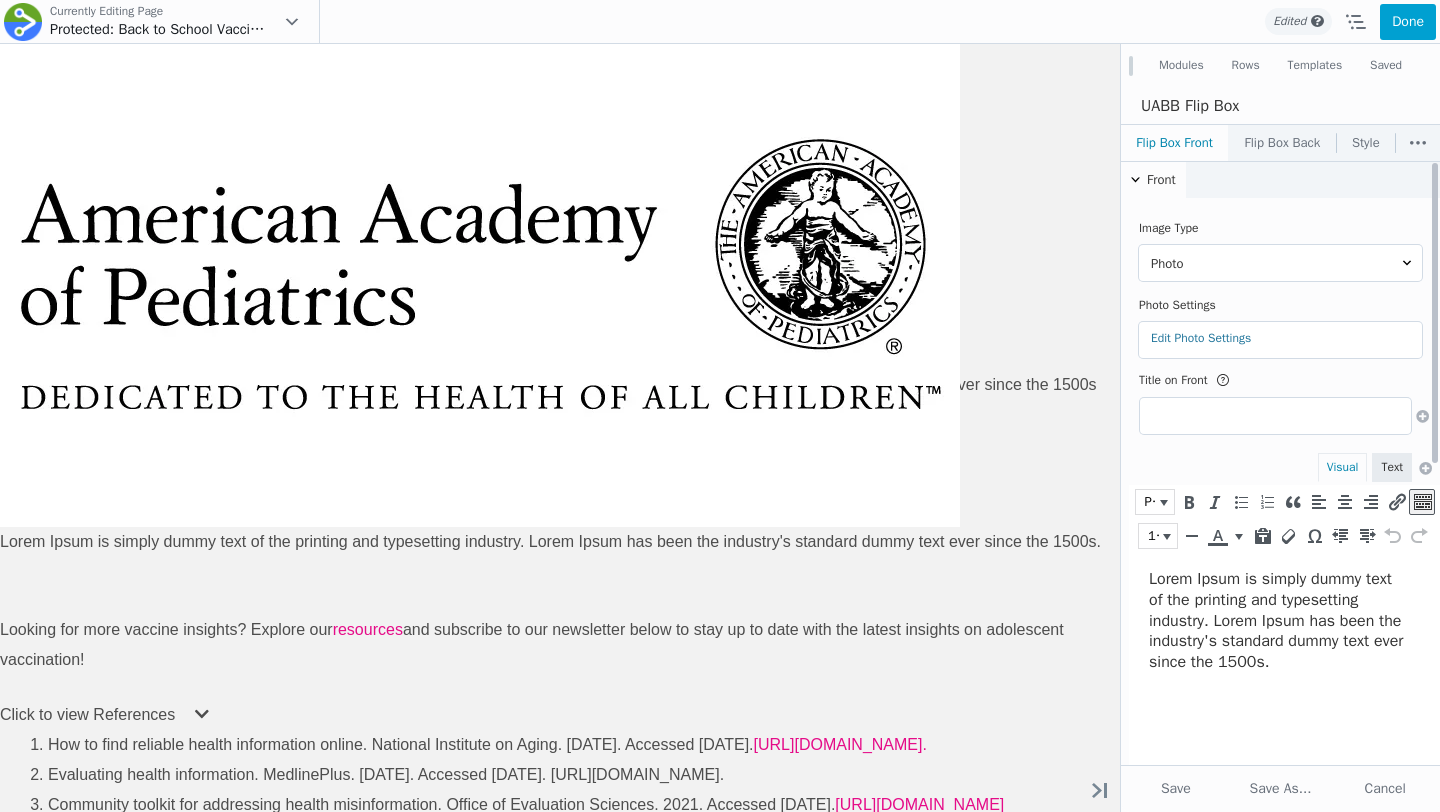 click on "Lorem Ipsum is simply dummy text of the printing and typesetting industry. Lorem Ipsum has been the industry's standard dummy text ever since the 1500s." at bounding box center [1279, 621] 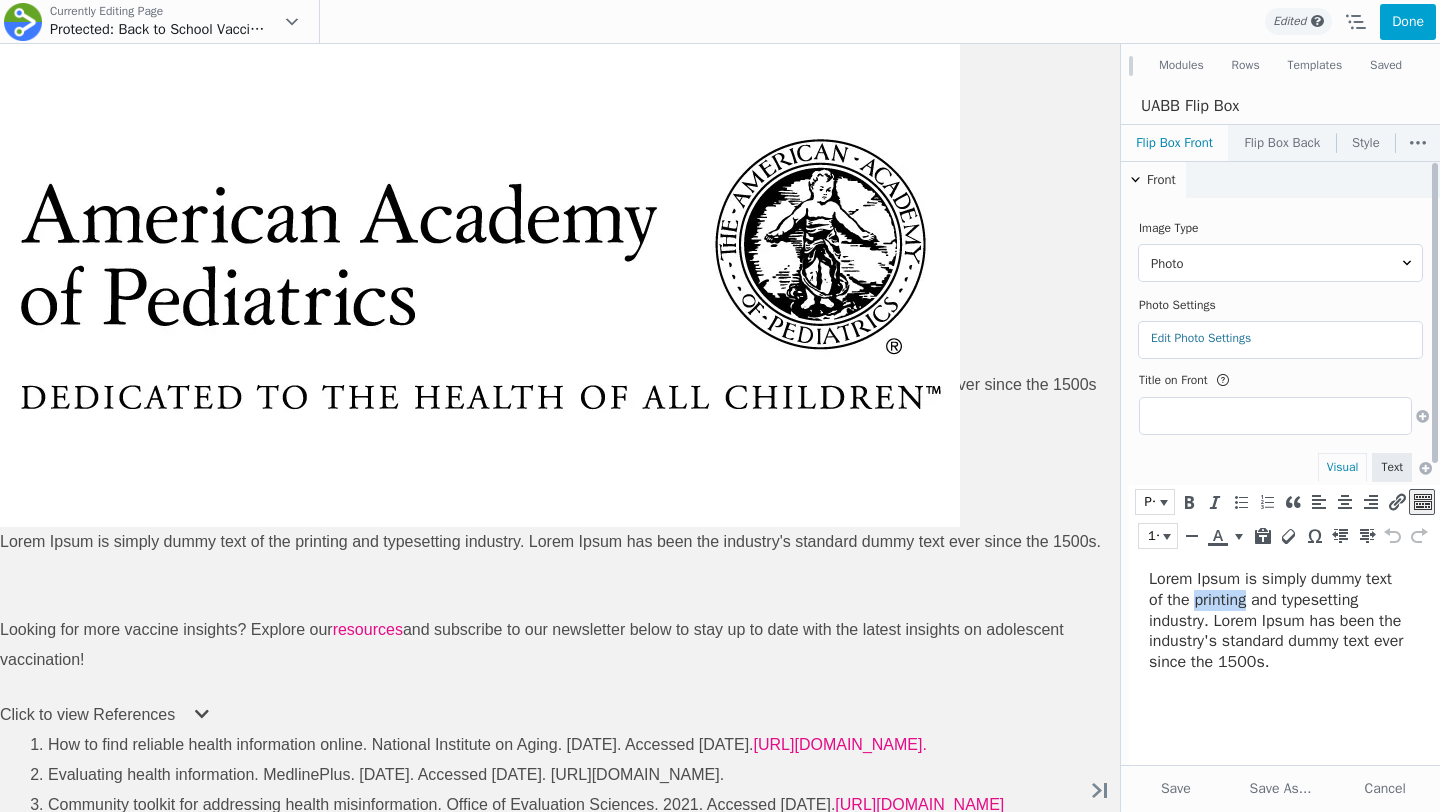 click on "Lorem Ipsum is simply dummy text of the printing and typesetting industry. Lorem Ipsum has been the industry's standard dummy text ever since the 1500s." at bounding box center [1279, 621] 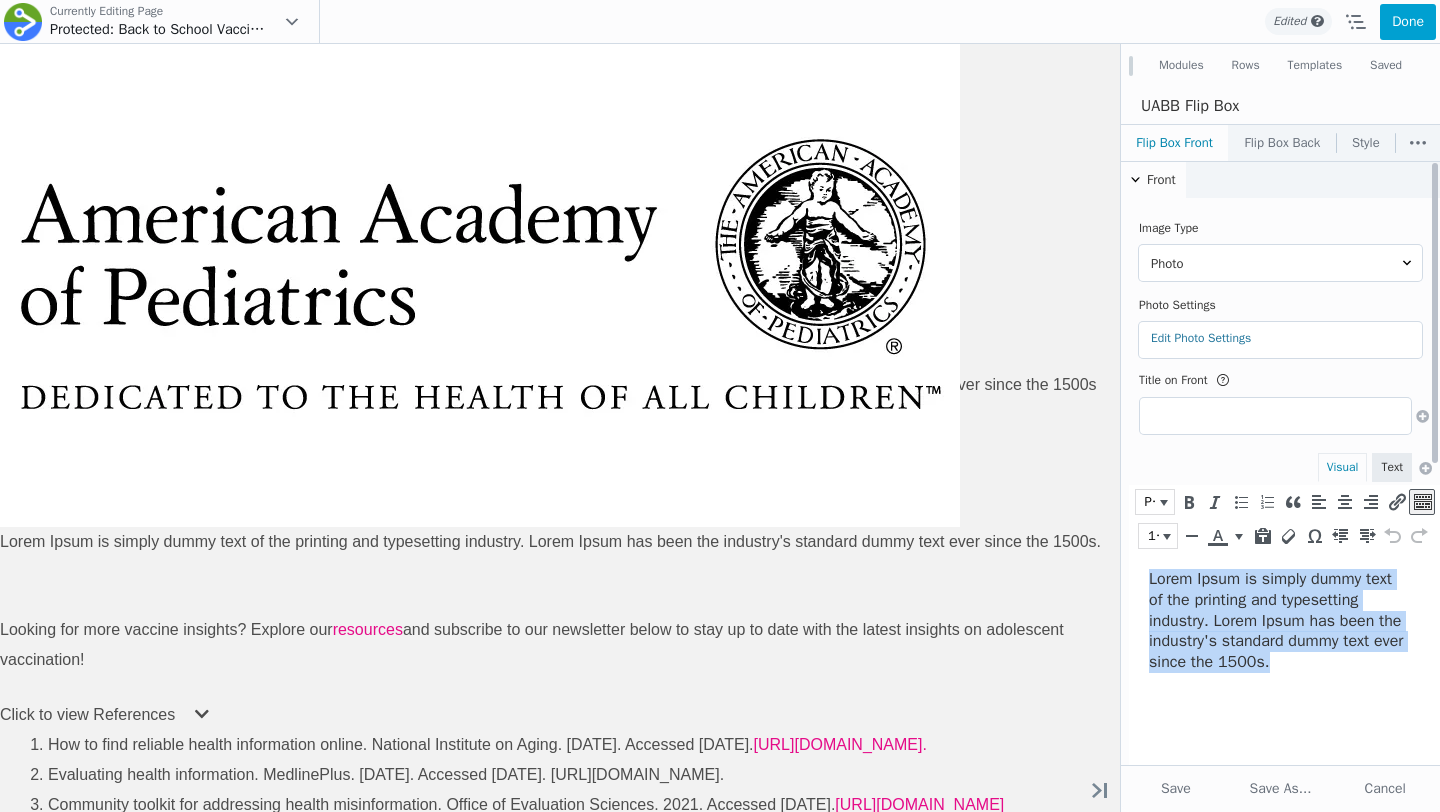 click on "Lorem Ipsum is simply dummy text of the printing and typesetting industry. Lorem Ipsum has been the industry's standard dummy text ever since the 1500s." at bounding box center (1279, 621) 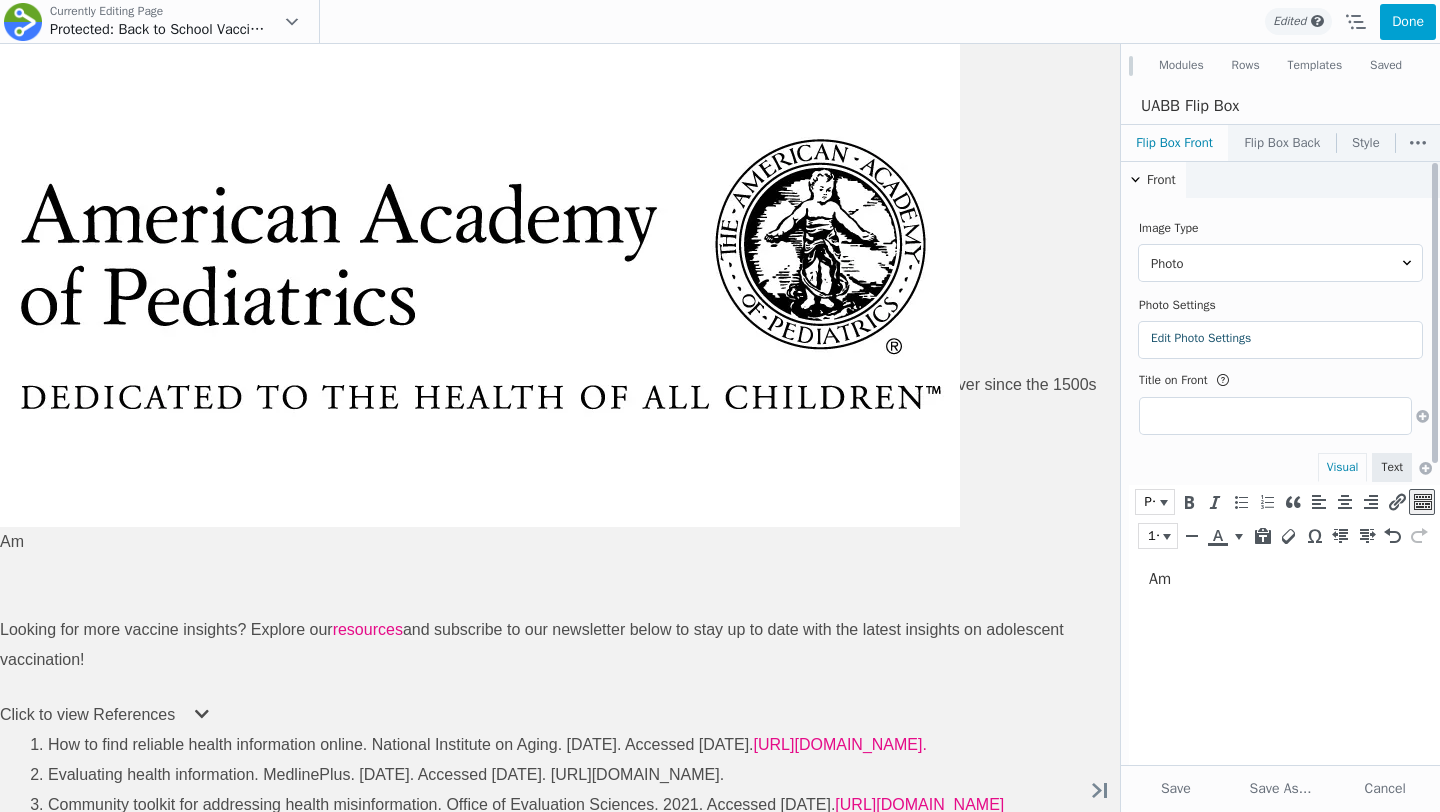 click on "Edit Photo Settings" at bounding box center (1201, 338) 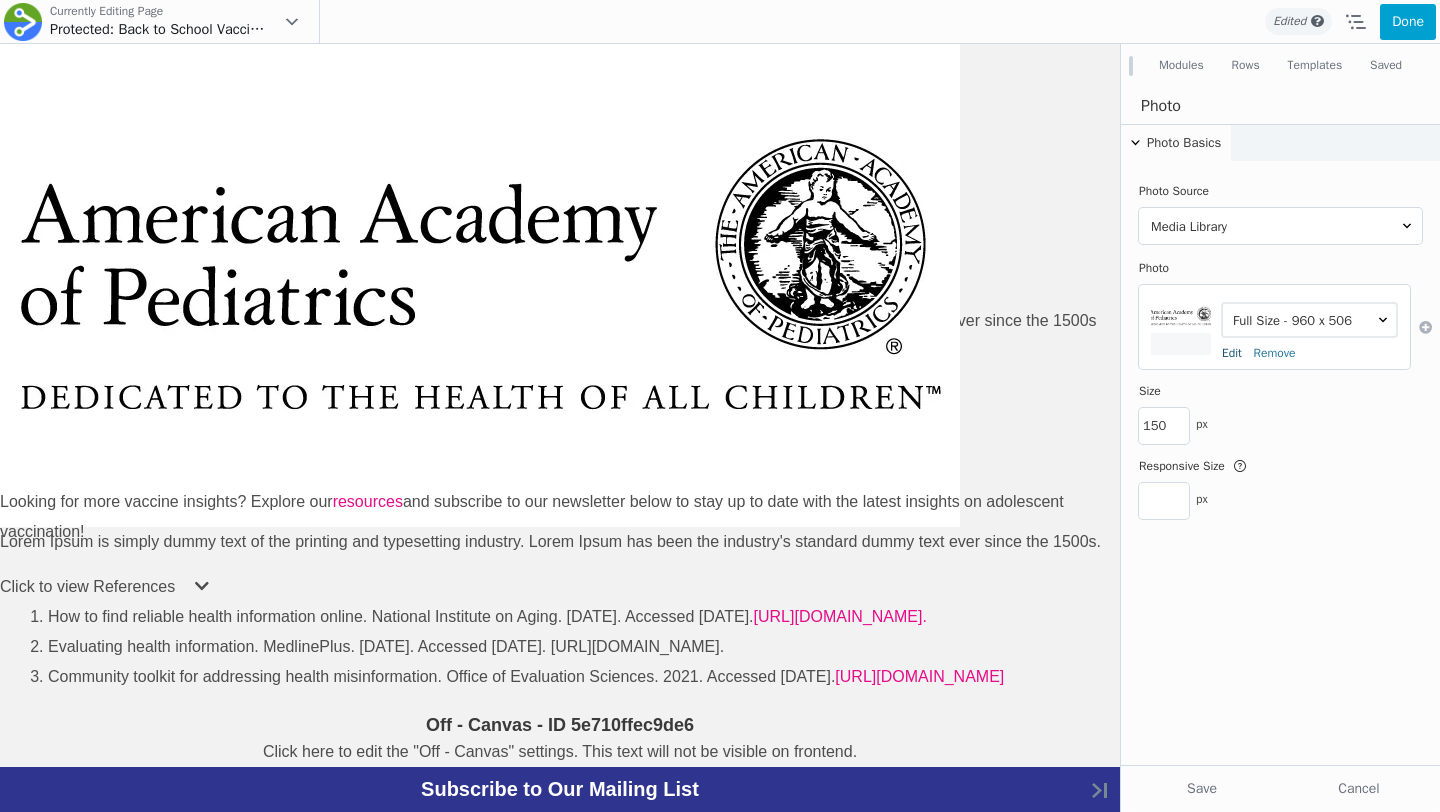 click on "Edit" at bounding box center (1232, 353) 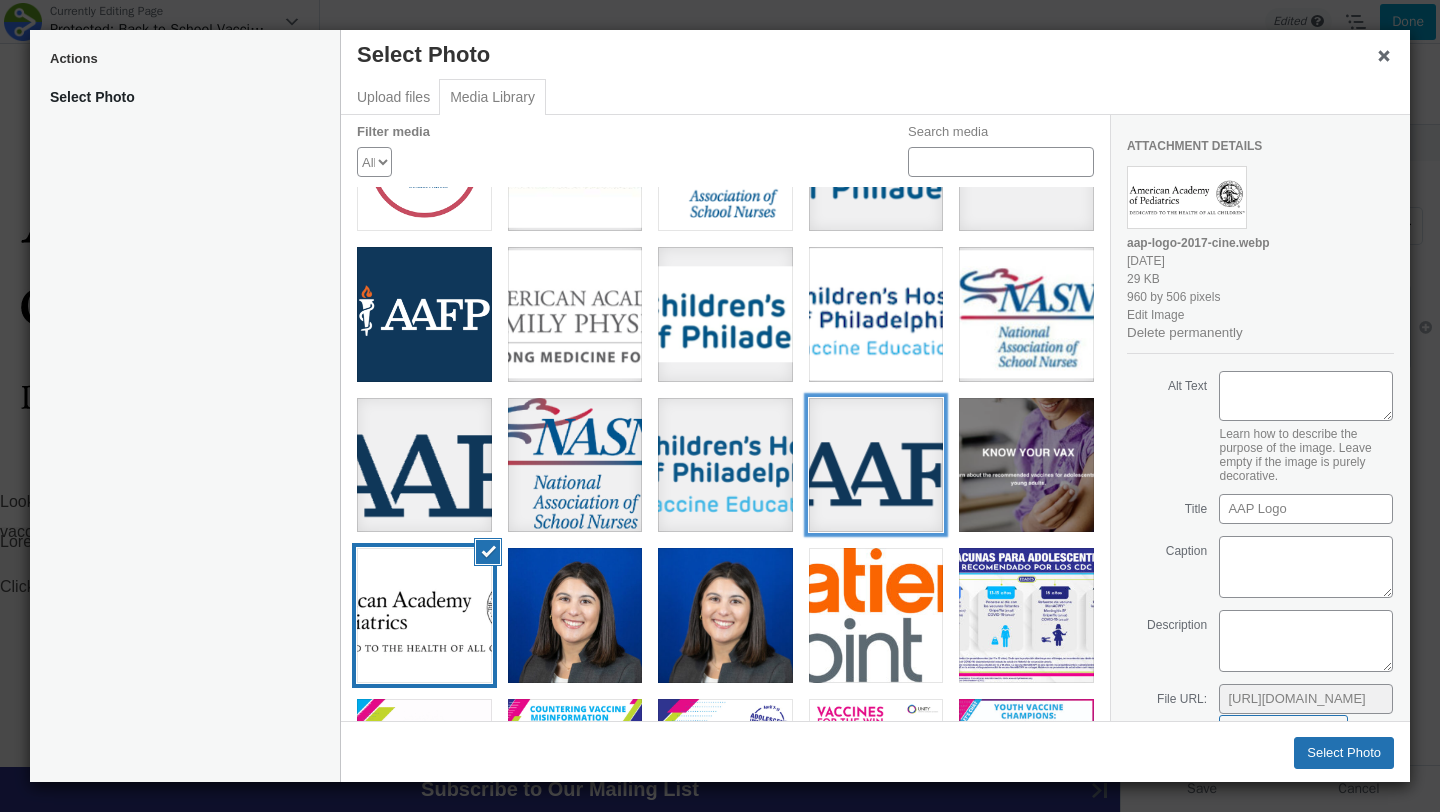 click at bounding box center [876, 465] 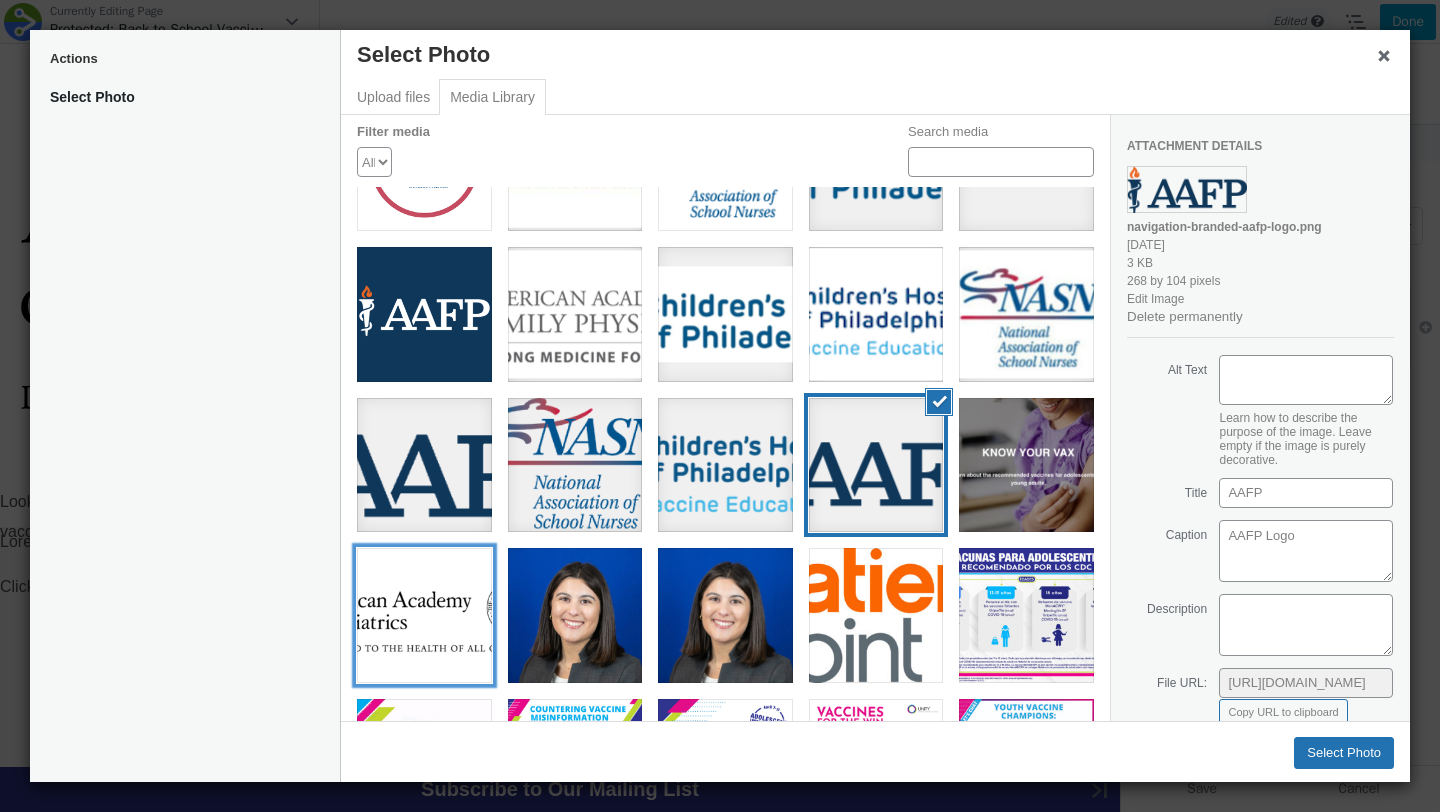 click at bounding box center [424, 615] 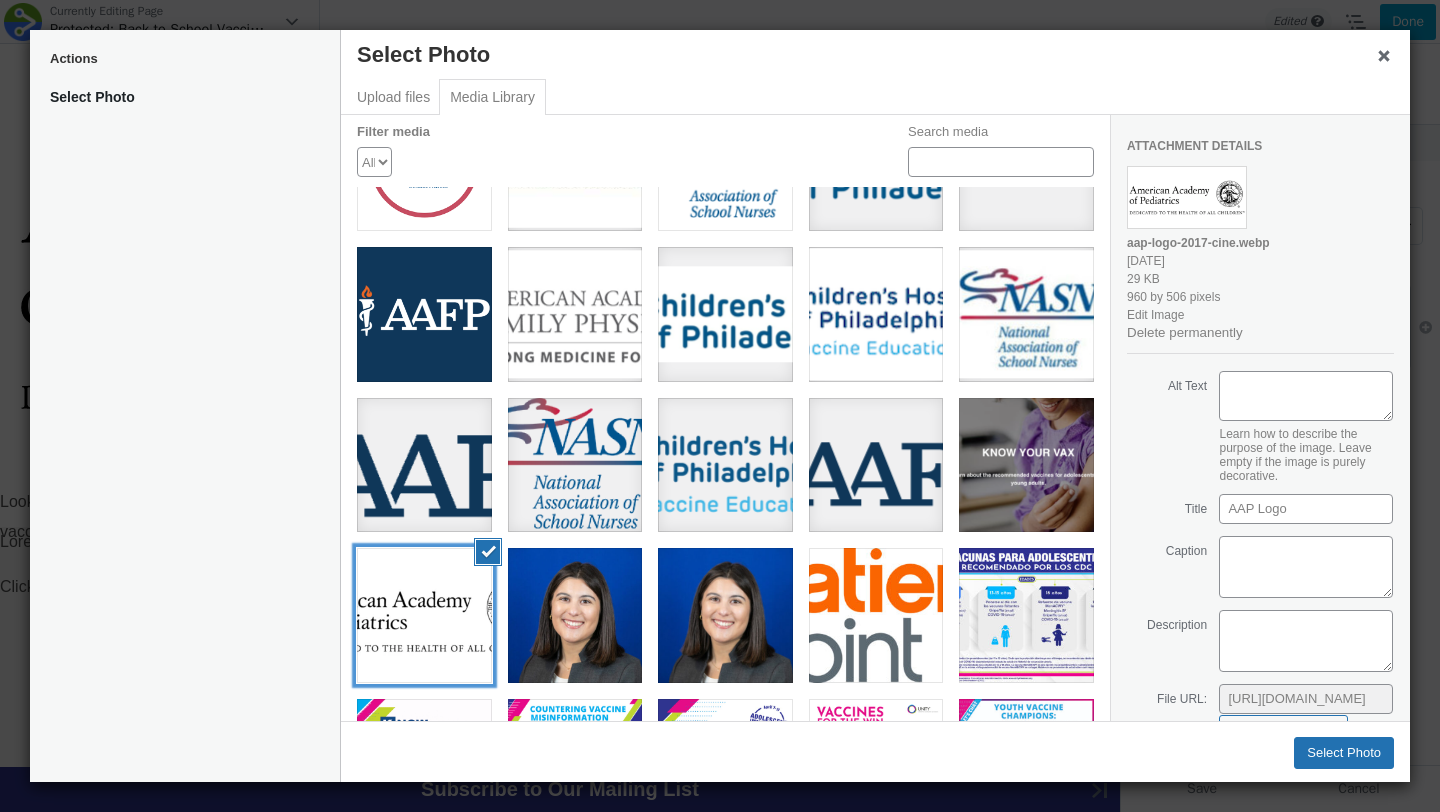 type 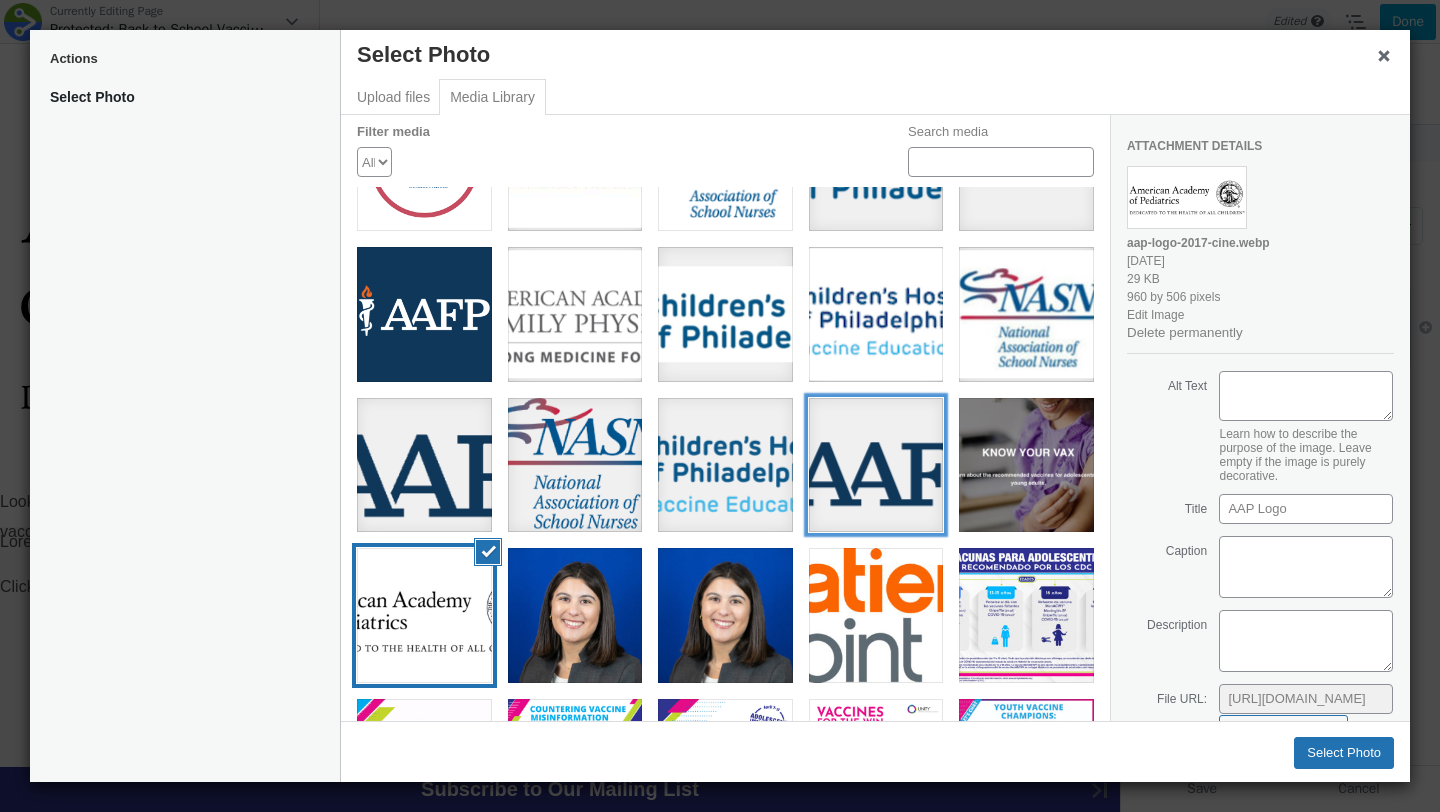 click at bounding box center [876, 465] 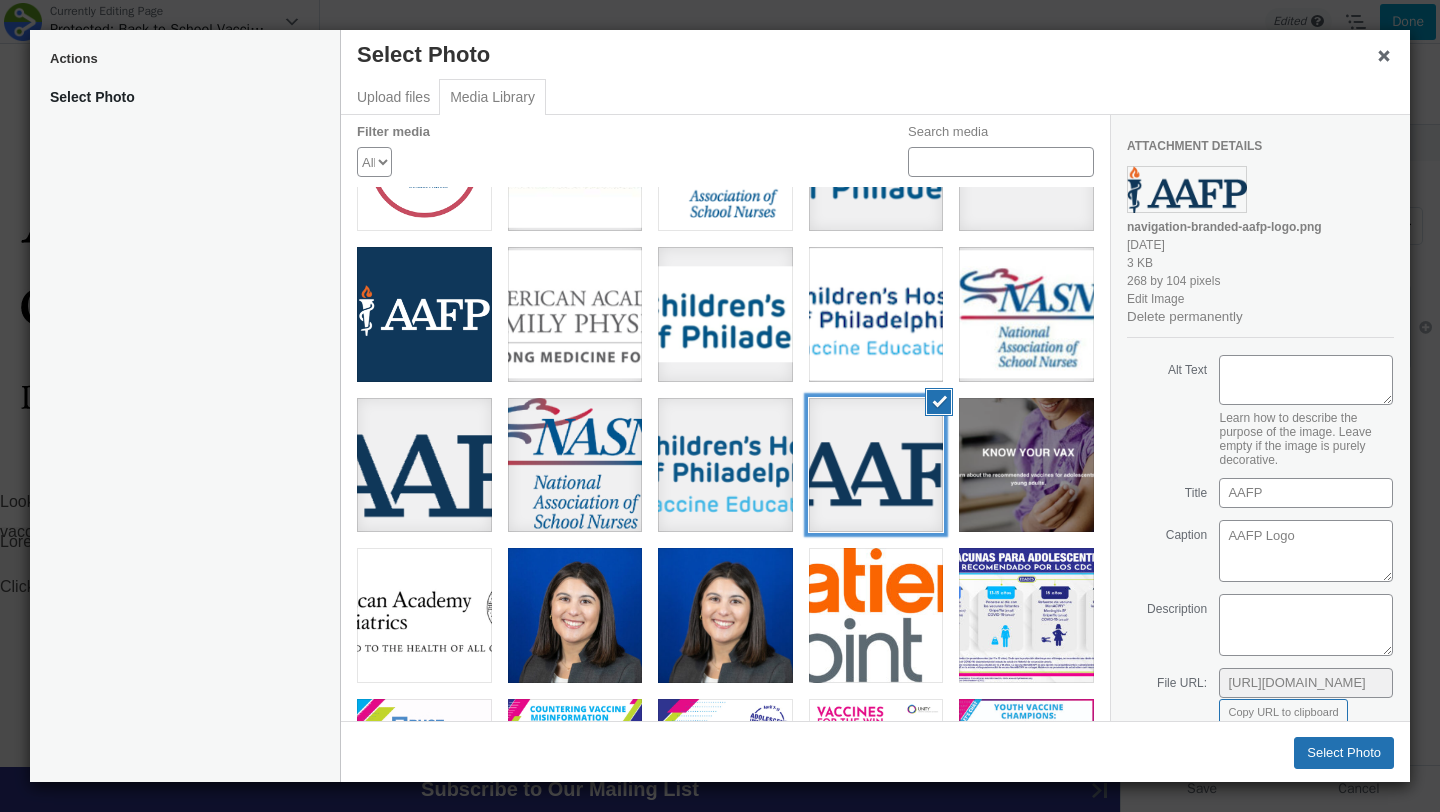 type 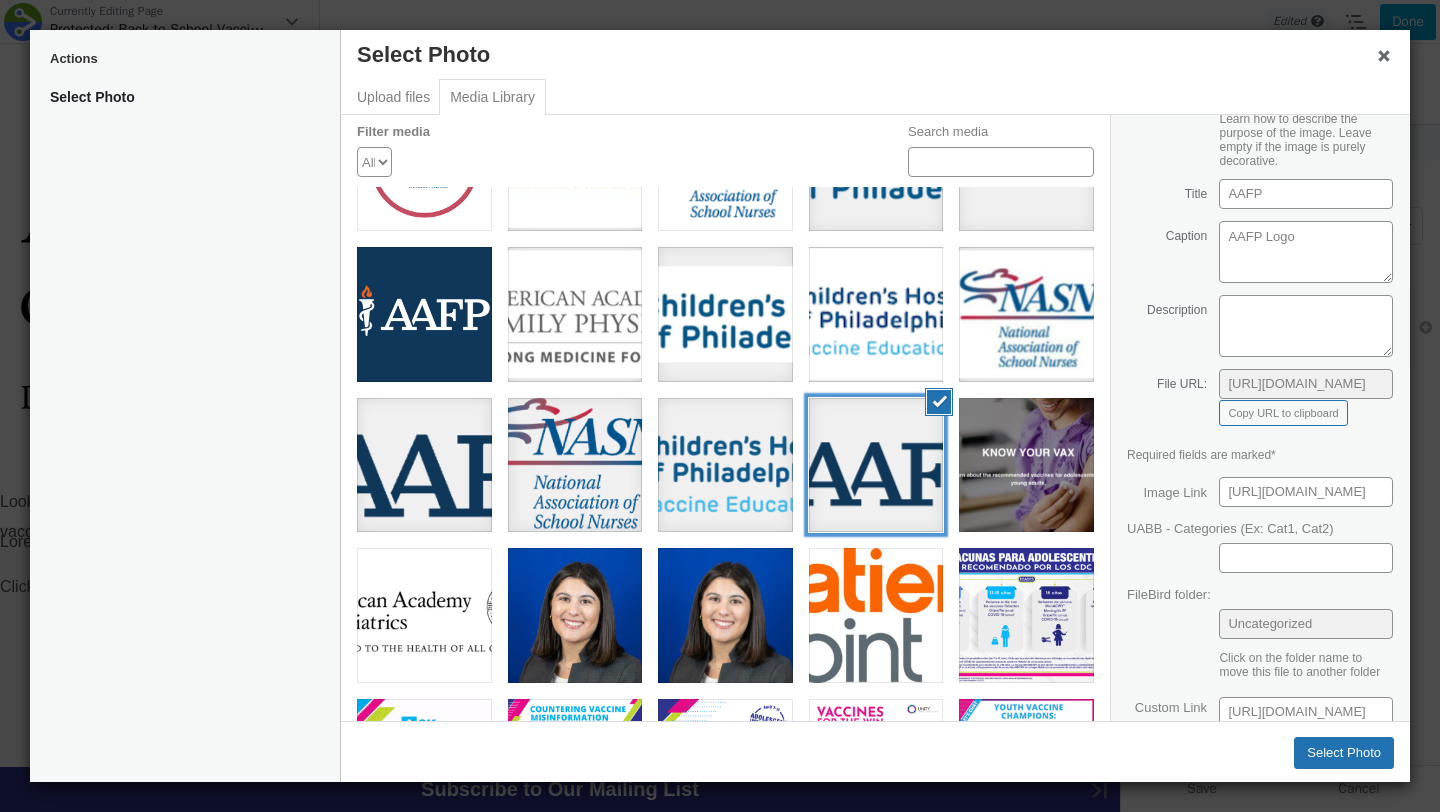 scroll, scrollTop: 331, scrollLeft: 0, axis: vertical 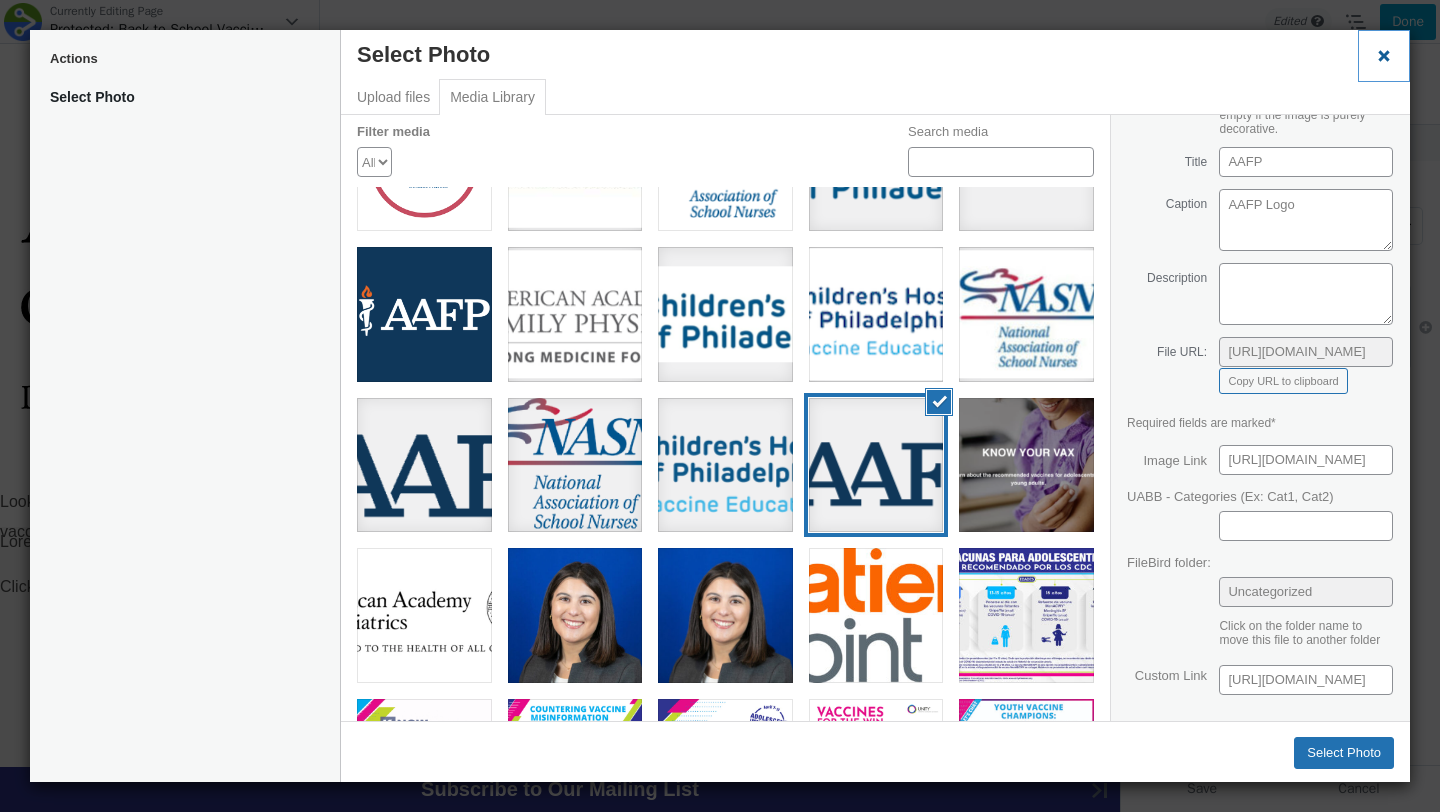 click on "Close dialog" at bounding box center [1384, 56] 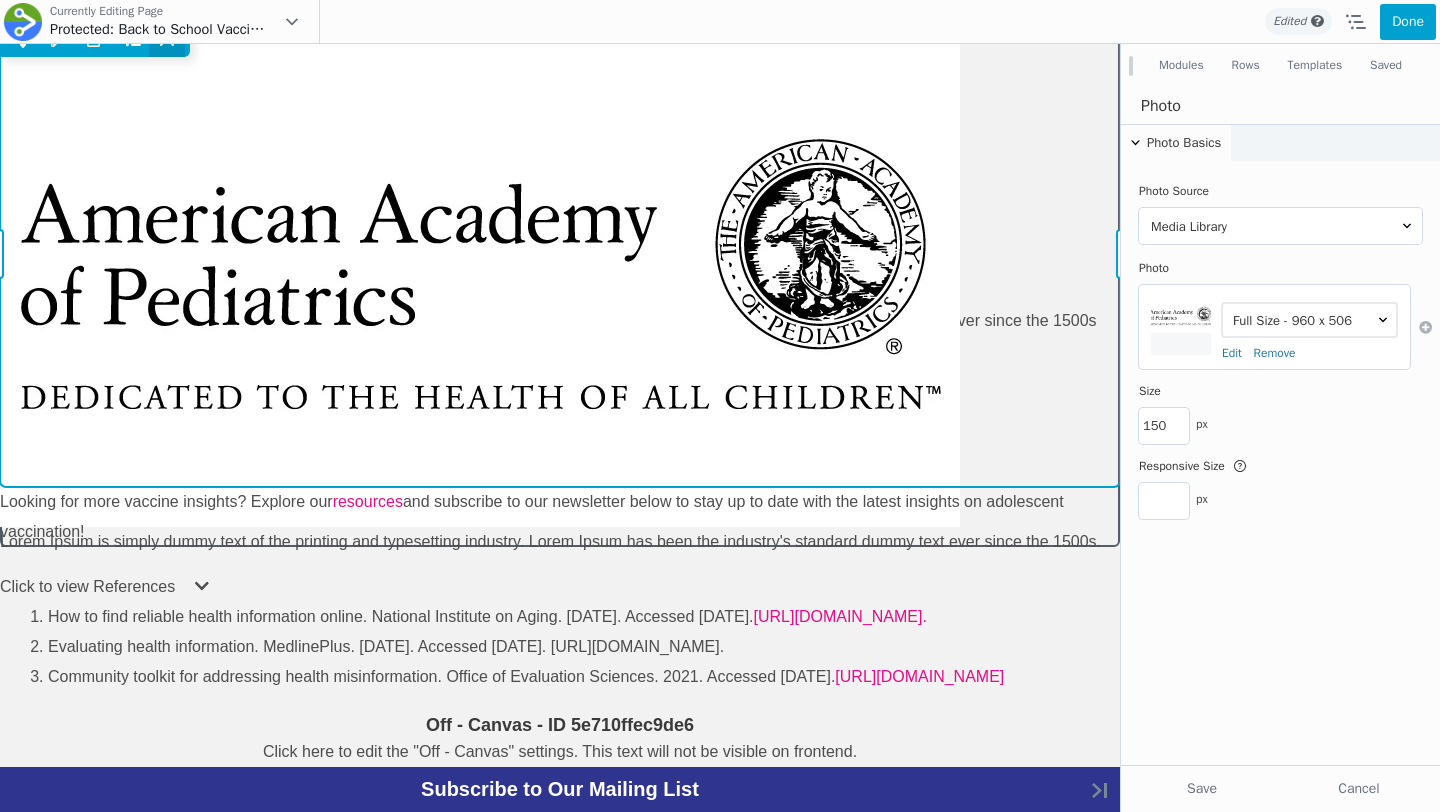 click 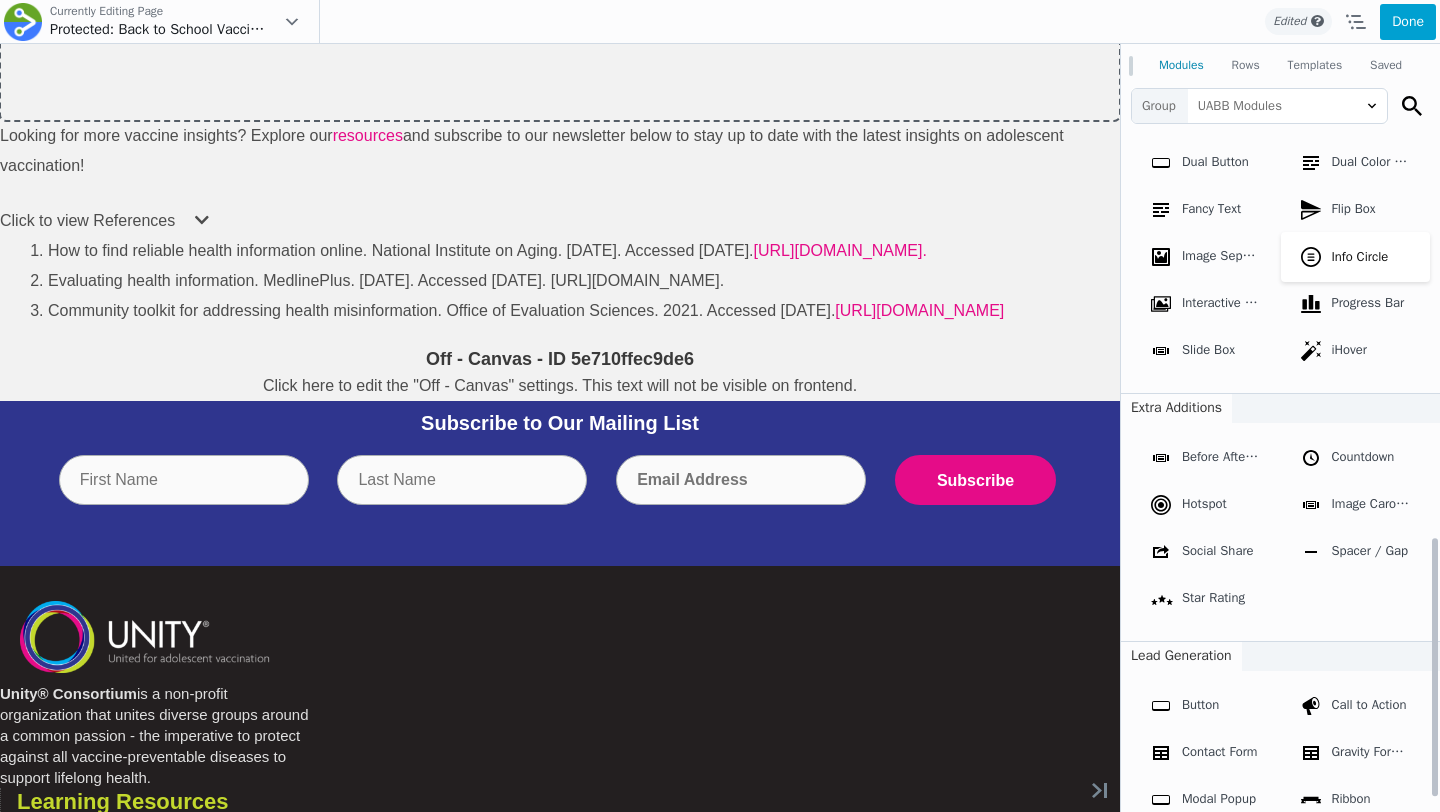 scroll, scrollTop: 1109, scrollLeft: 0, axis: vertical 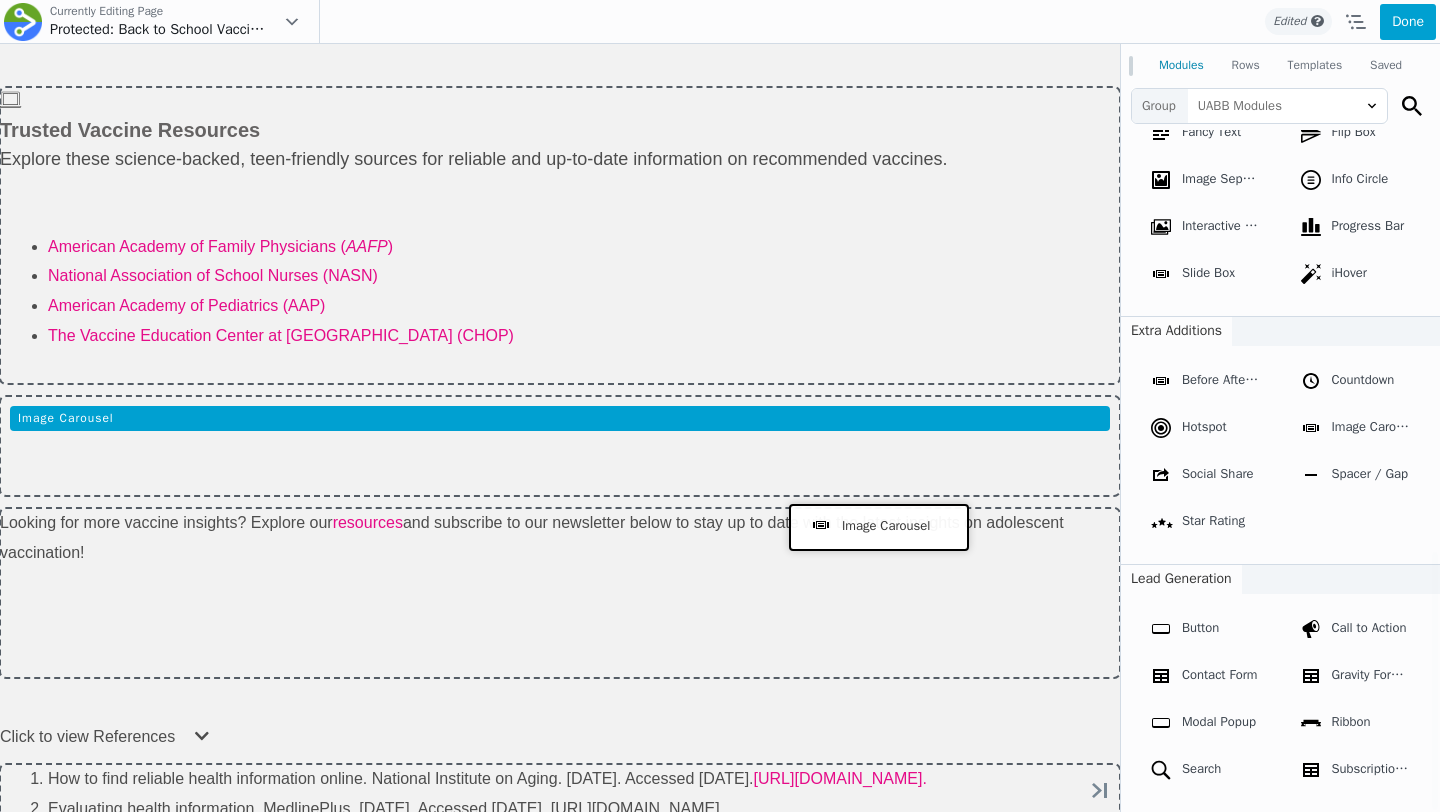 drag, startPoint x: 1337, startPoint y: 469, endPoint x: 874, endPoint y: 523, distance: 466.1384 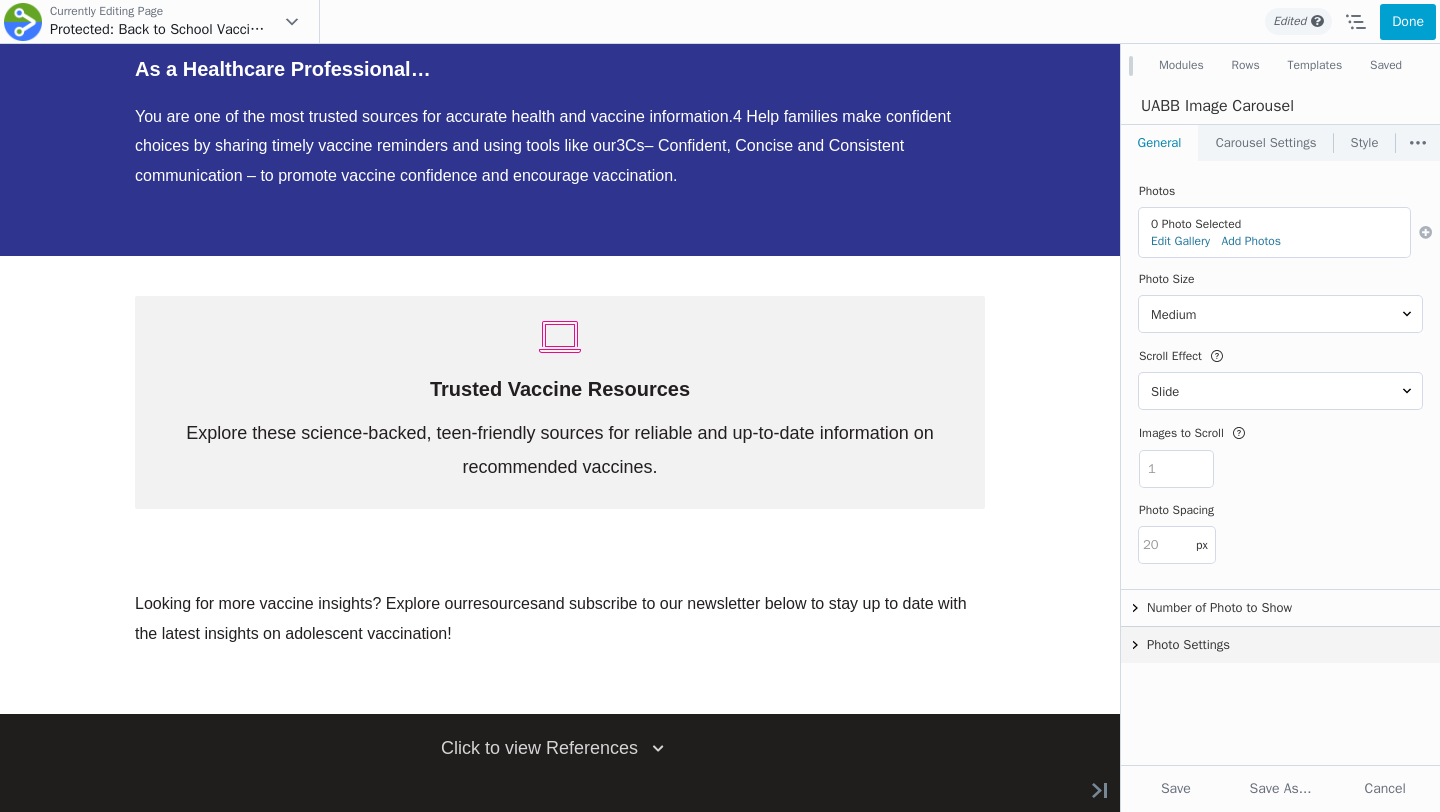 click on "Photo Settings" at bounding box center [1280, 645] 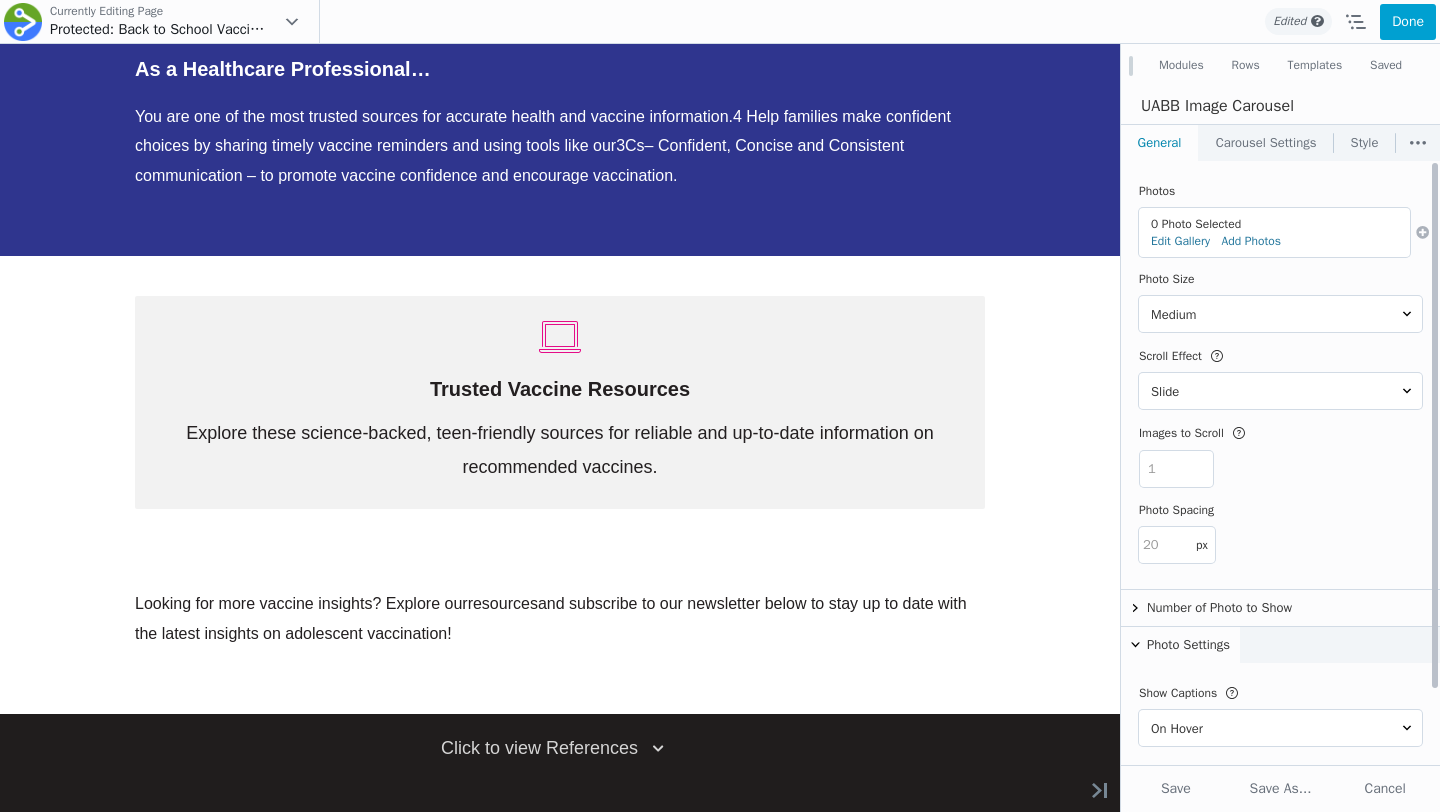 scroll, scrollTop: 86, scrollLeft: 0, axis: vertical 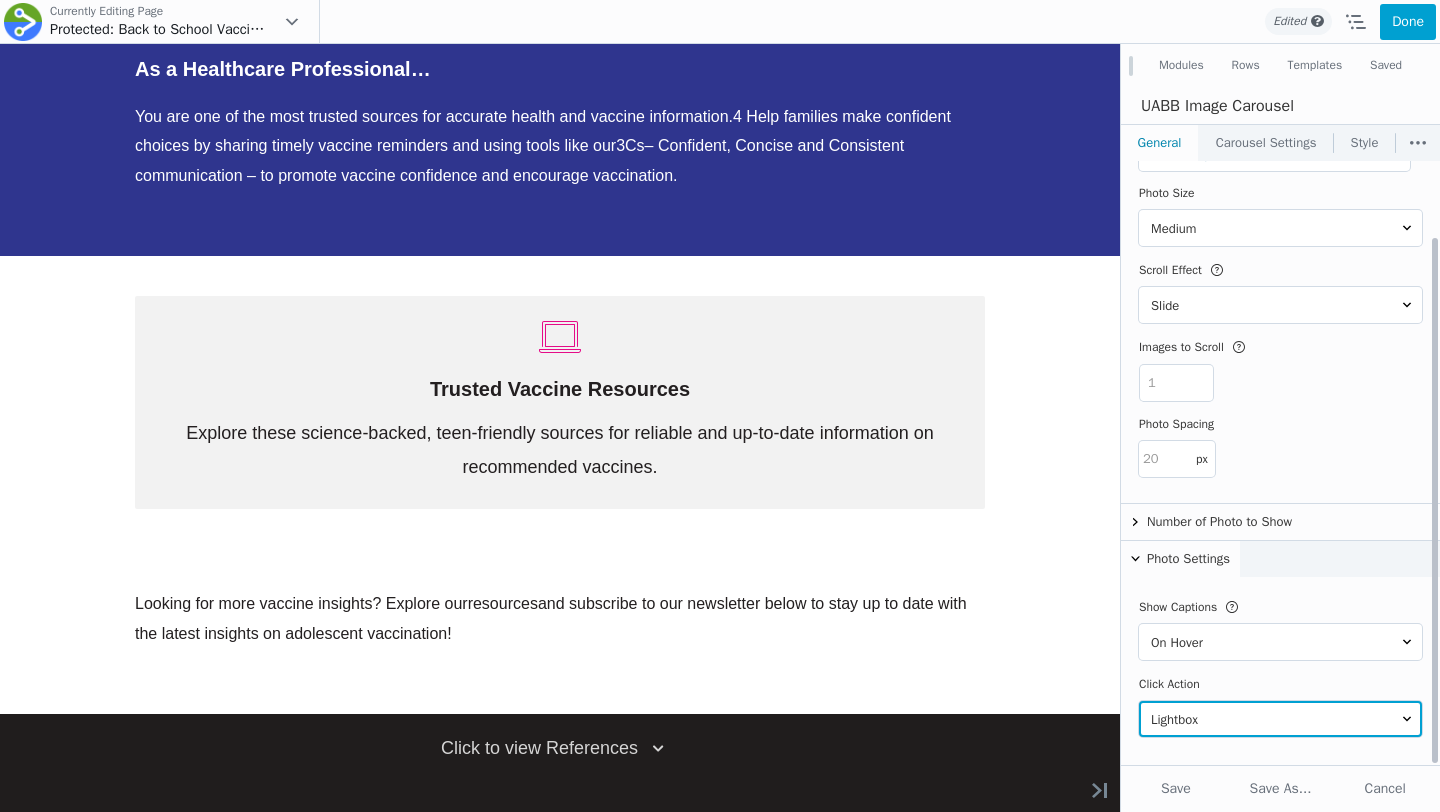 click on "None
Lightbox
Photo Custom Link" at bounding box center (1280, 719) 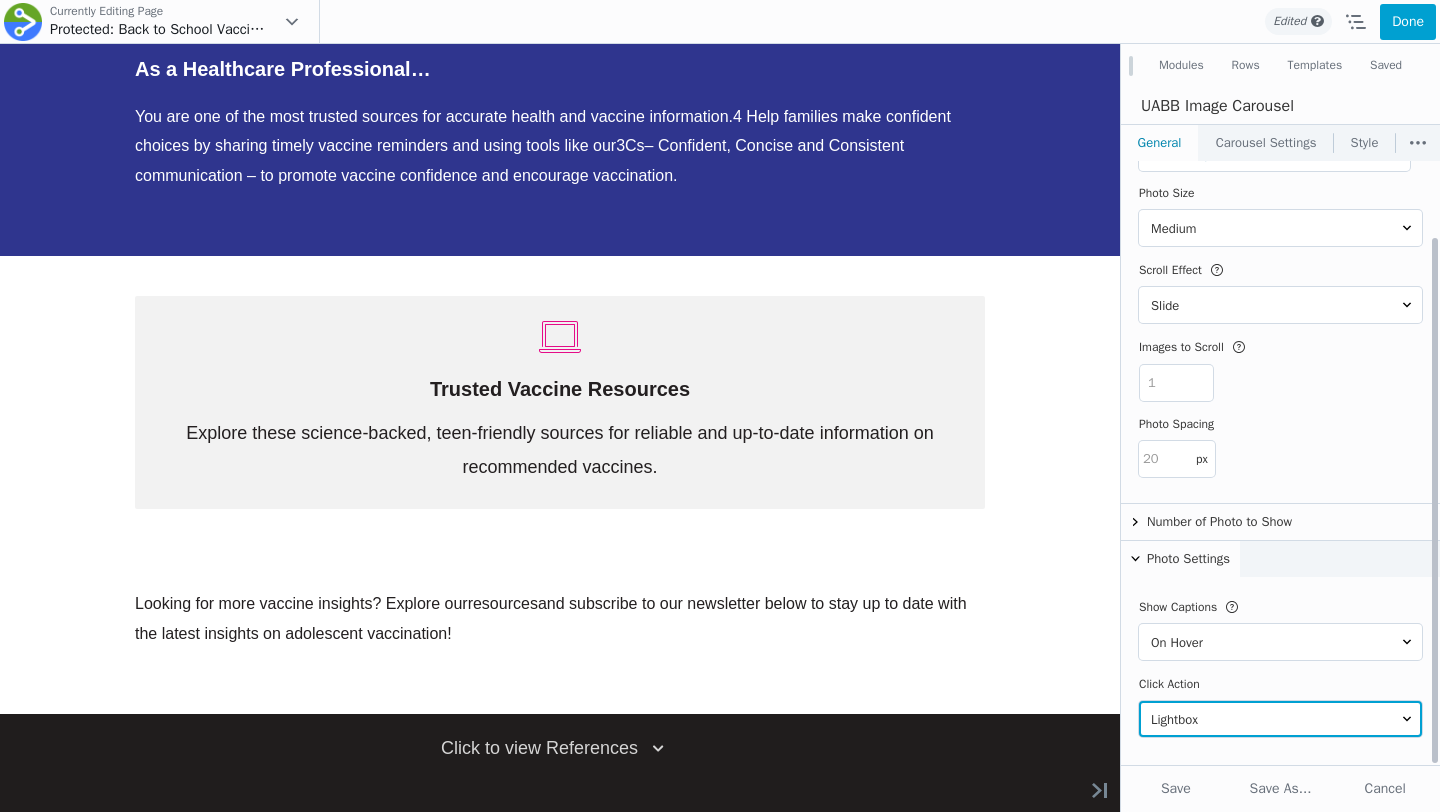 select on "cta-link" 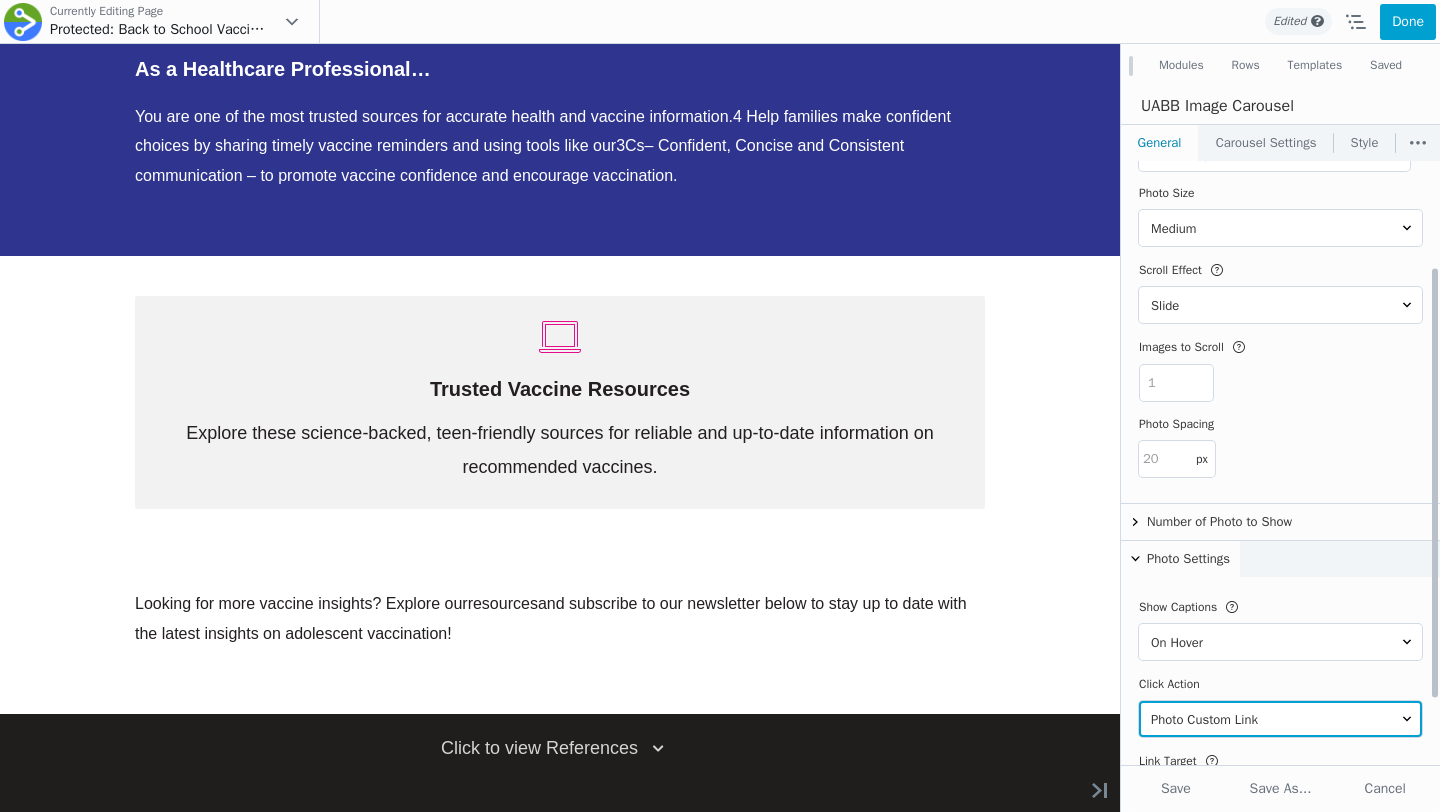 scroll, scrollTop: 240, scrollLeft: 0, axis: vertical 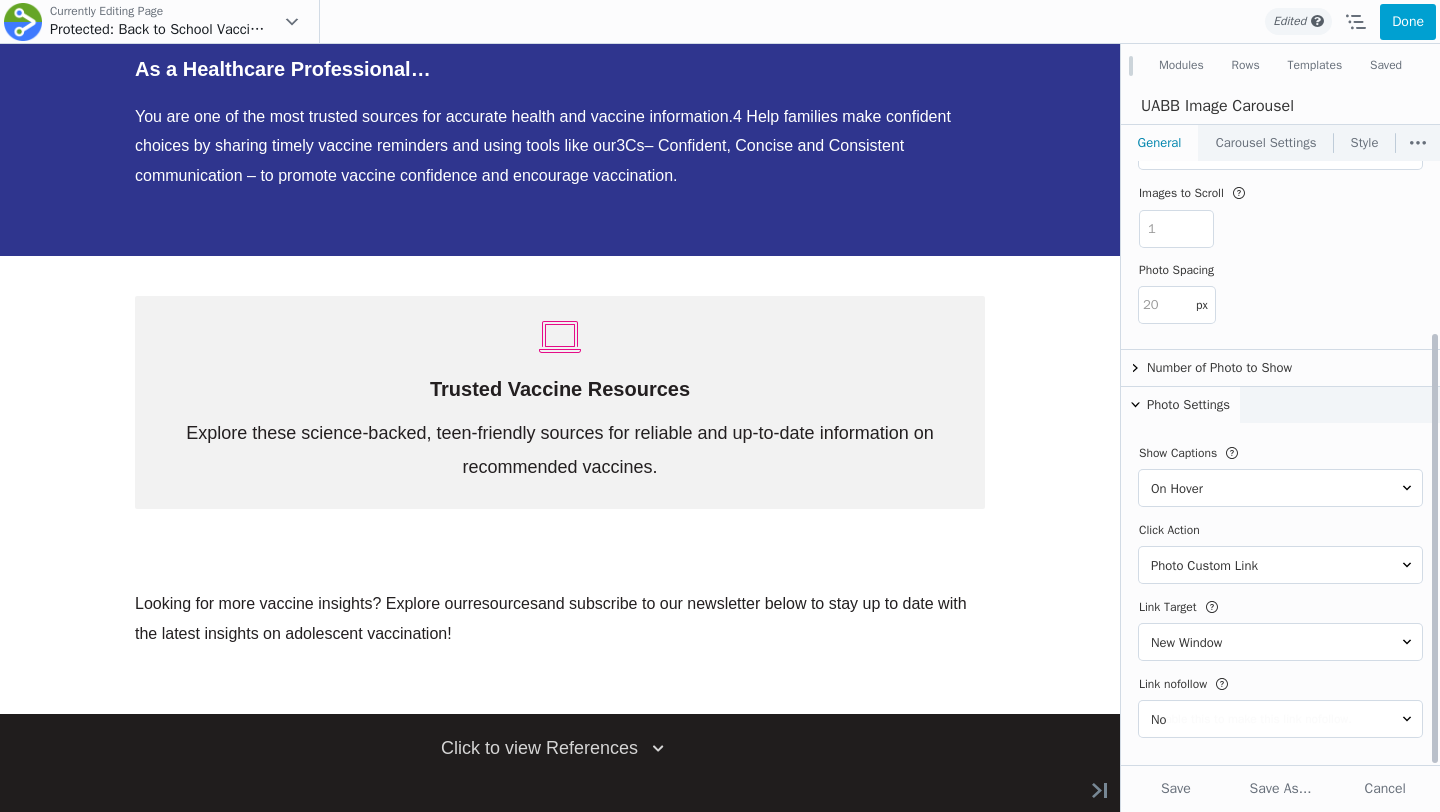 click on "Link nofollow
Enable this to make this link nofollow.
No
Yes" at bounding box center [1280, 709] 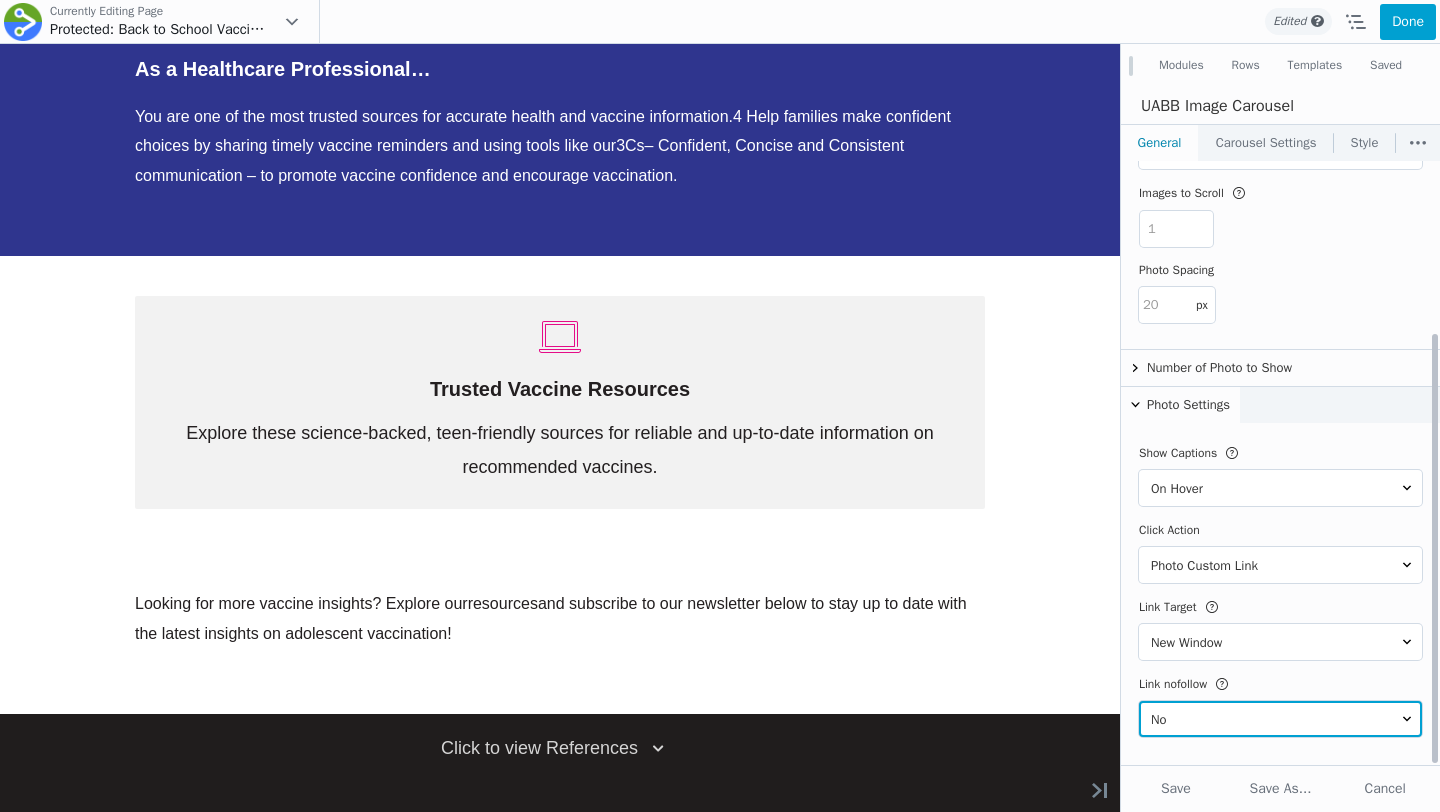 click on "No
Yes" at bounding box center [1280, 719] 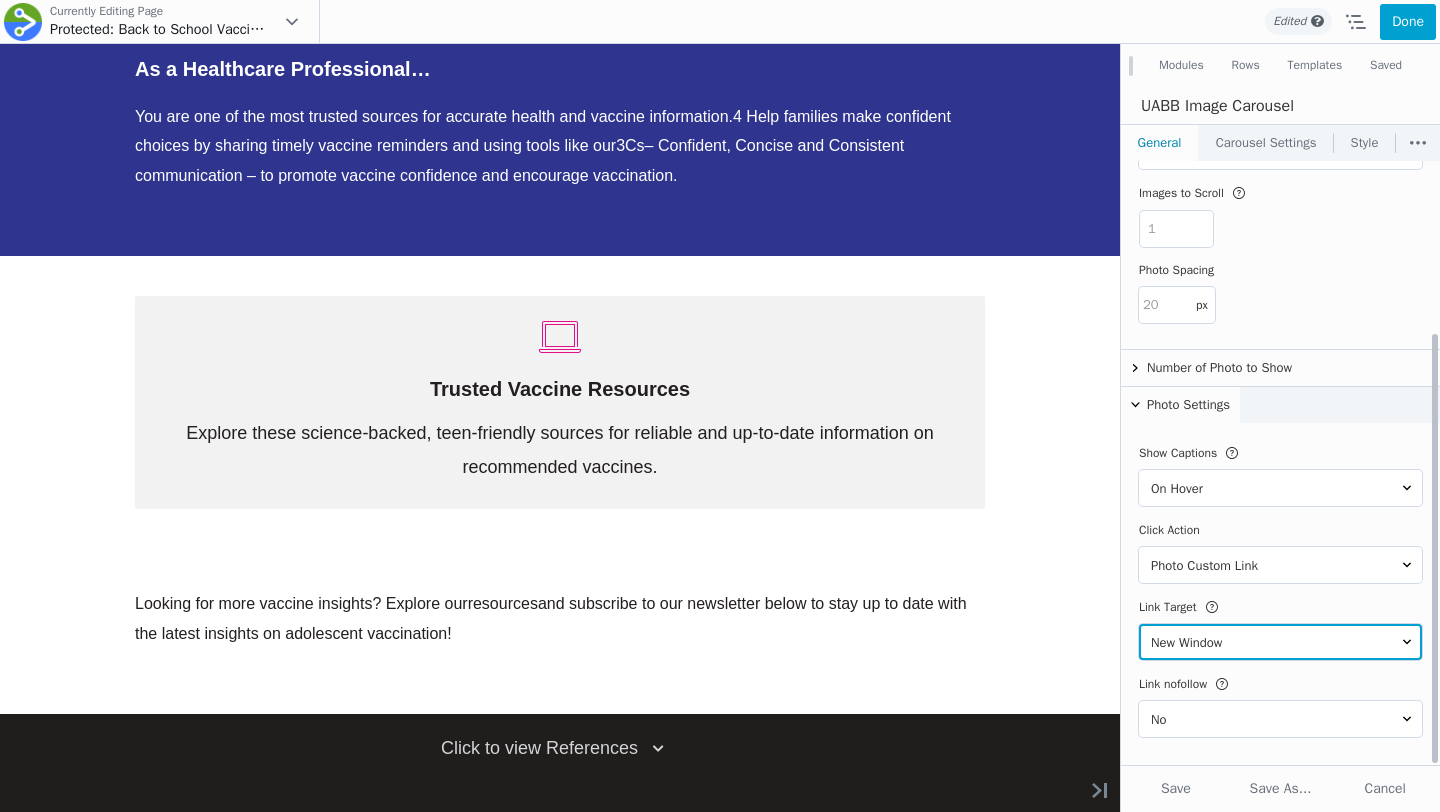 click on "Same Window
New Window" at bounding box center [1280, 642] 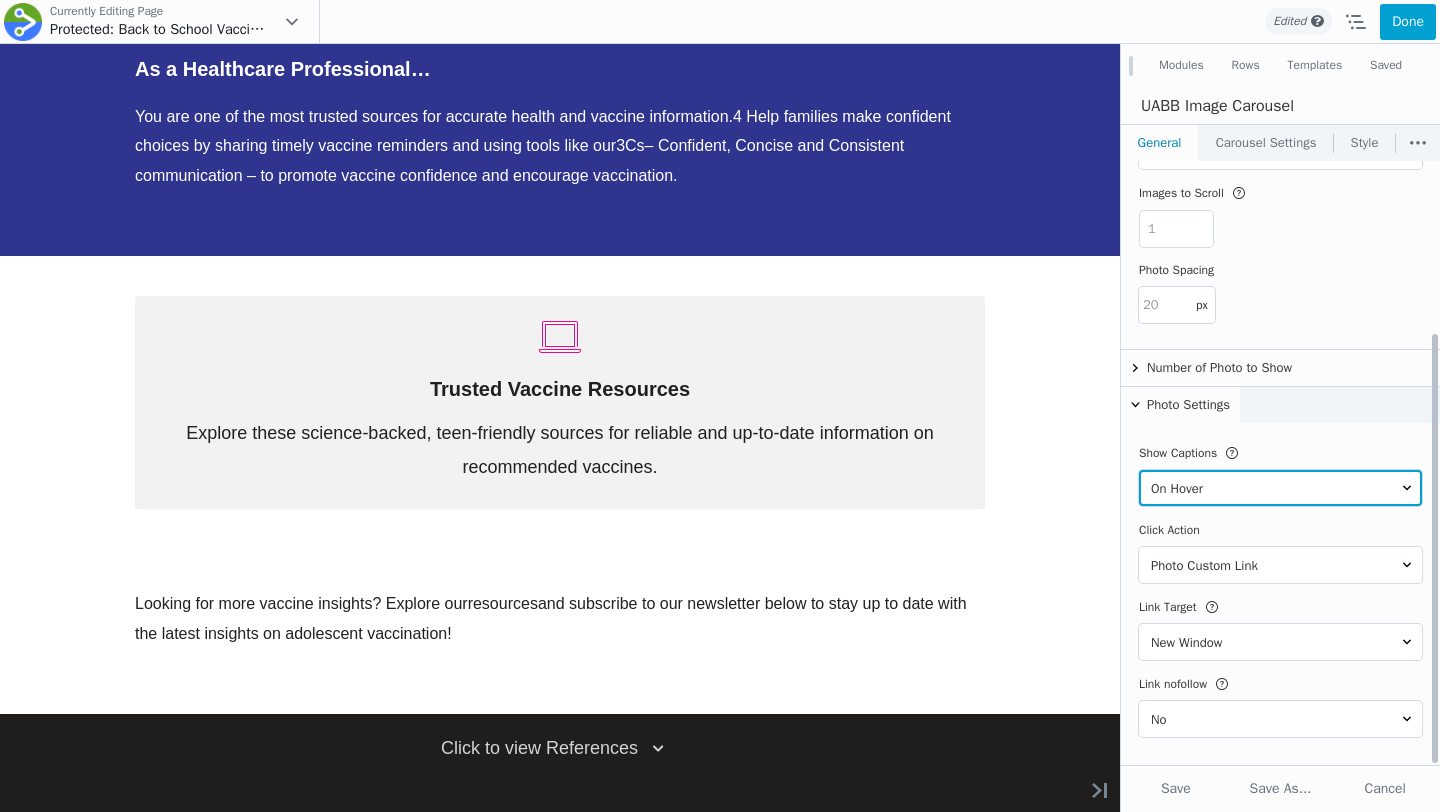 click on "Never
On Hover
Below Photo" at bounding box center [1280, 488] 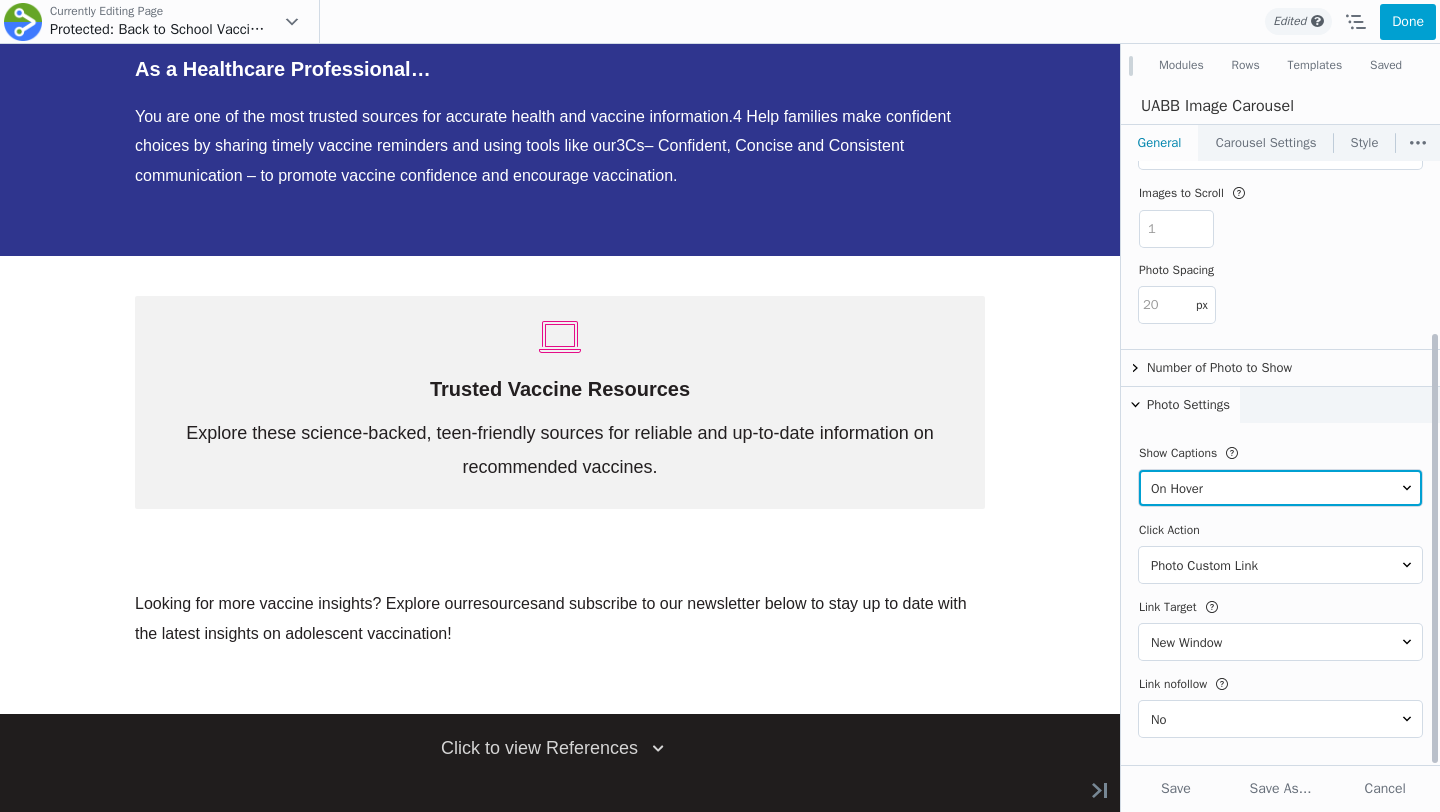 select on "0" 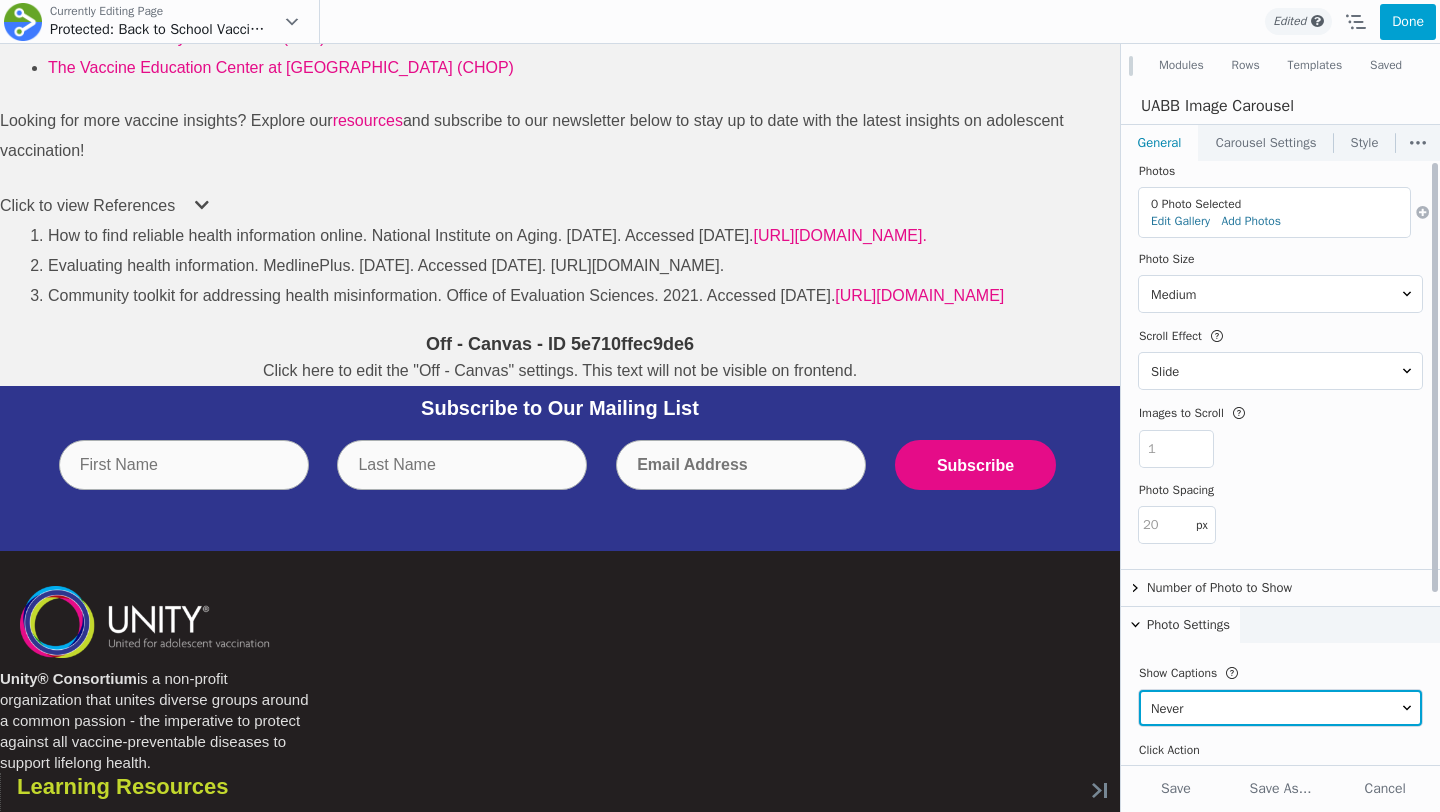 scroll, scrollTop: 0, scrollLeft: 0, axis: both 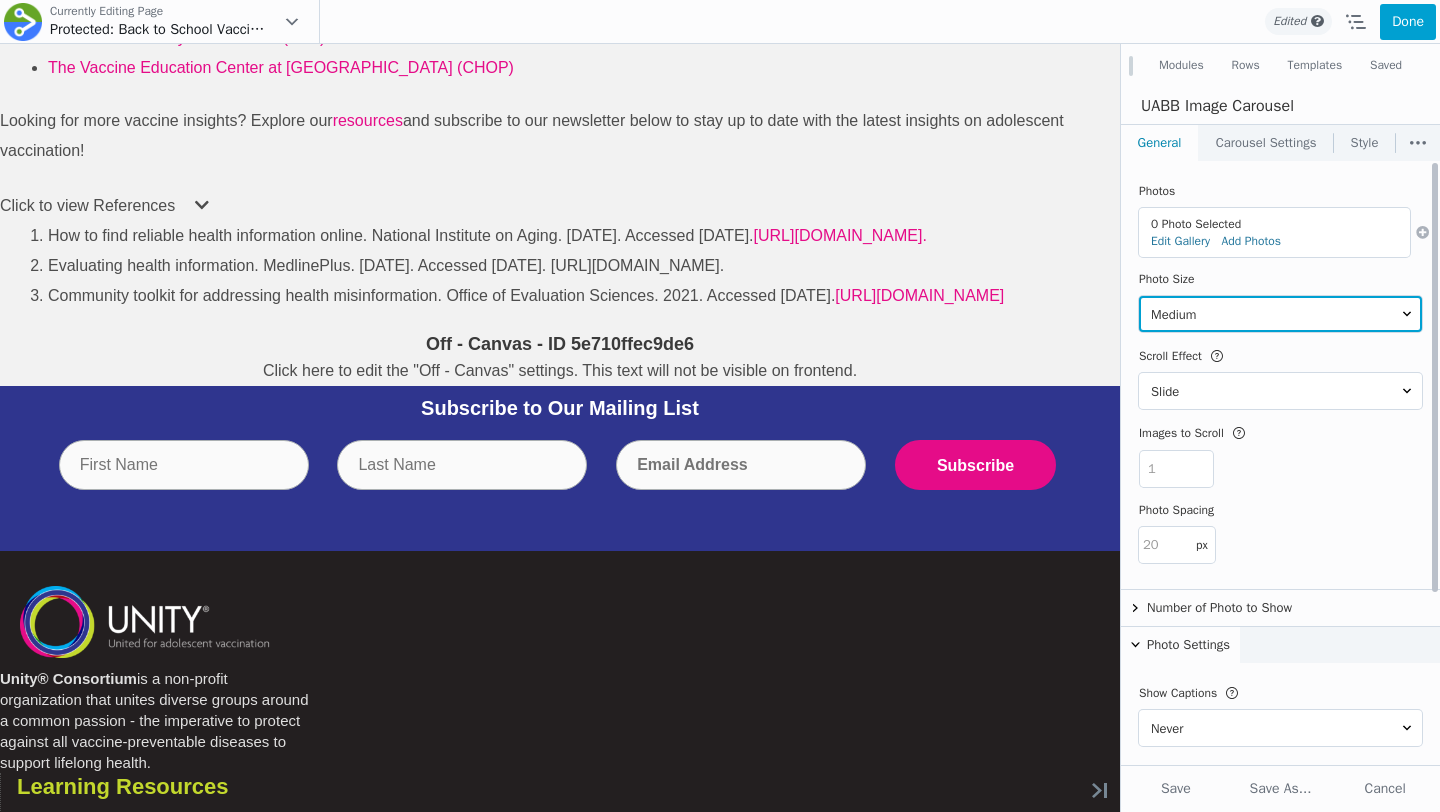 click on "Thumbnail
Medium
Full" at bounding box center [1280, 314] 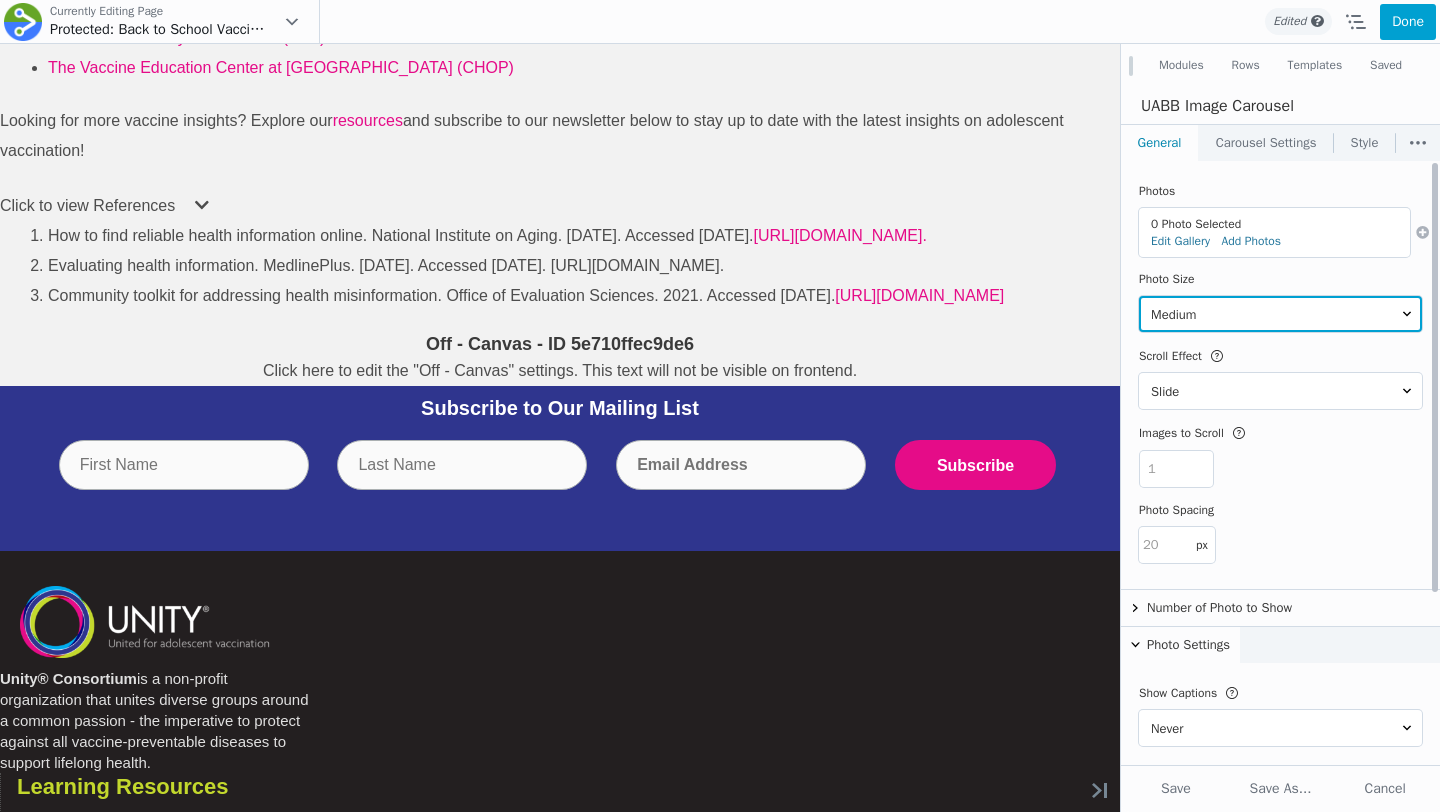 select on "thumbnail" 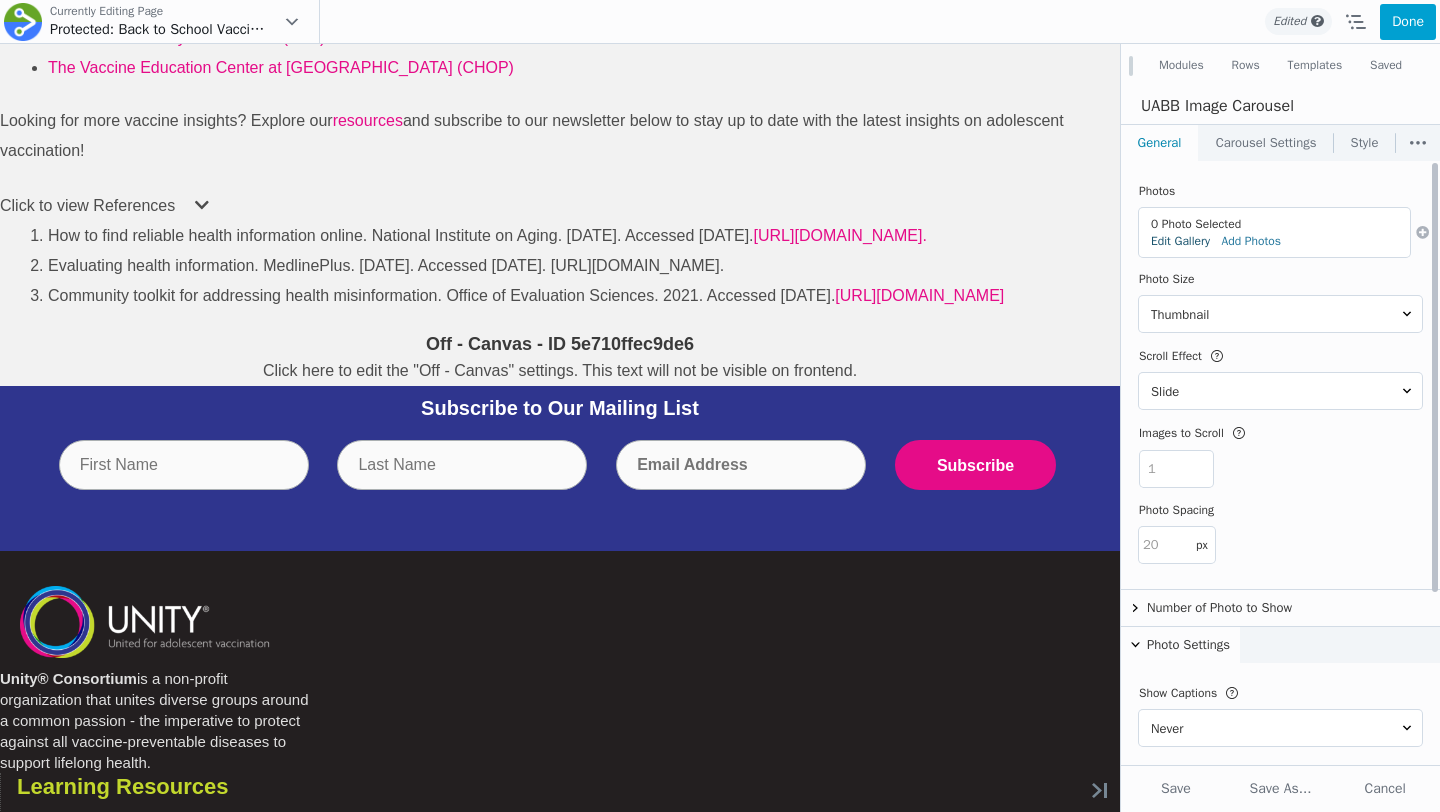 click on "Edit Gallery" at bounding box center (1180, 241) 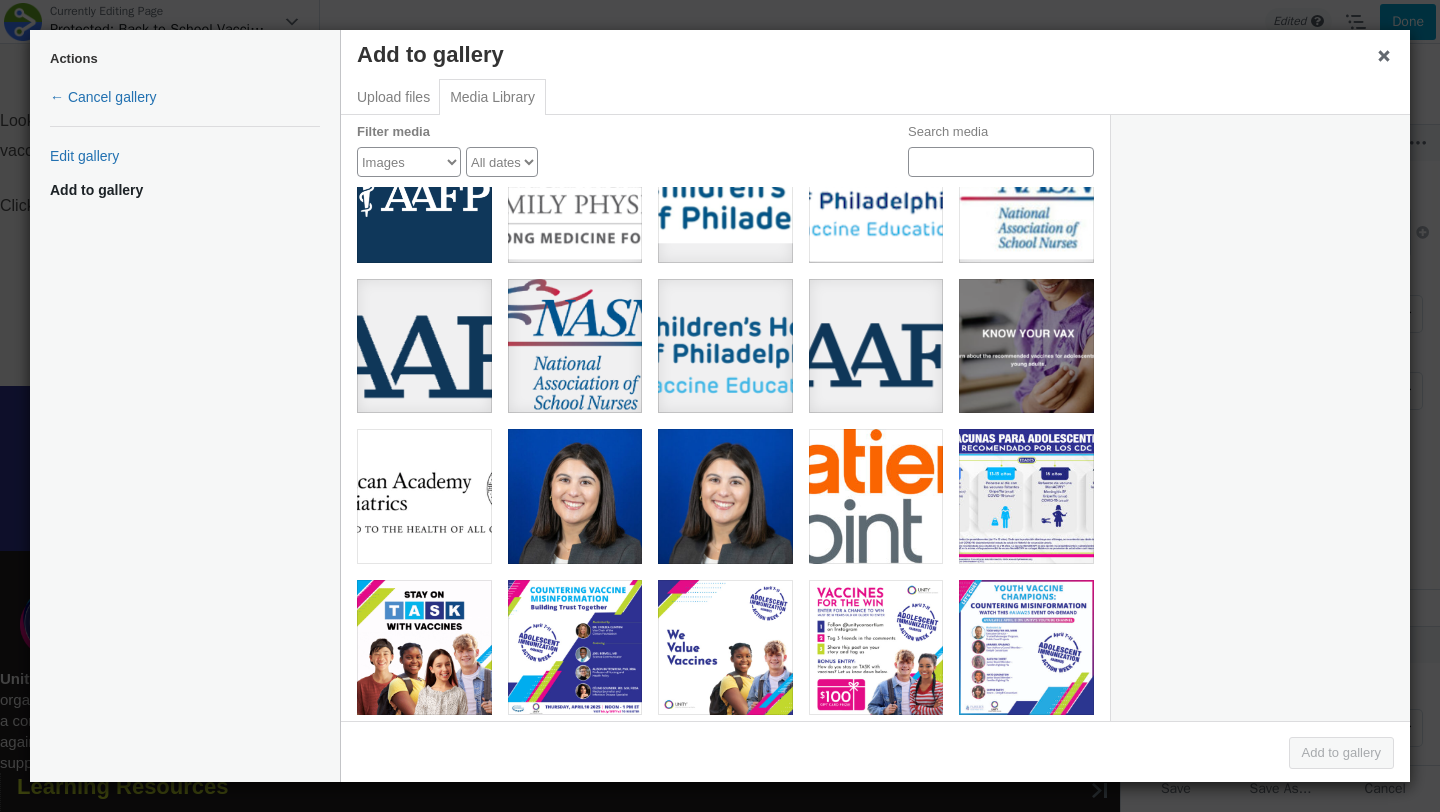 scroll, scrollTop: 373, scrollLeft: 0, axis: vertical 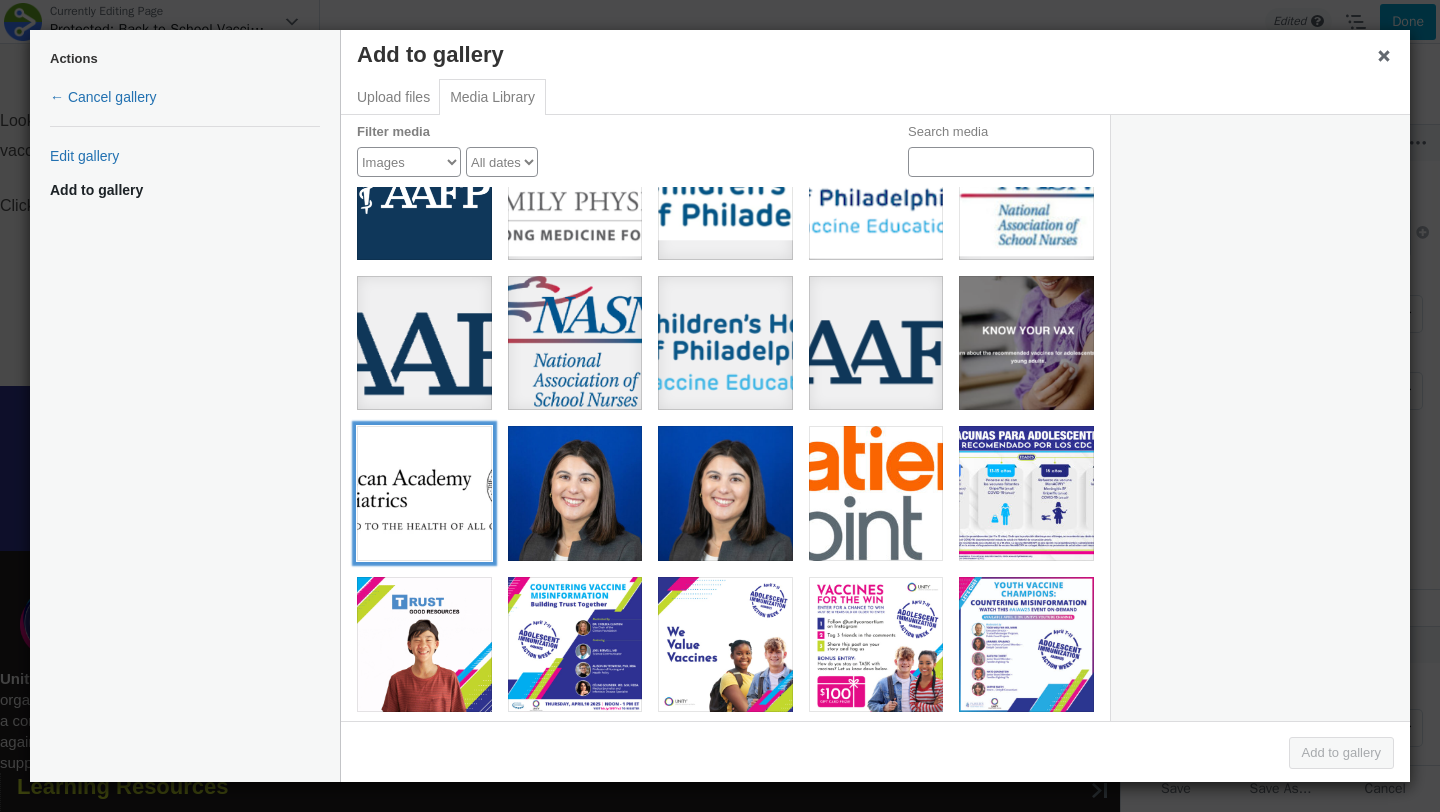 click at bounding box center [424, 493] 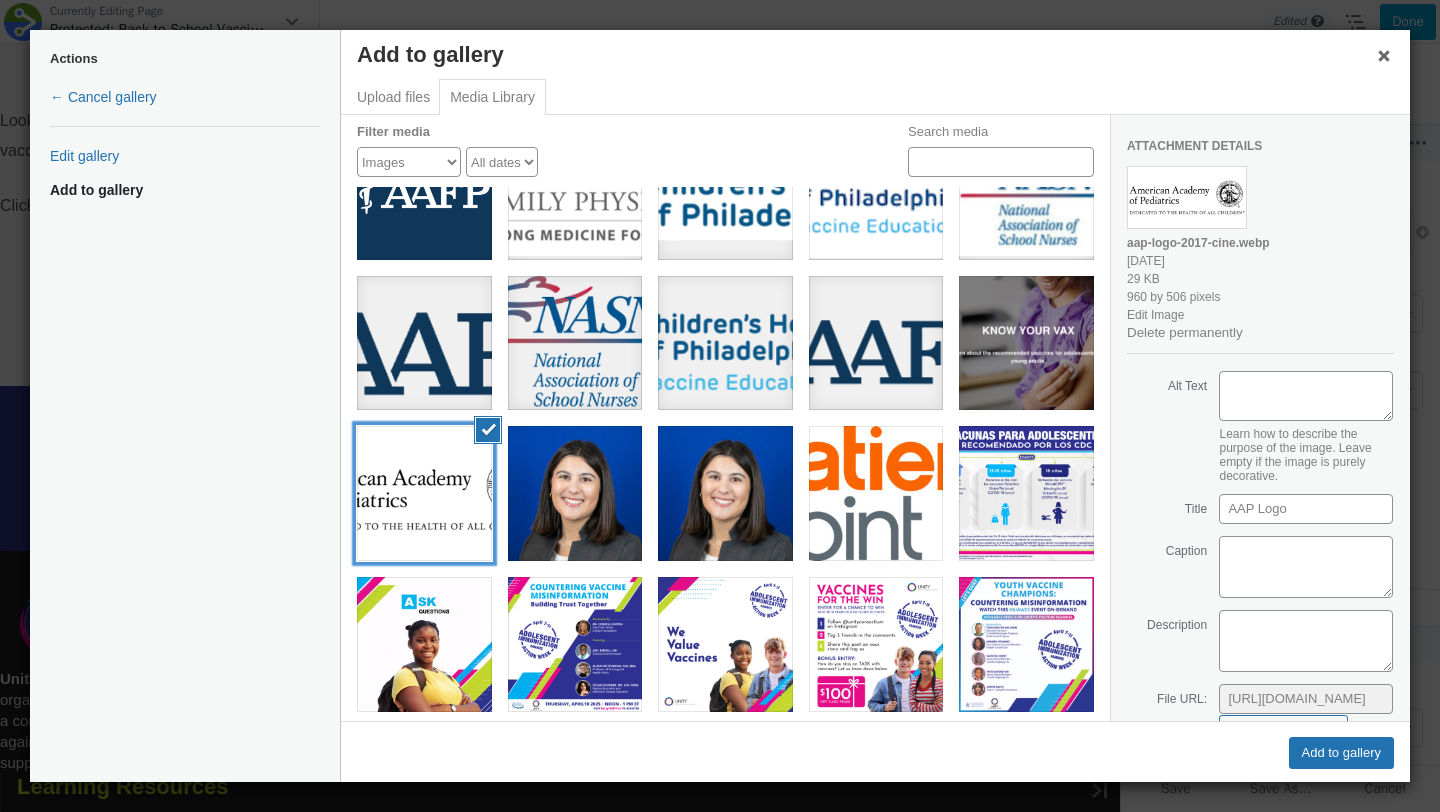 type 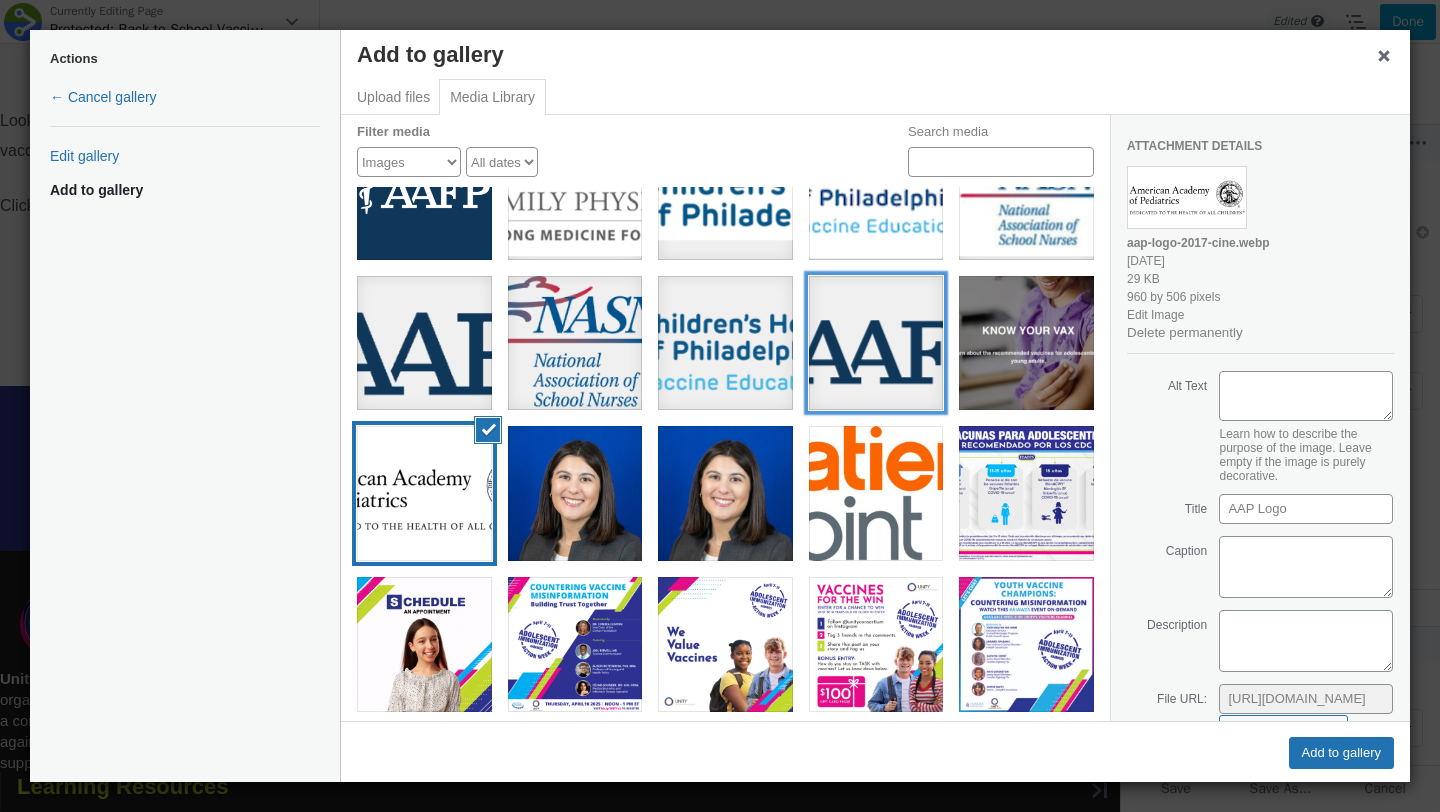 click at bounding box center (876, 343) 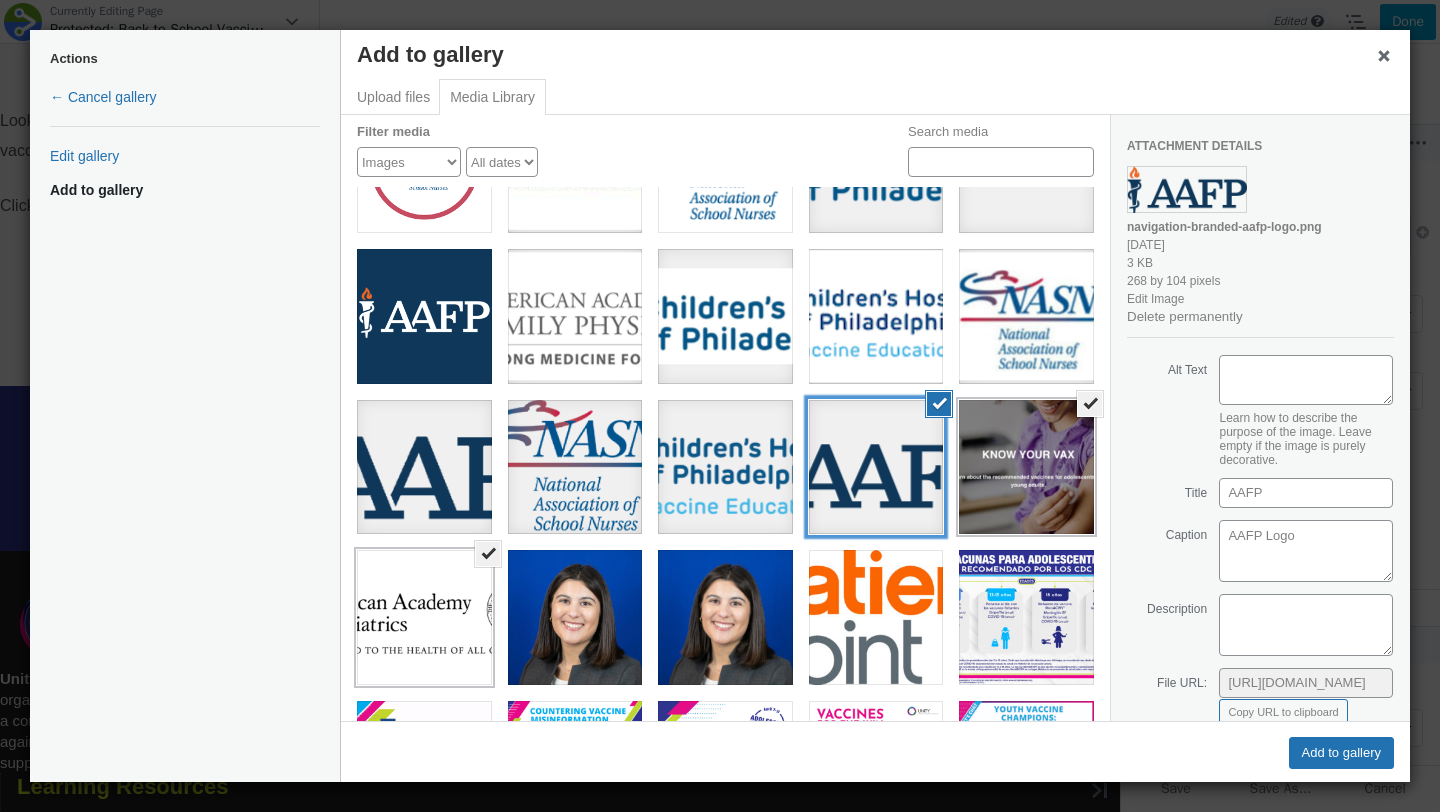 scroll, scrollTop: 224, scrollLeft: 0, axis: vertical 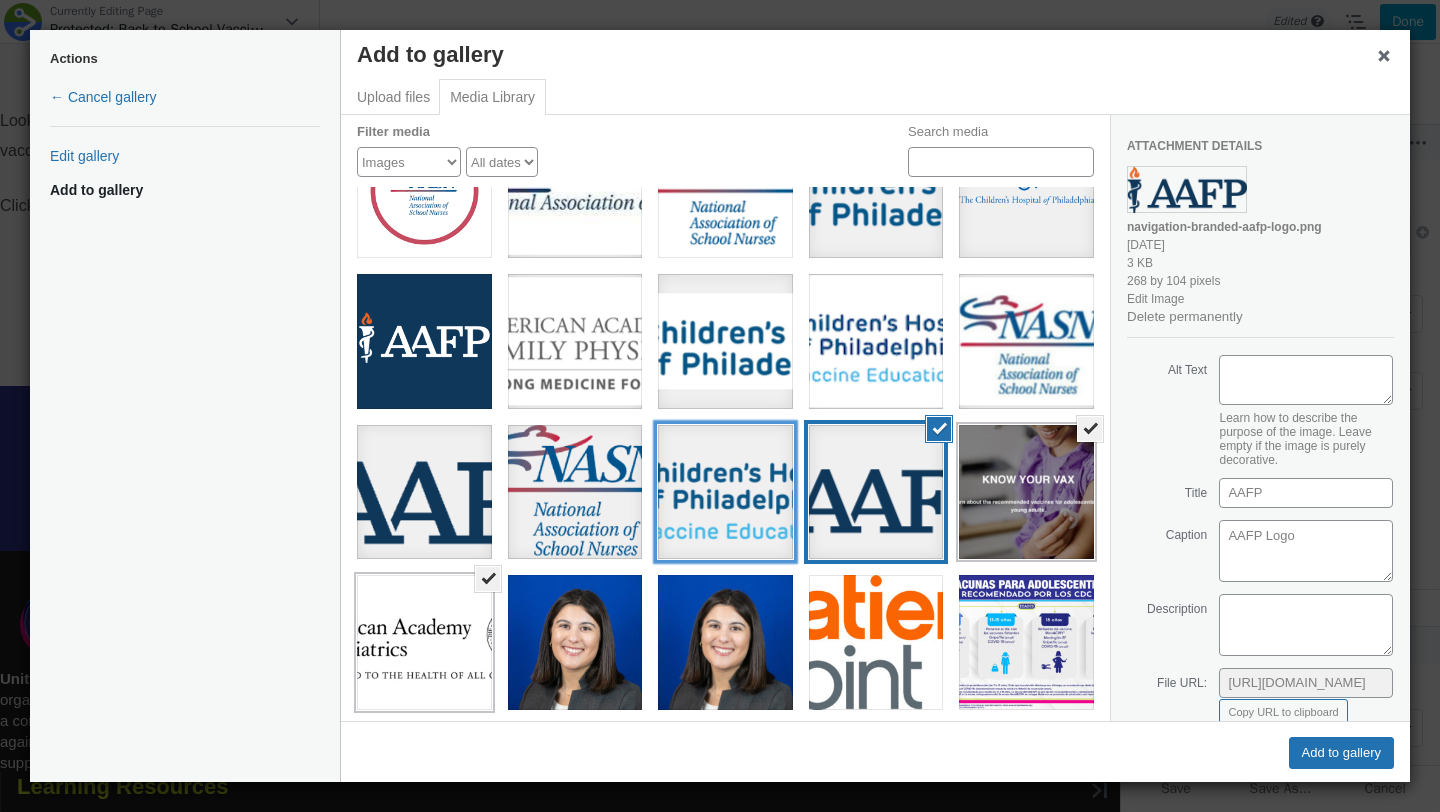 click at bounding box center (725, 492) 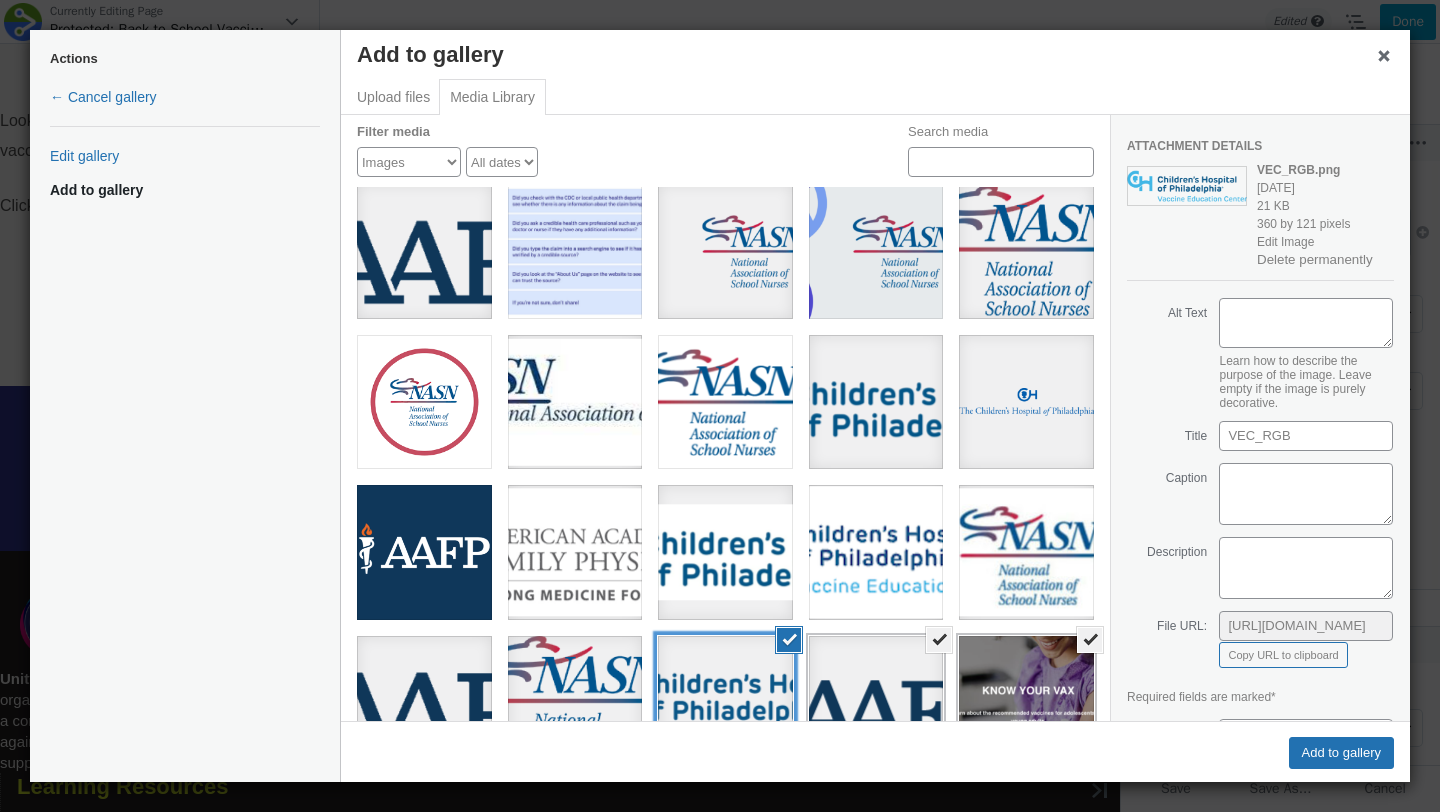 scroll, scrollTop: 0, scrollLeft: 0, axis: both 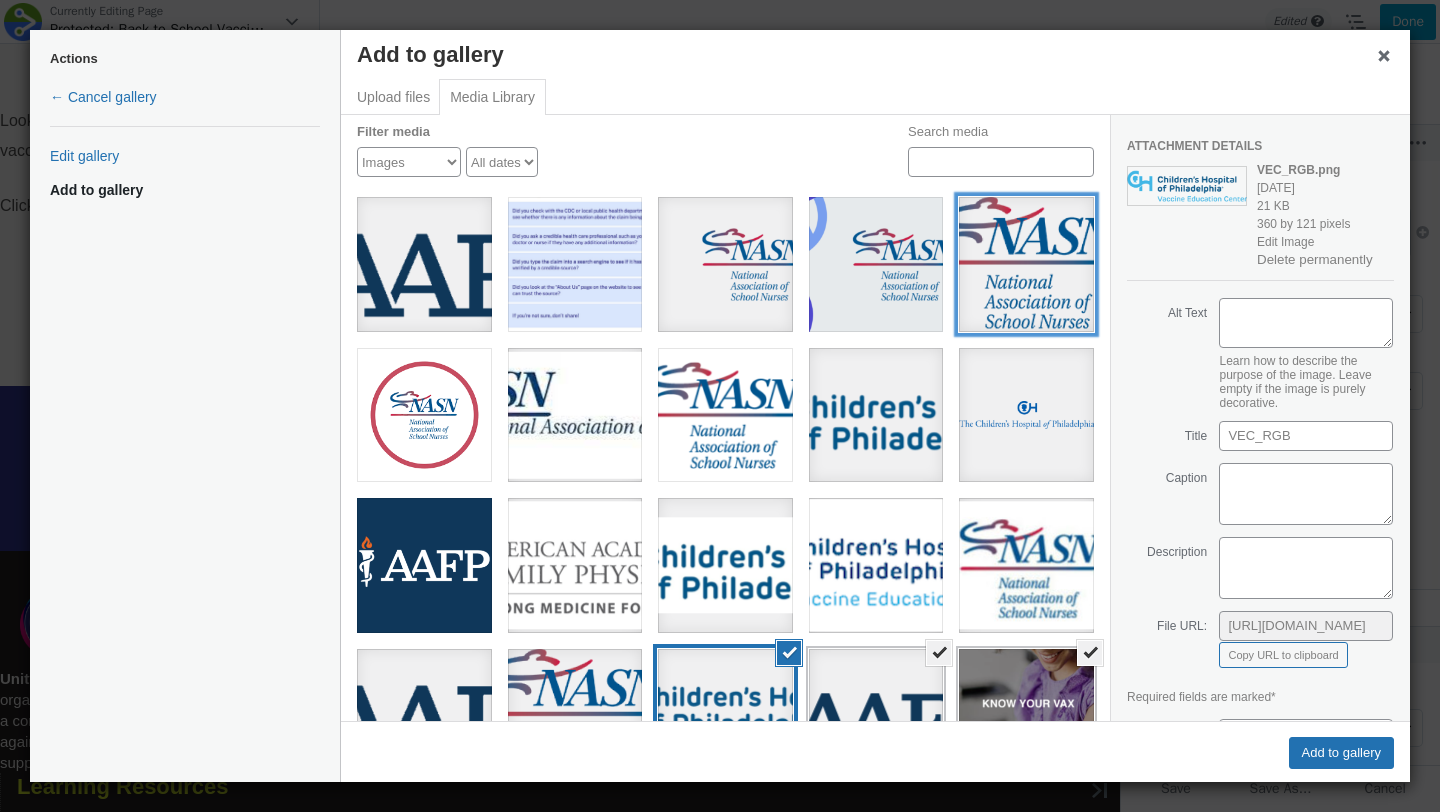 click at bounding box center (1026, 264) 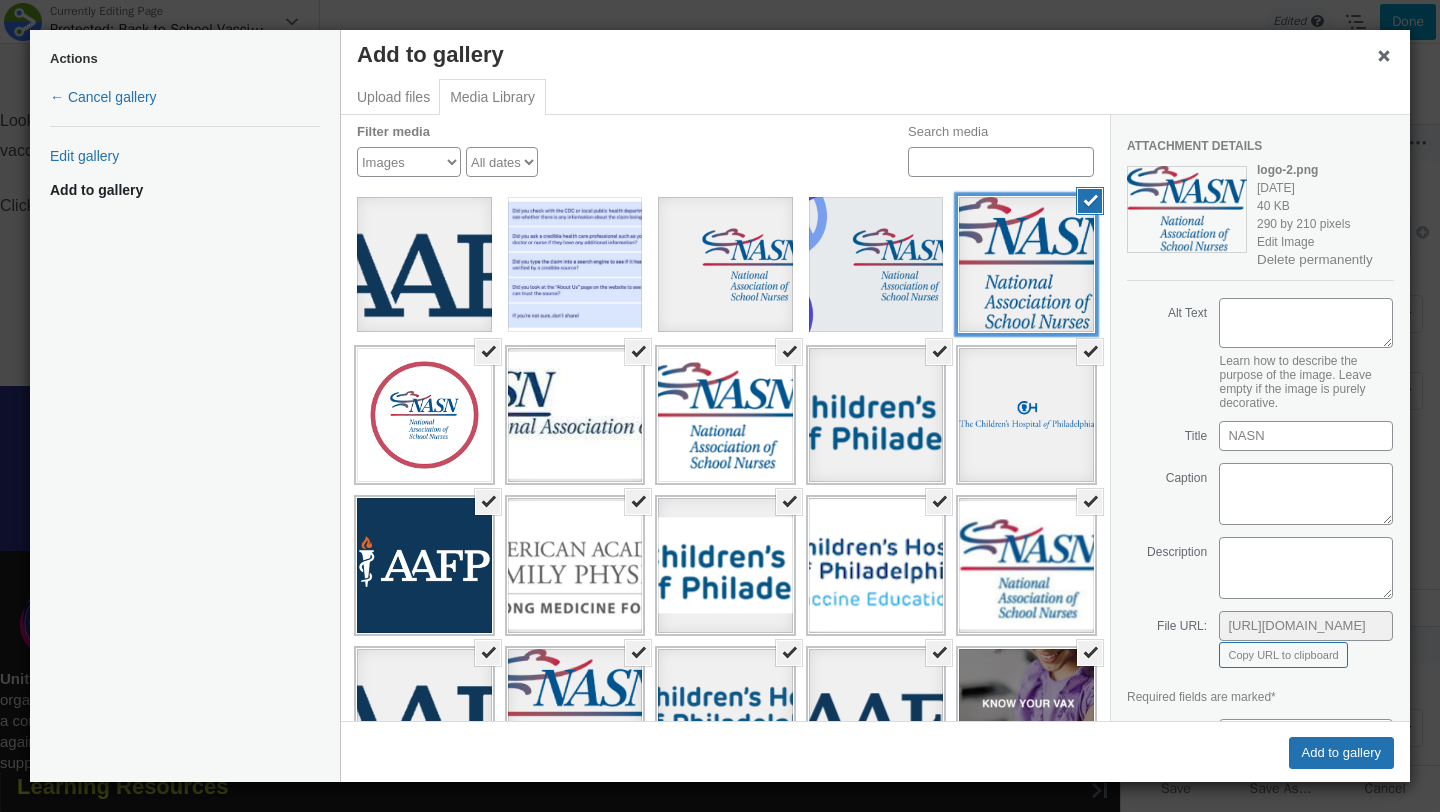 type 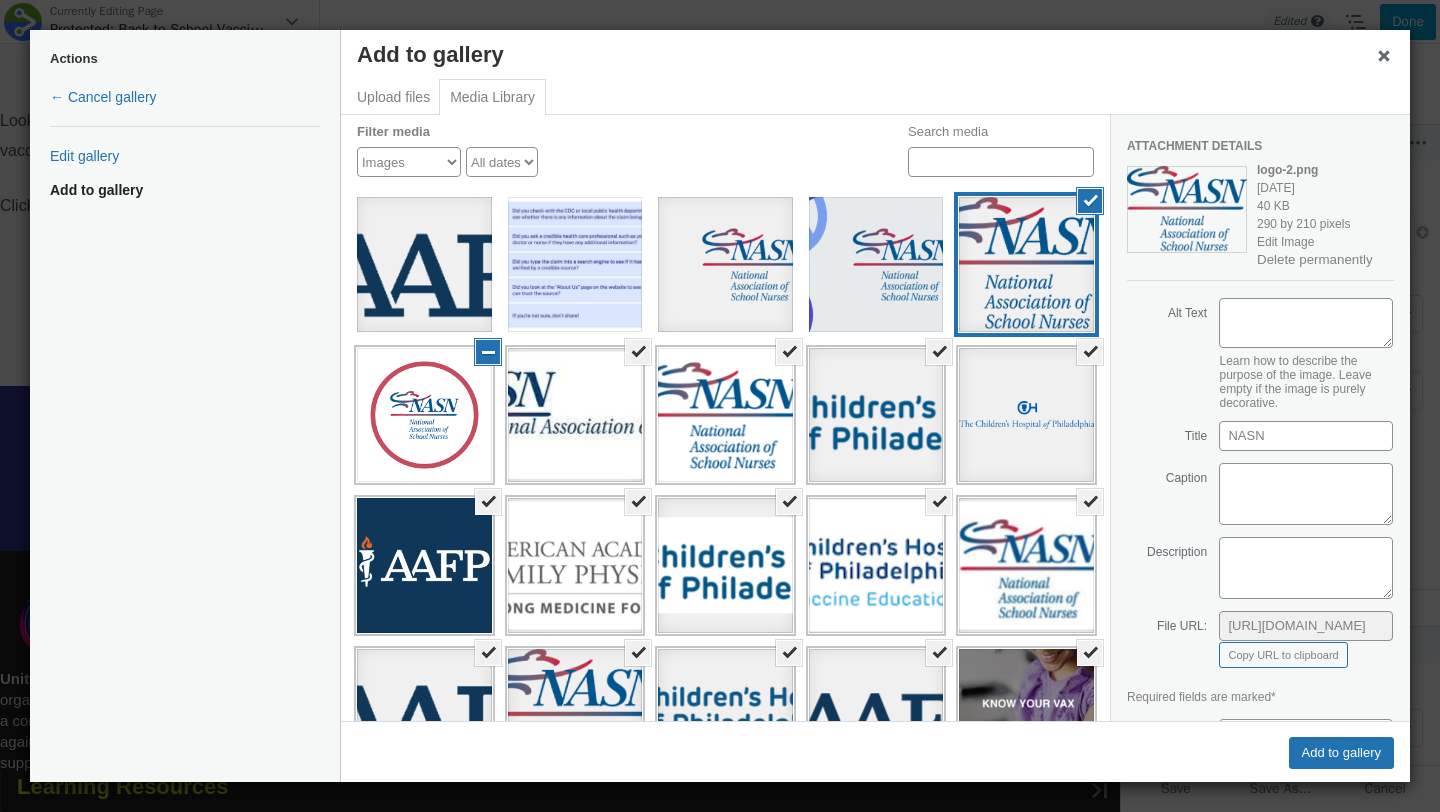 click at bounding box center (488, 352) 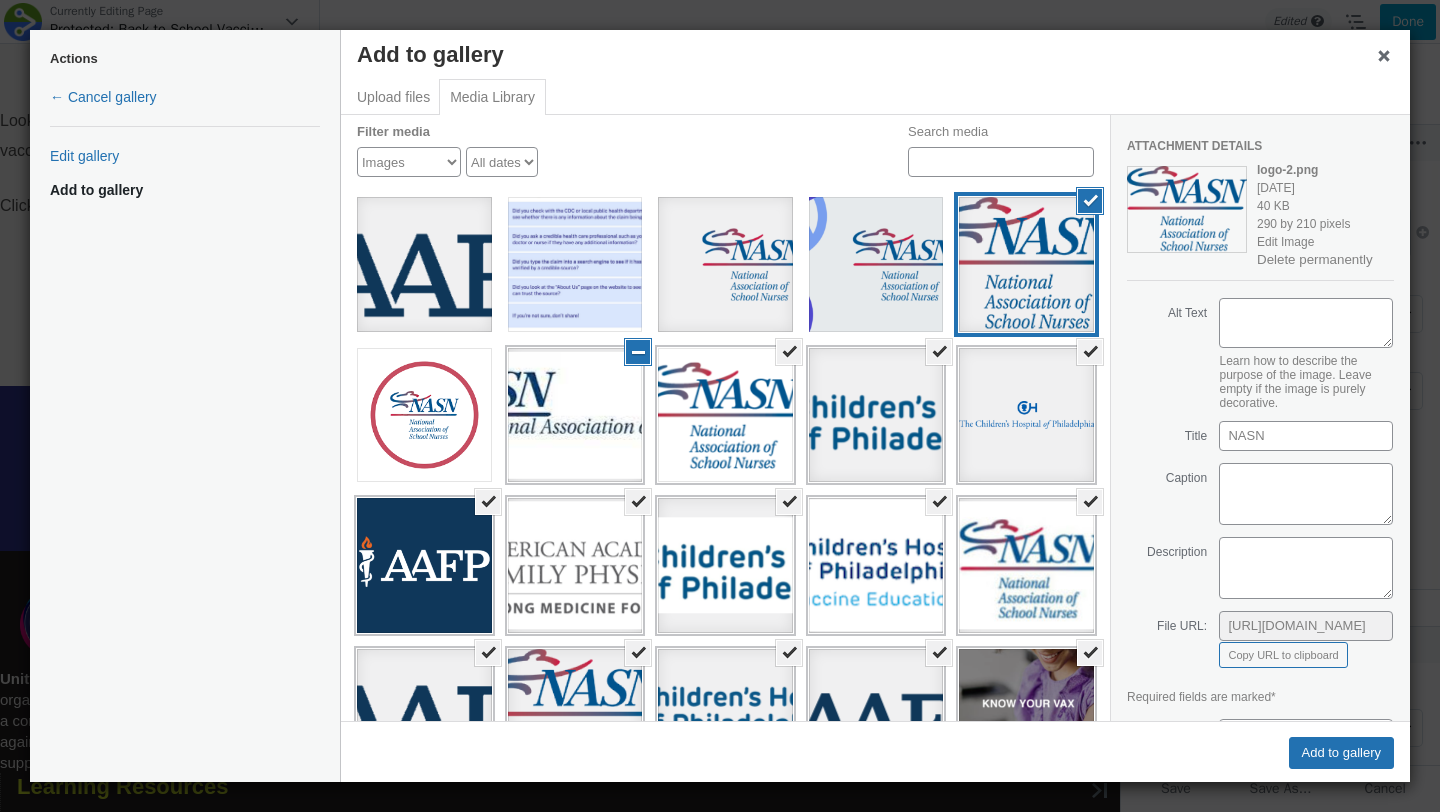 click on "Deselect" at bounding box center [638, 352] 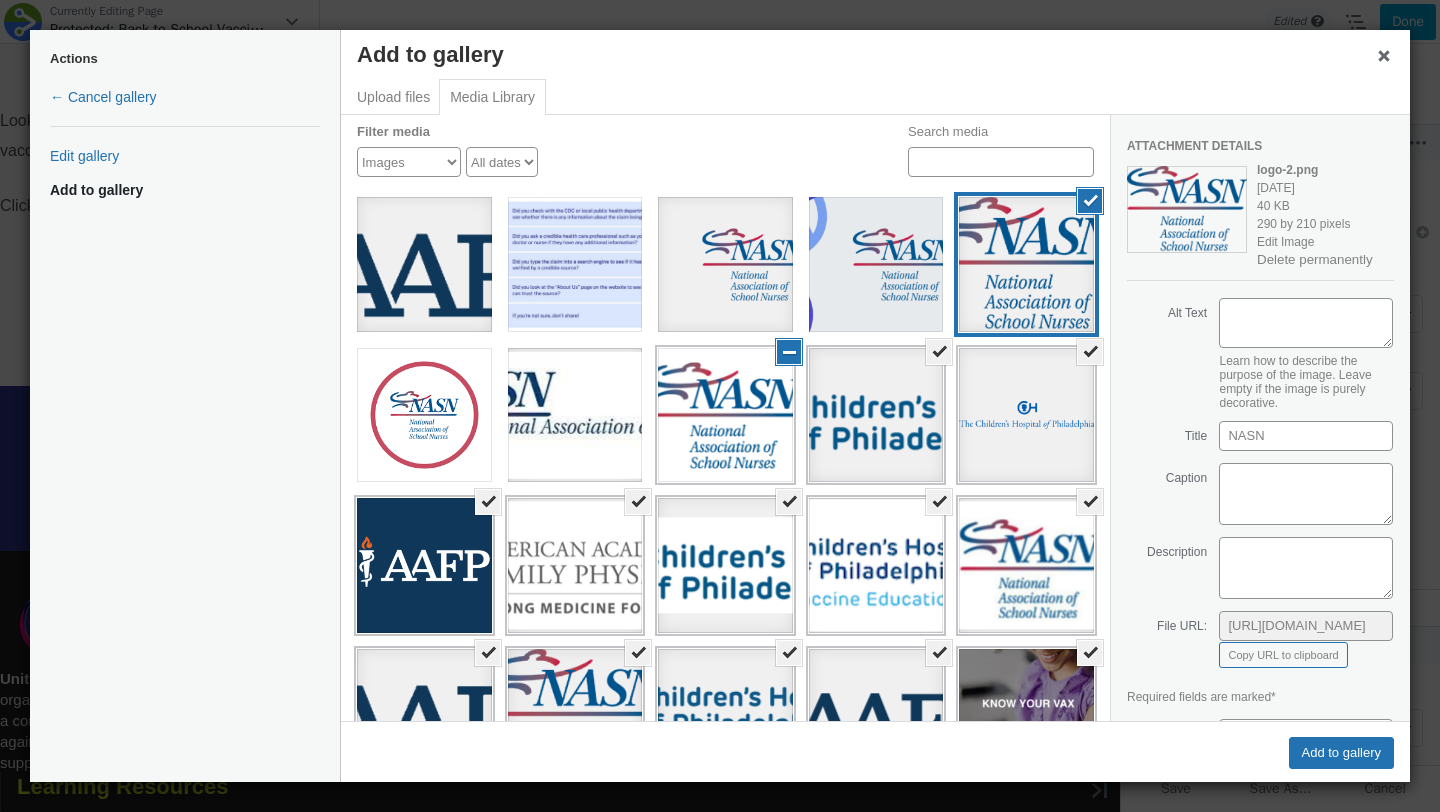 click on "Deselect" at bounding box center (789, 352) 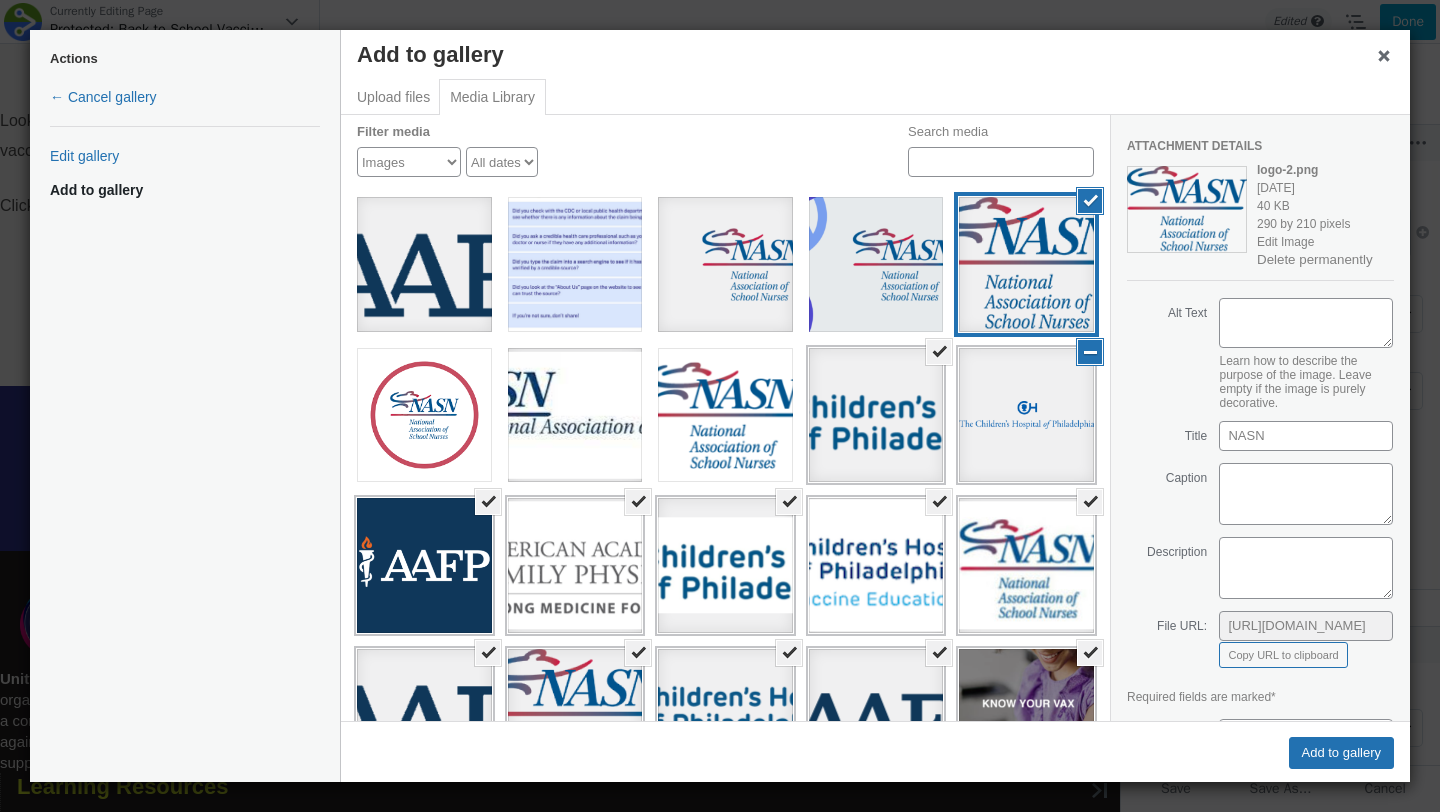click at bounding box center [1090, 352] 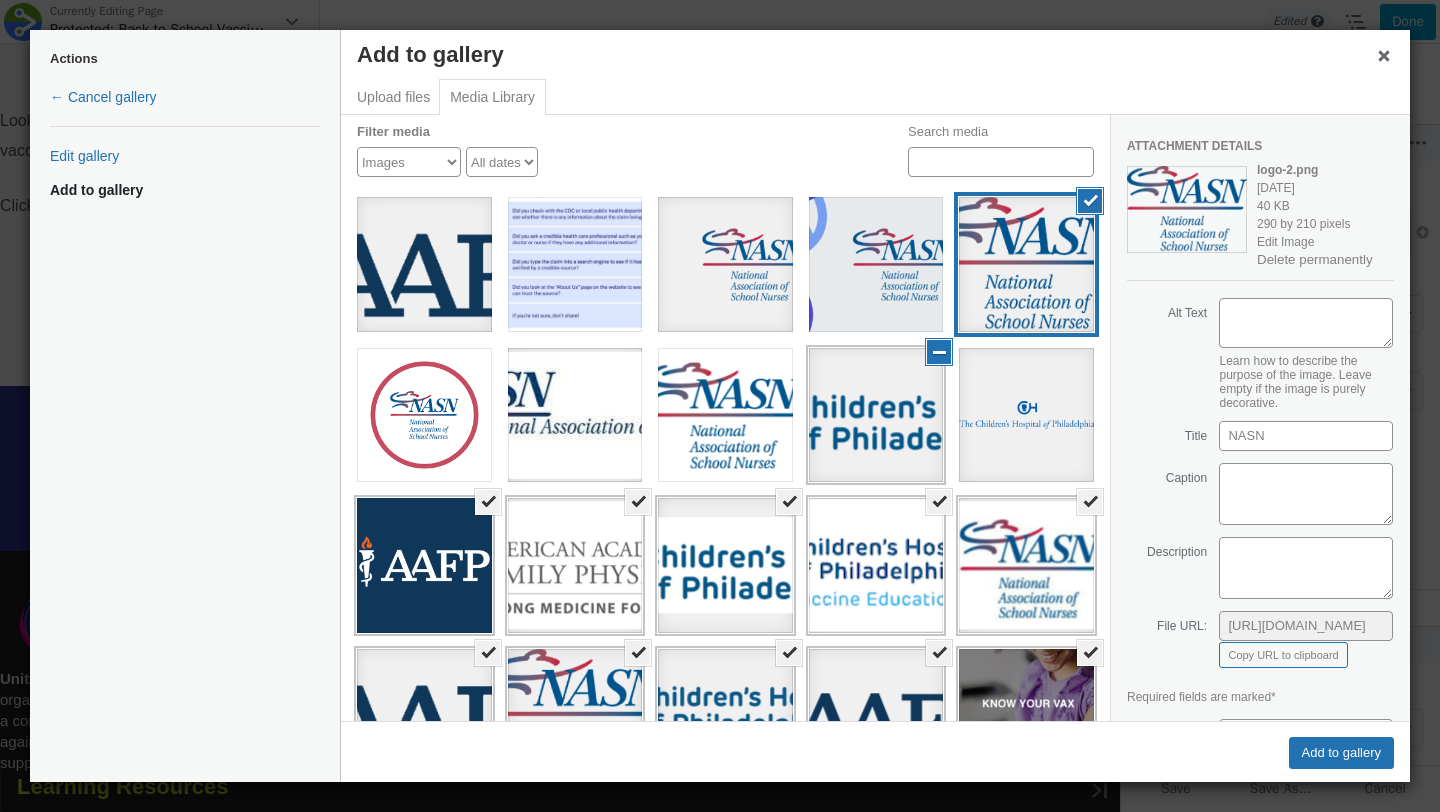 click at bounding box center [939, 352] 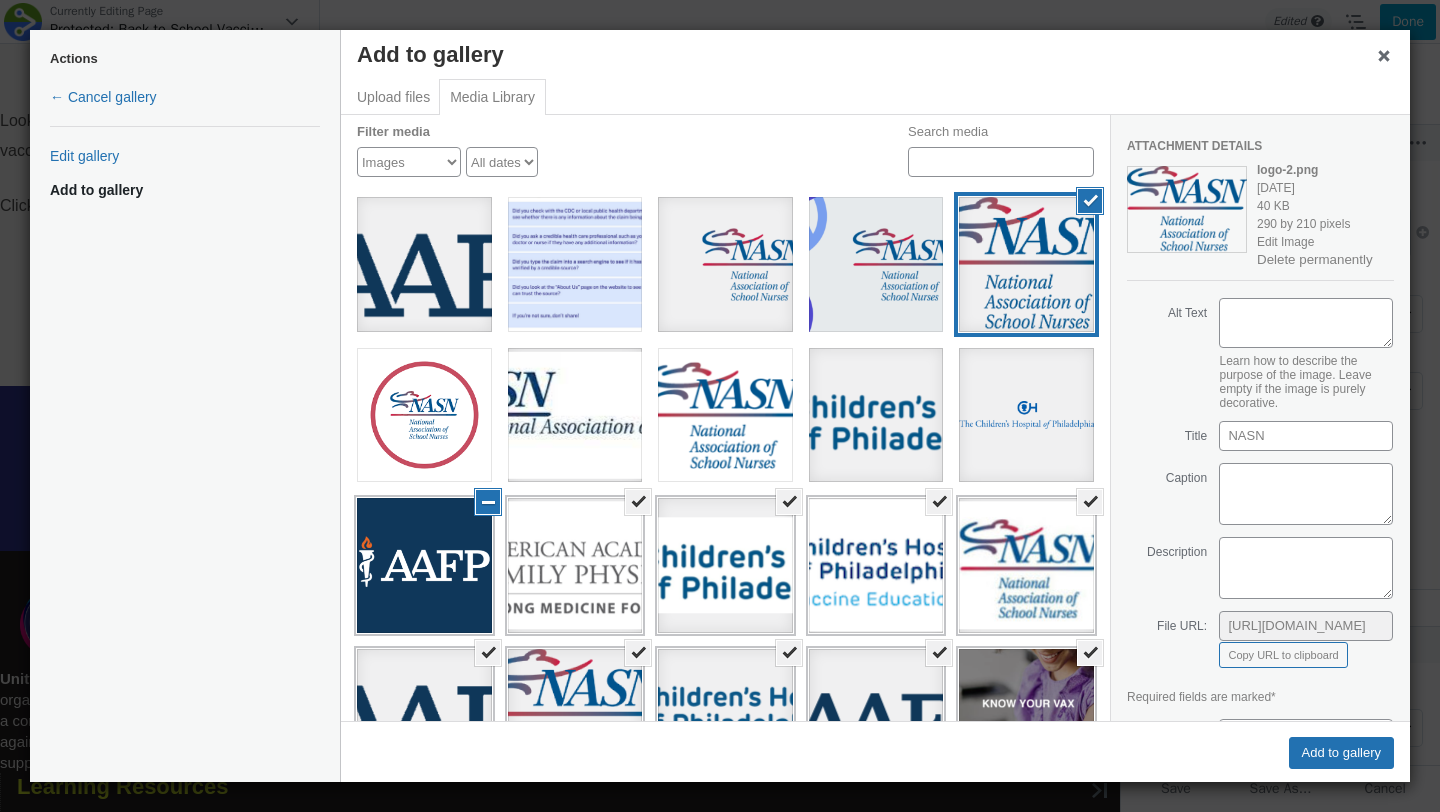 click at bounding box center (488, 502) 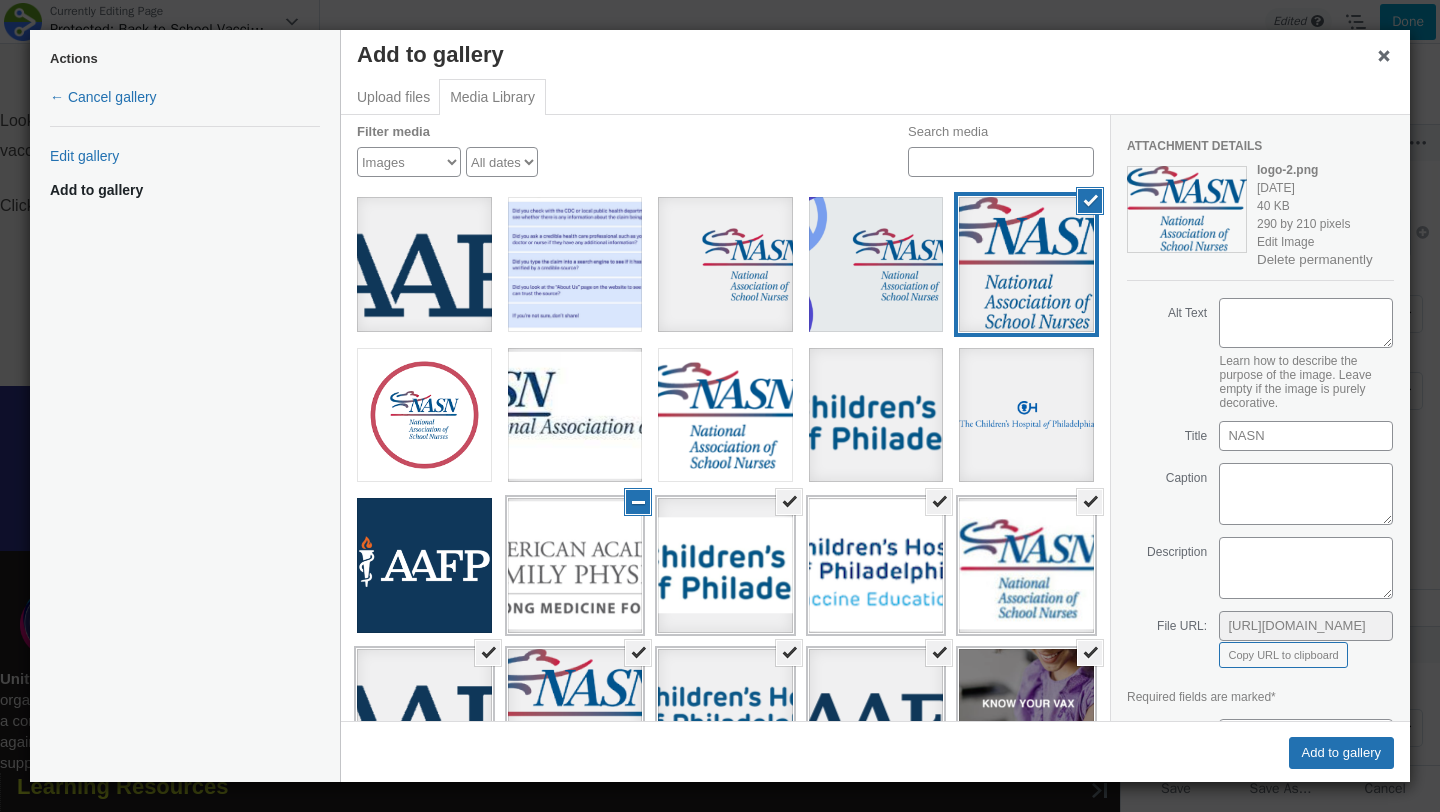 click at bounding box center [638, 502] 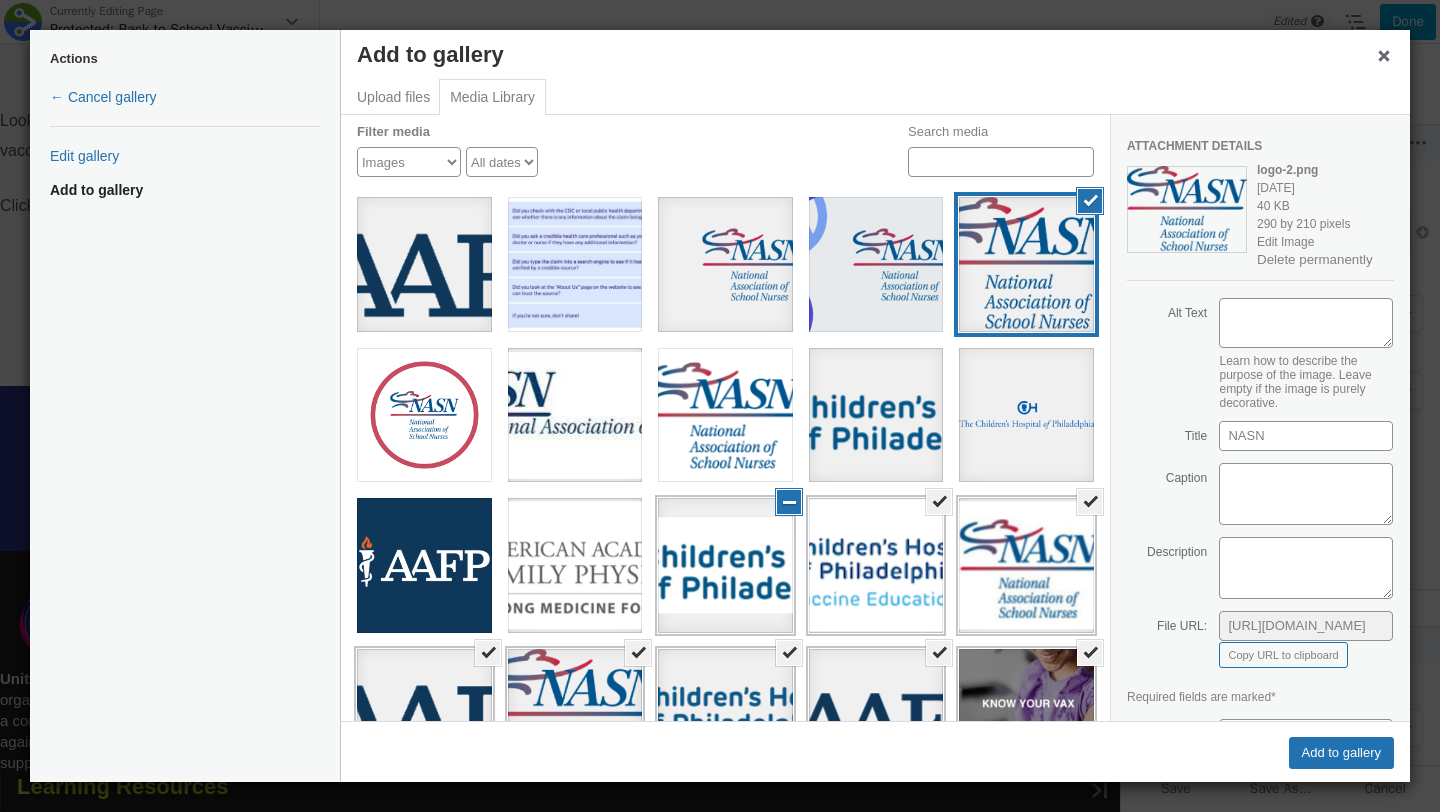 click at bounding box center (789, 502) 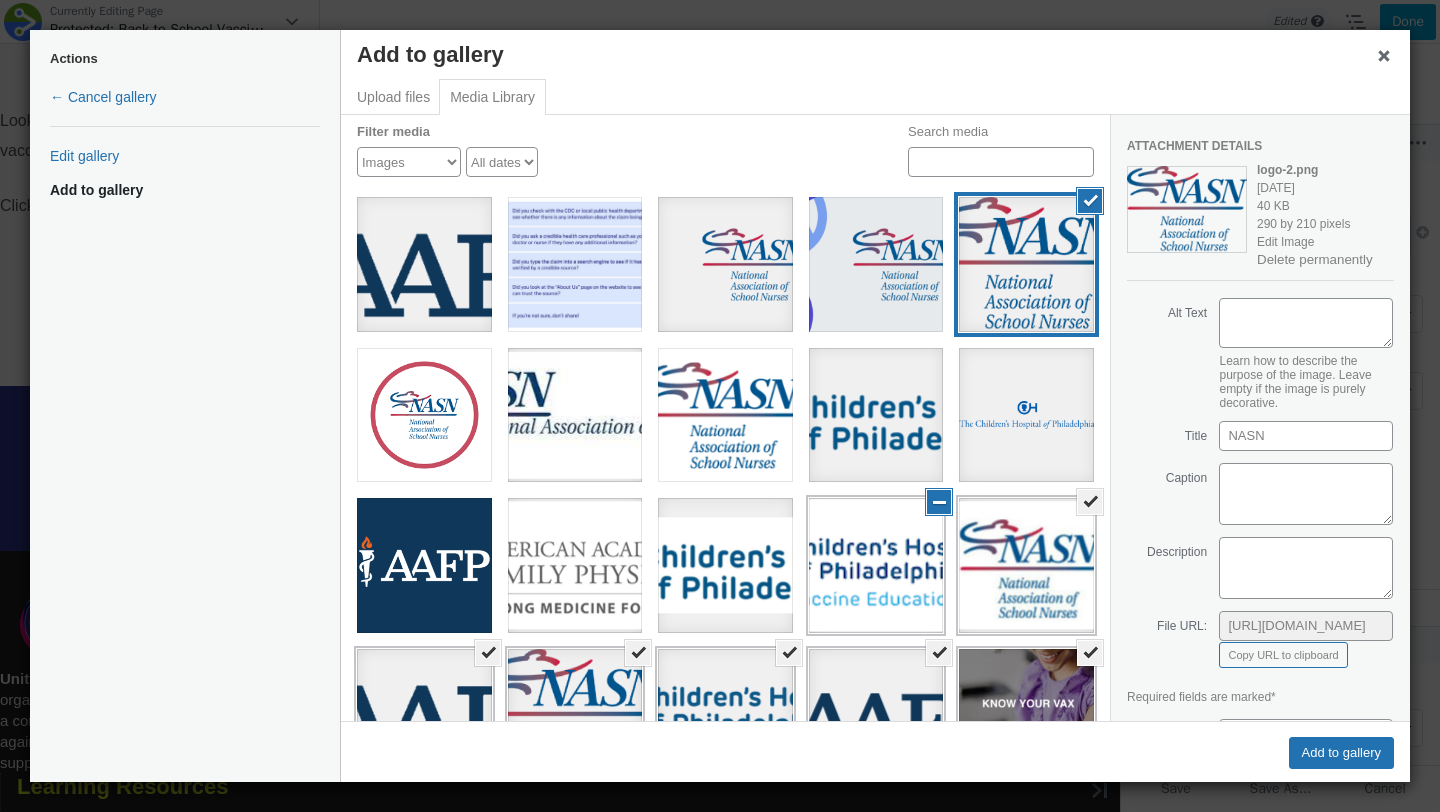 click at bounding box center [939, 502] 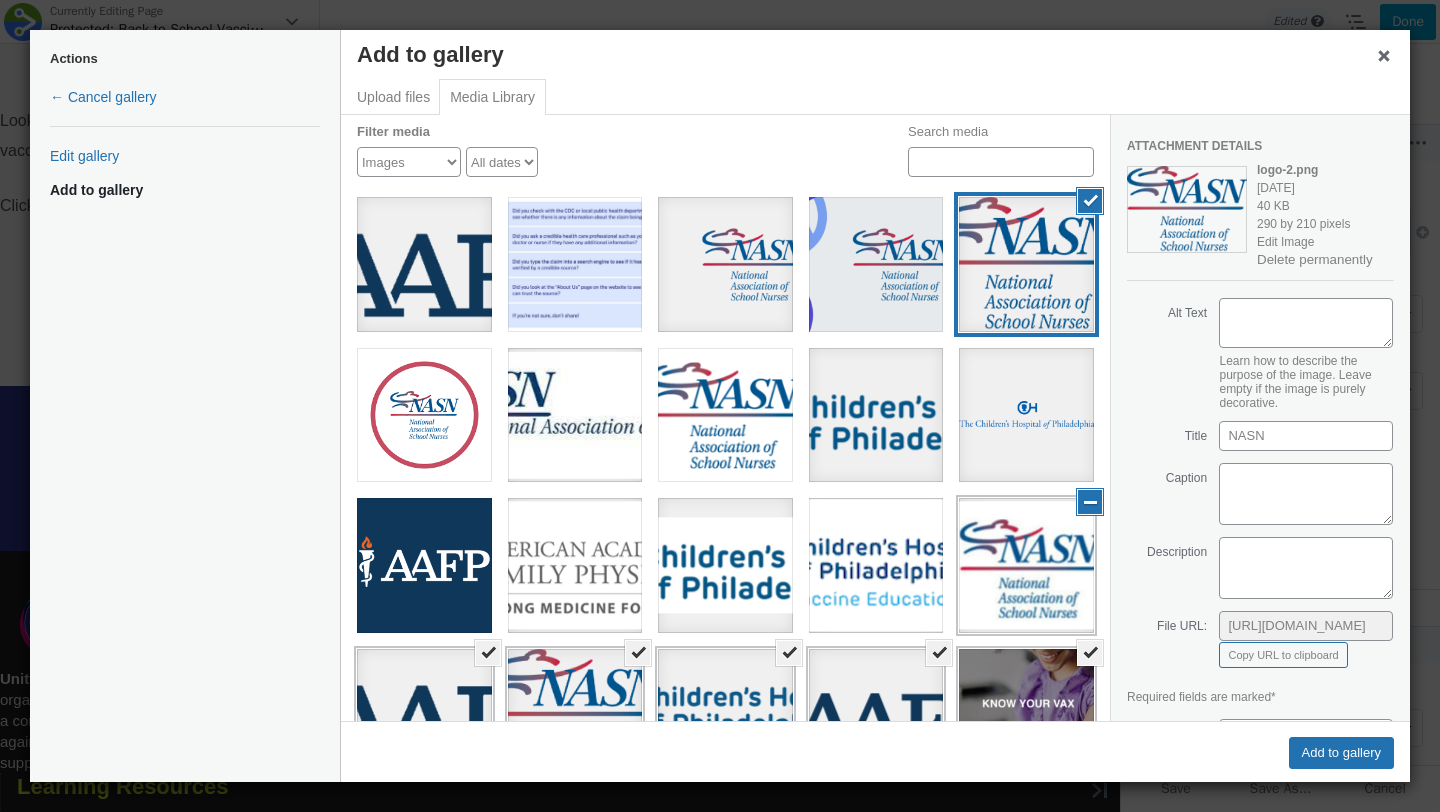 click at bounding box center (1090, 502) 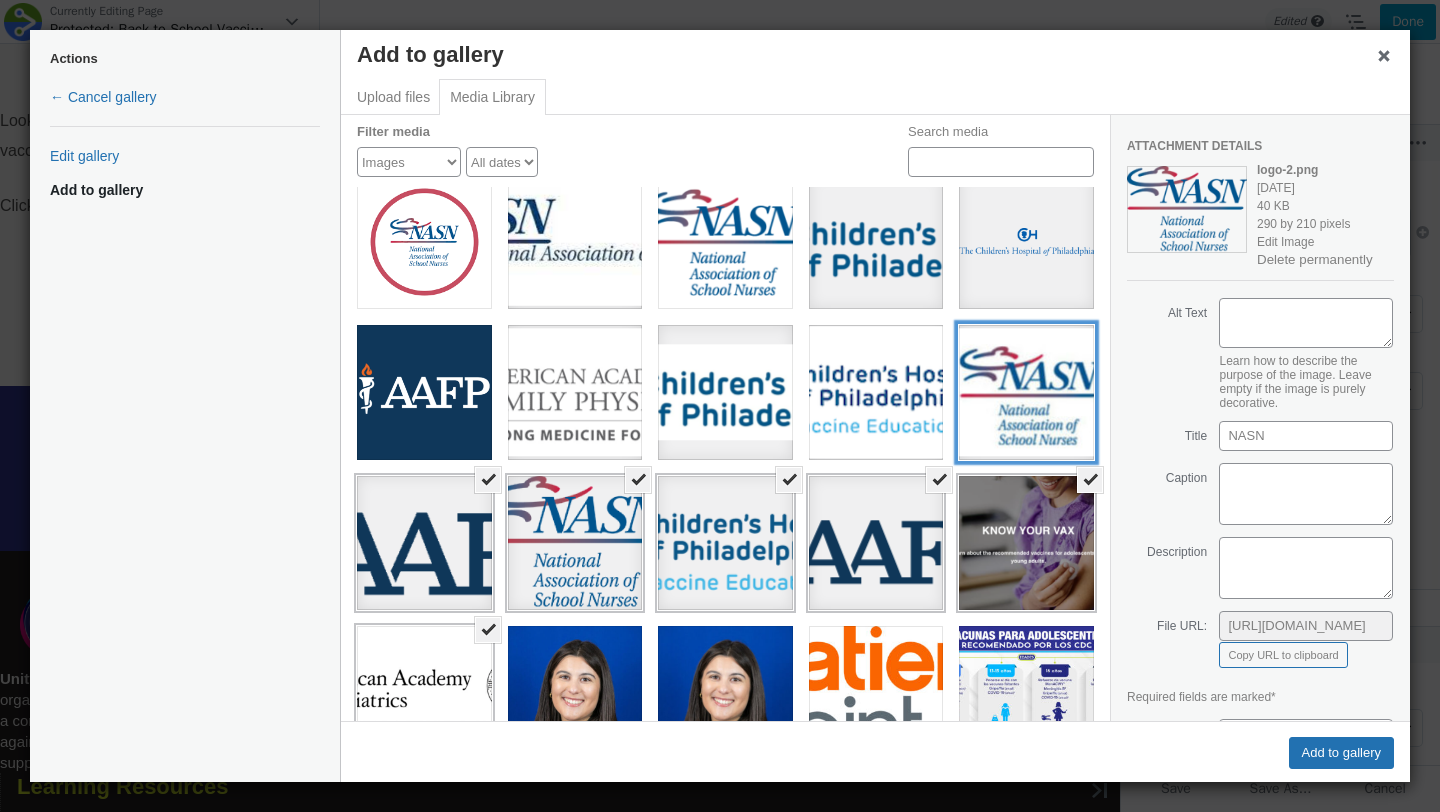 scroll, scrollTop: 194, scrollLeft: 0, axis: vertical 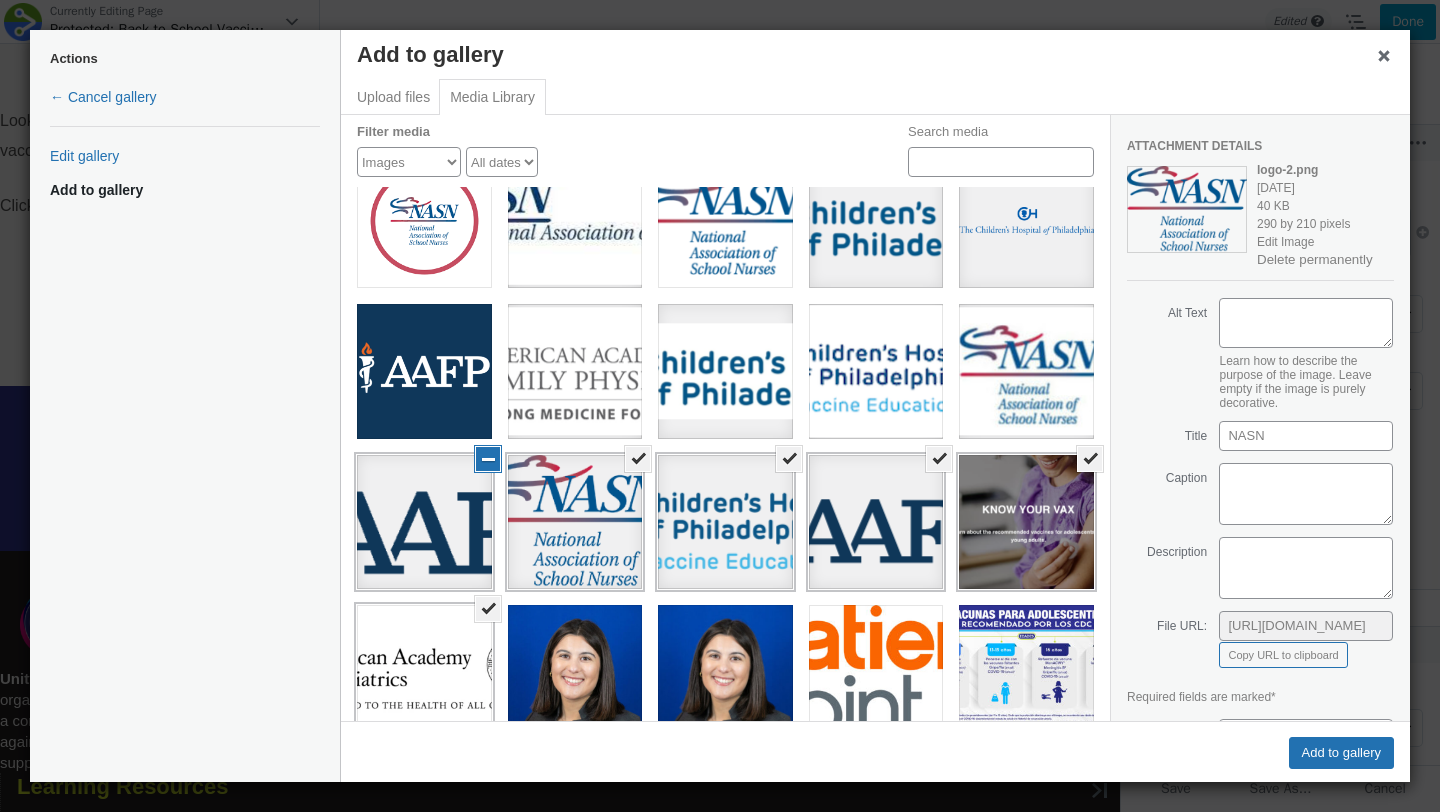 click at bounding box center [488, 459] 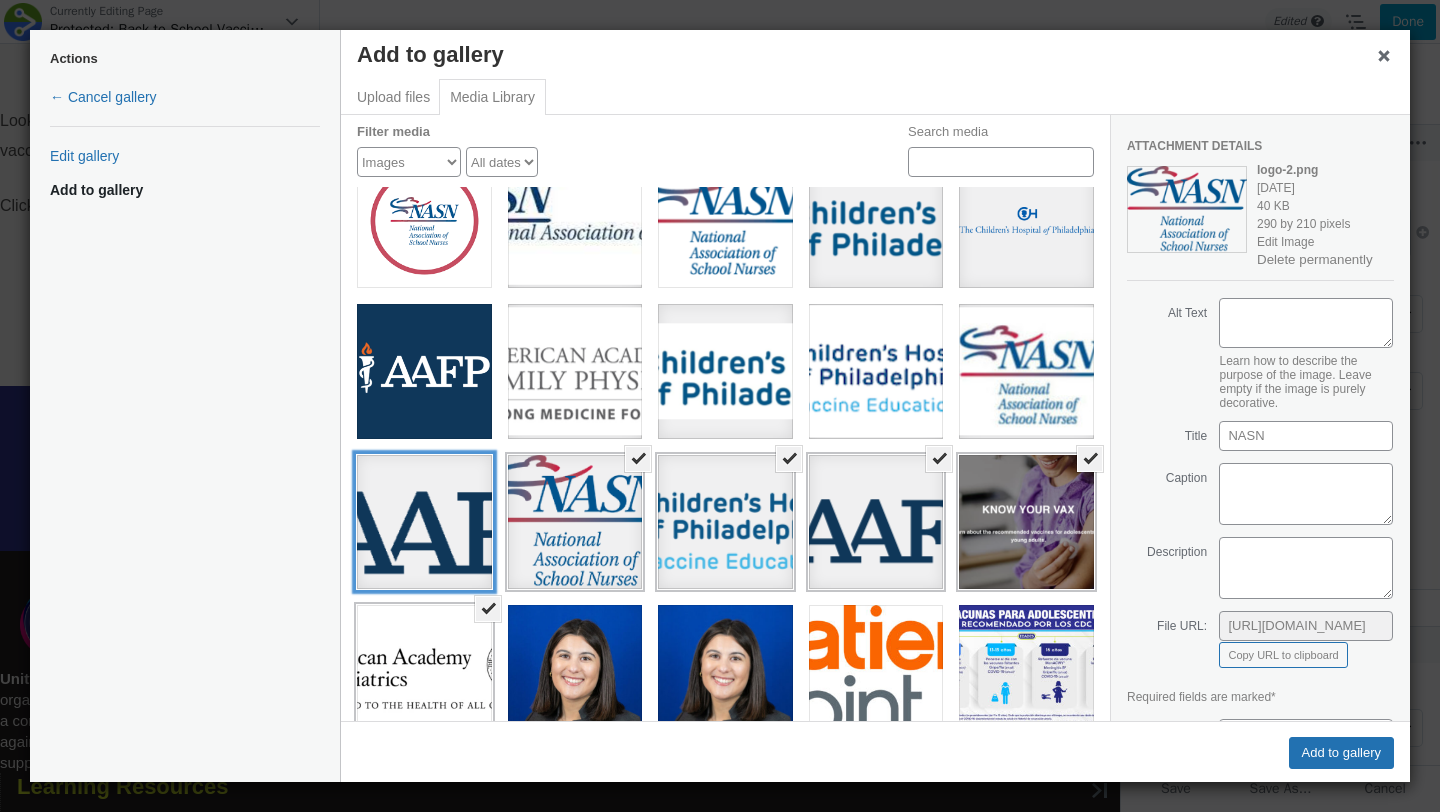 scroll, scrollTop: 227, scrollLeft: 0, axis: vertical 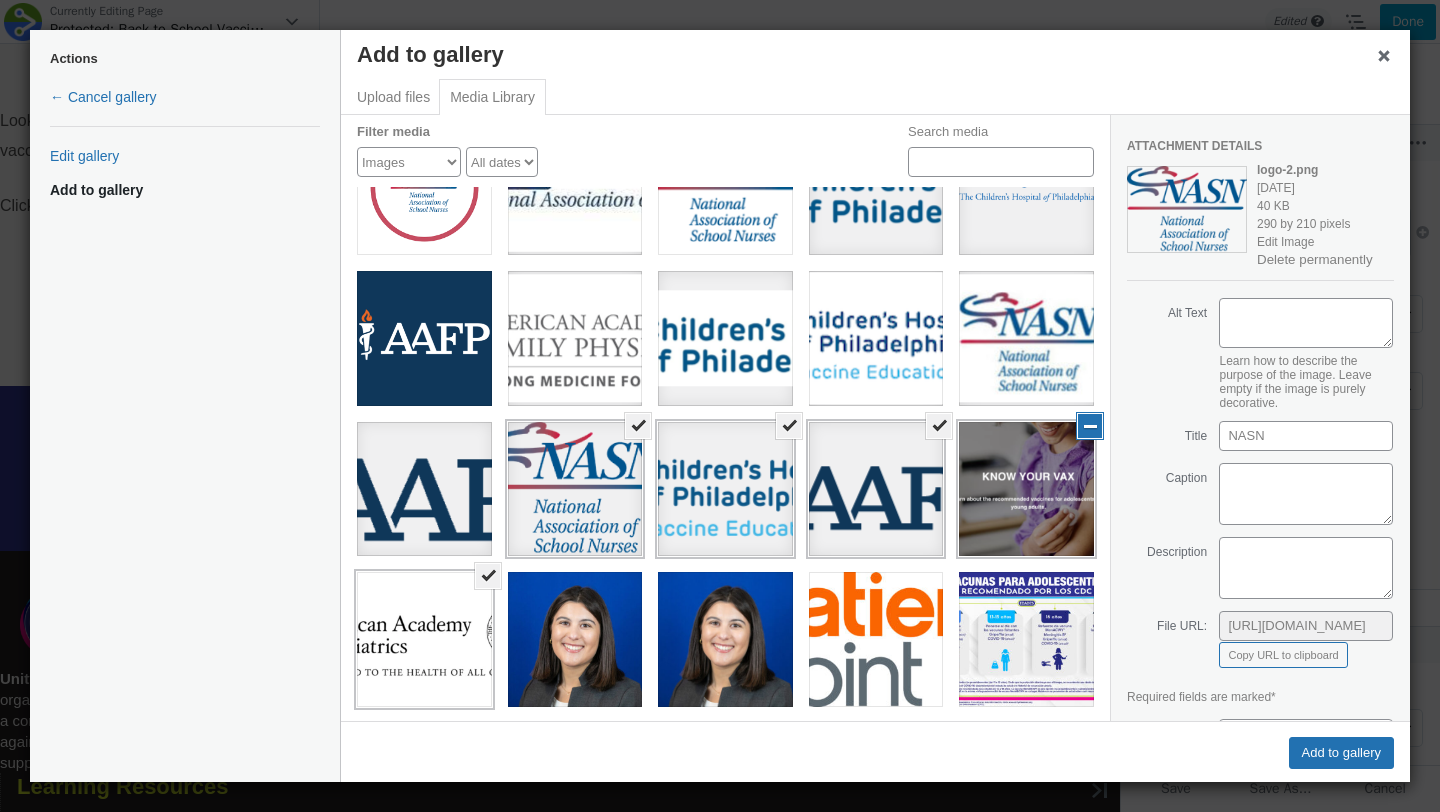 click at bounding box center [1090, 426] 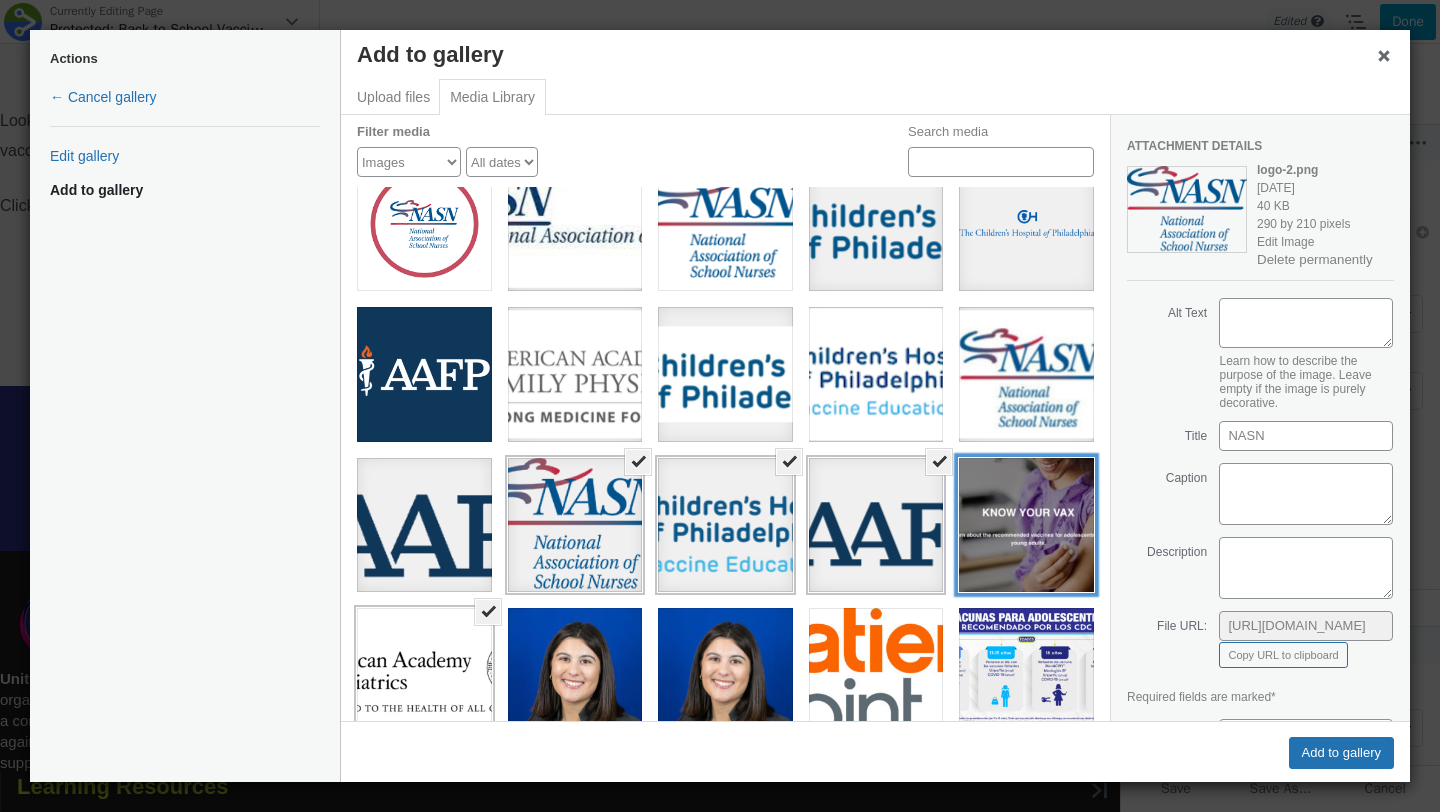 scroll, scrollTop: 0, scrollLeft: 0, axis: both 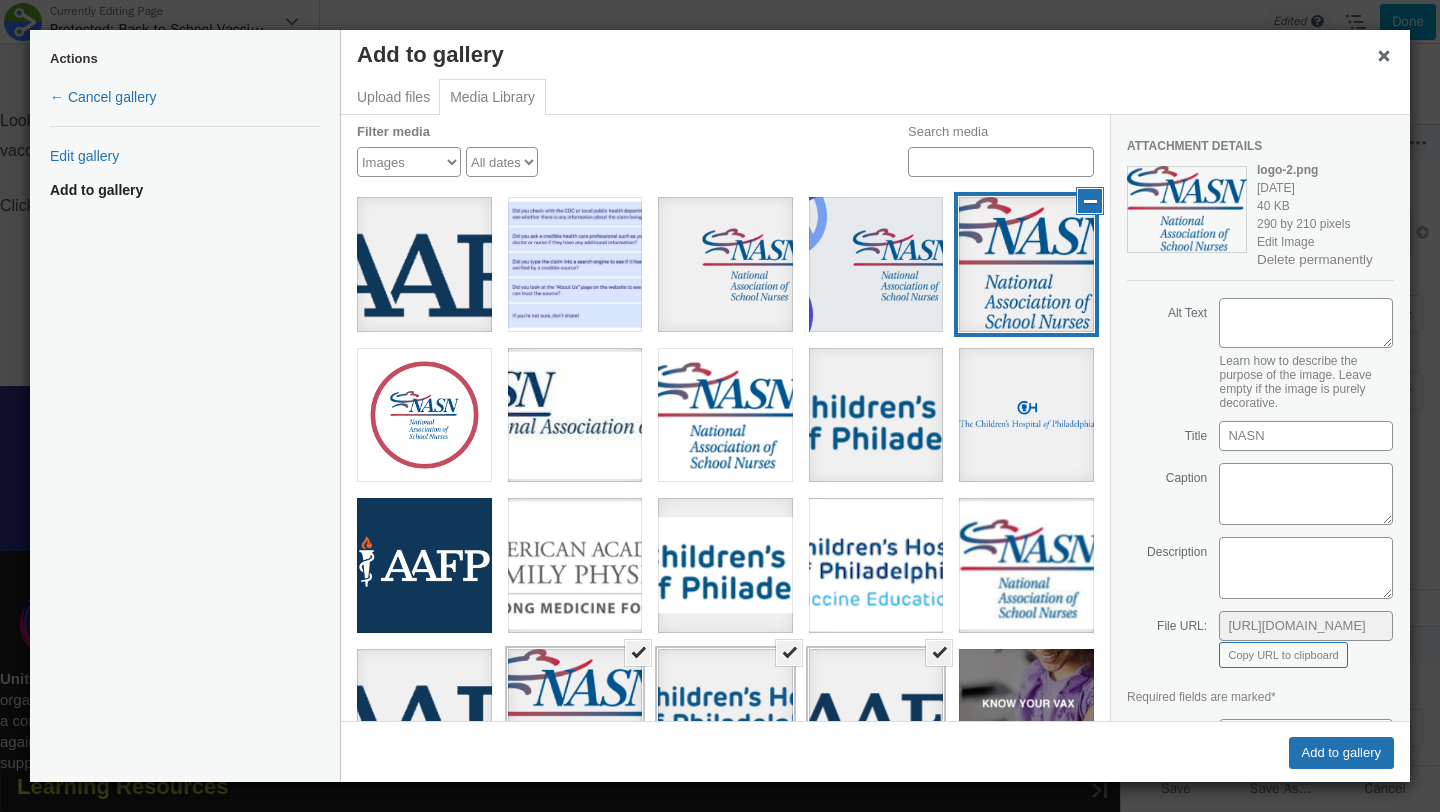 click at bounding box center [1090, 201] 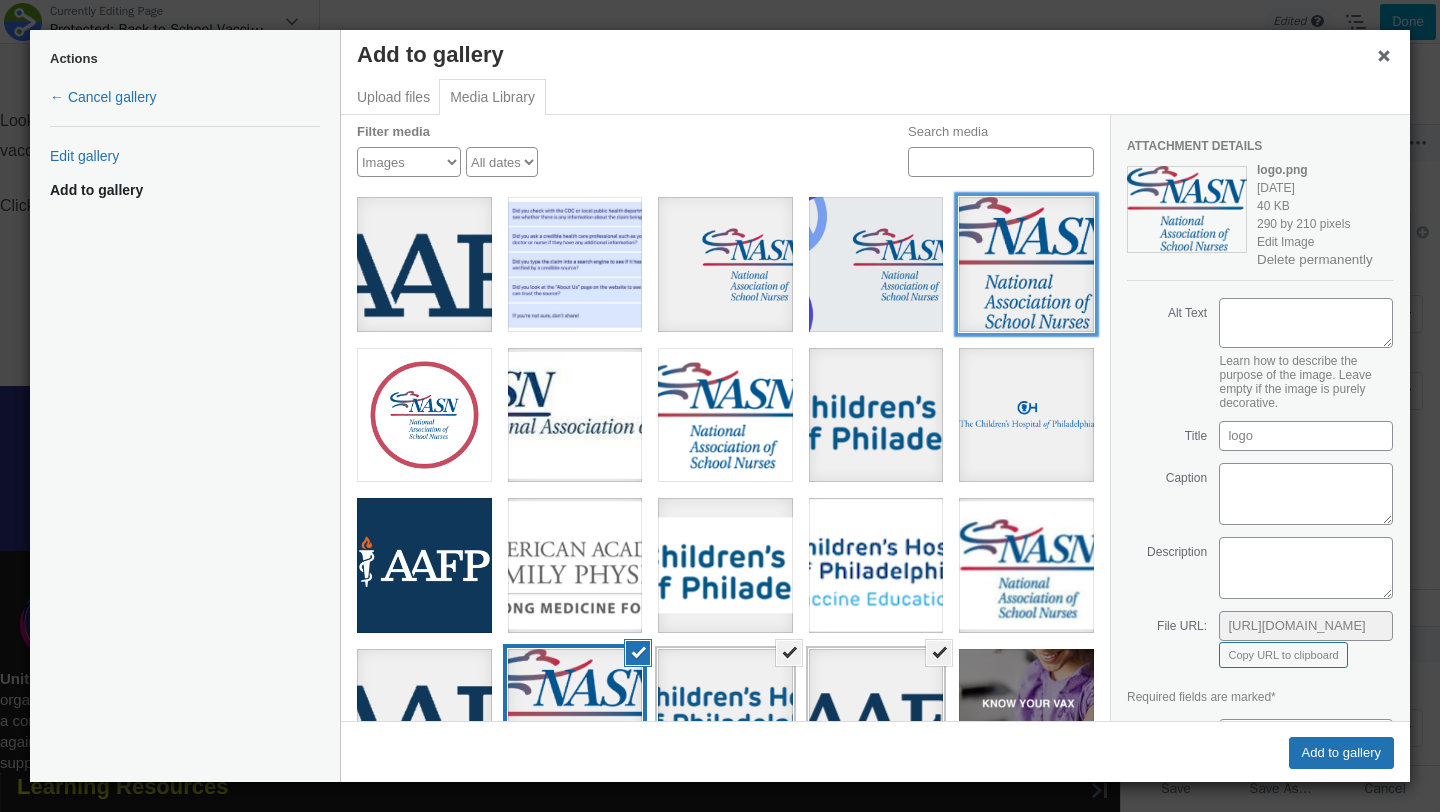 scroll, scrollTop: 292, scrollLeft: 0, axis: vertical 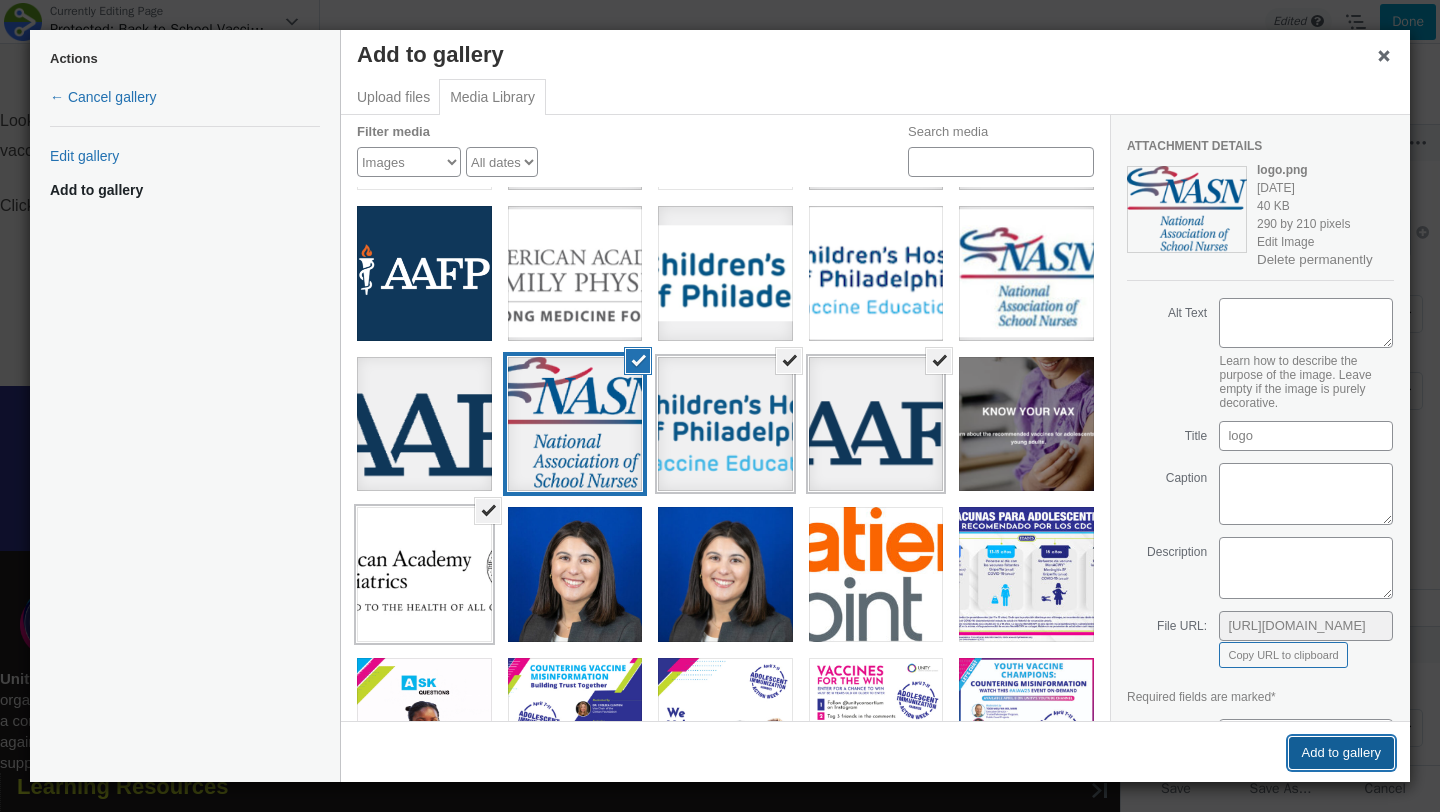 click on "Add to gallery" at bounding box center (1342, 753) 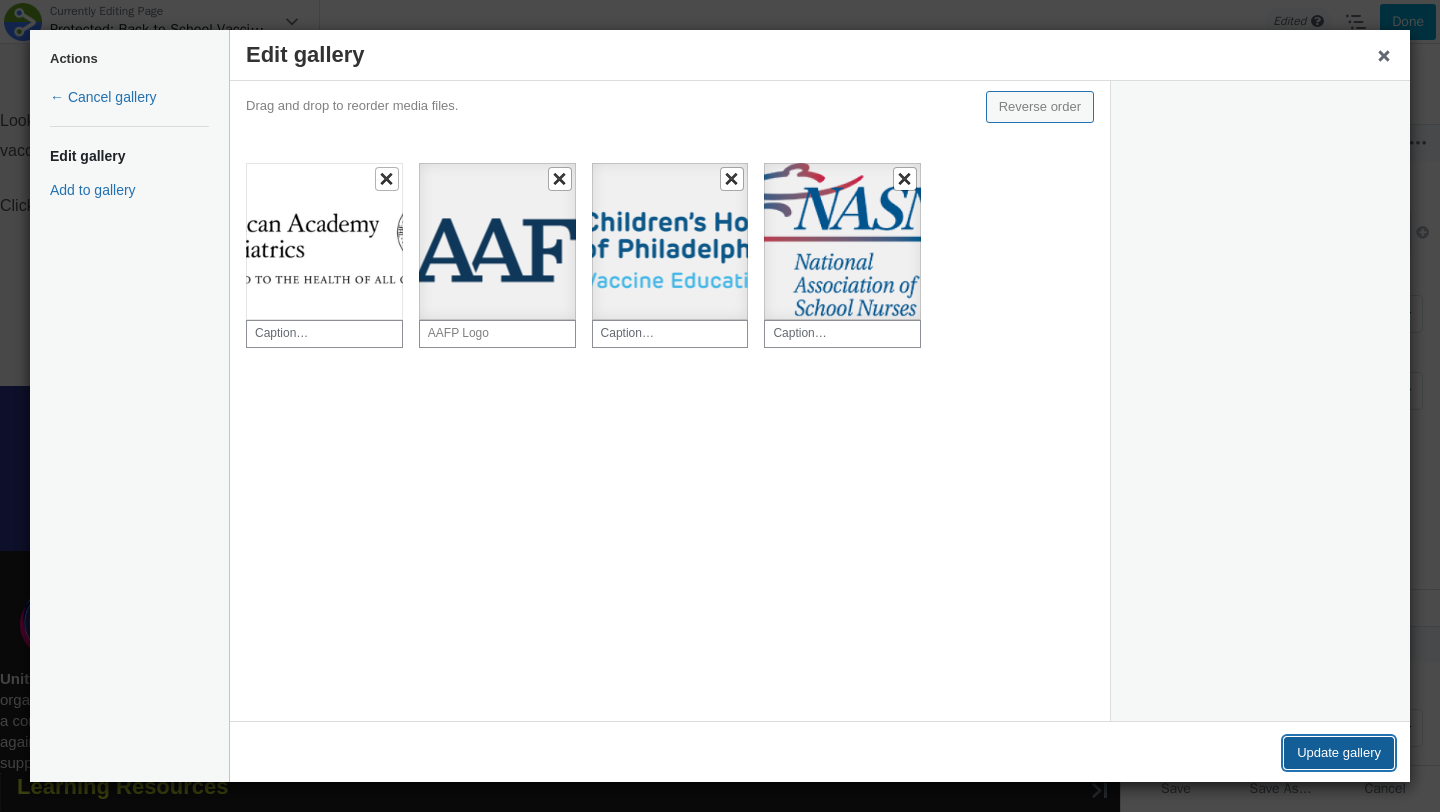 click on "Update gallery" at bounding box center [1339, 753] 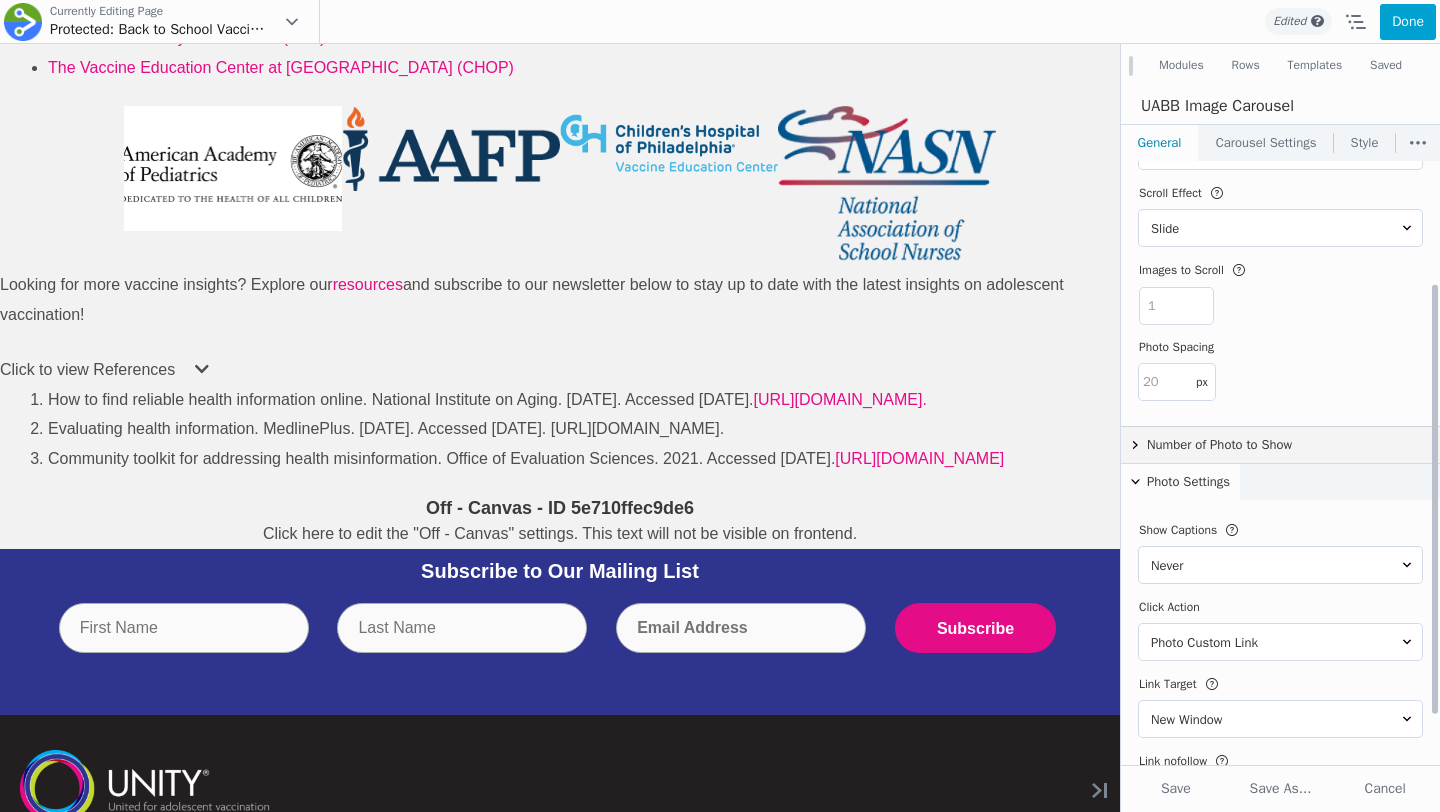 scroll, scrollTop: 240, scrollLeft: 0, axis: vertical 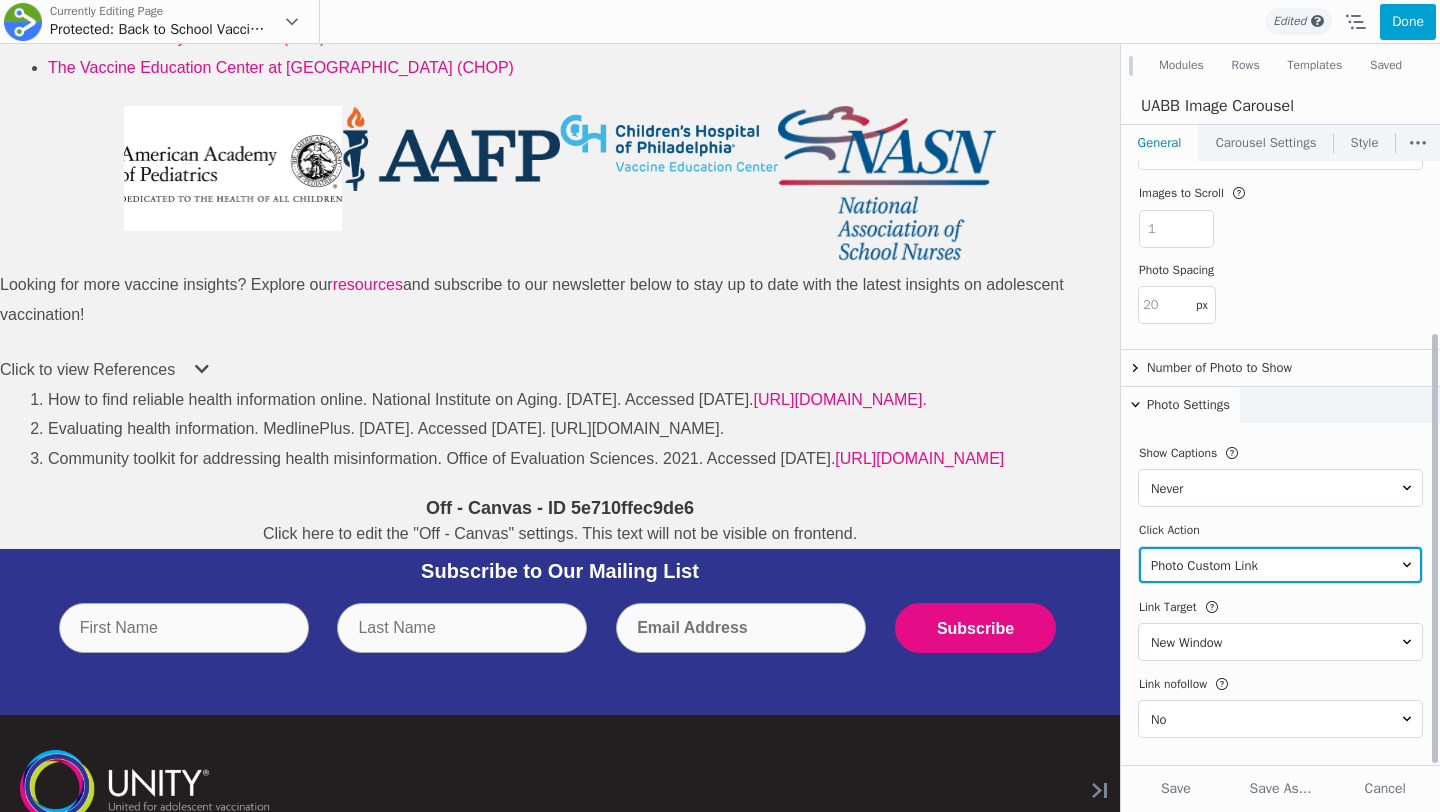 click on "None
Lightbox
Photo Custom Link" at bounding box center [1280, 565] 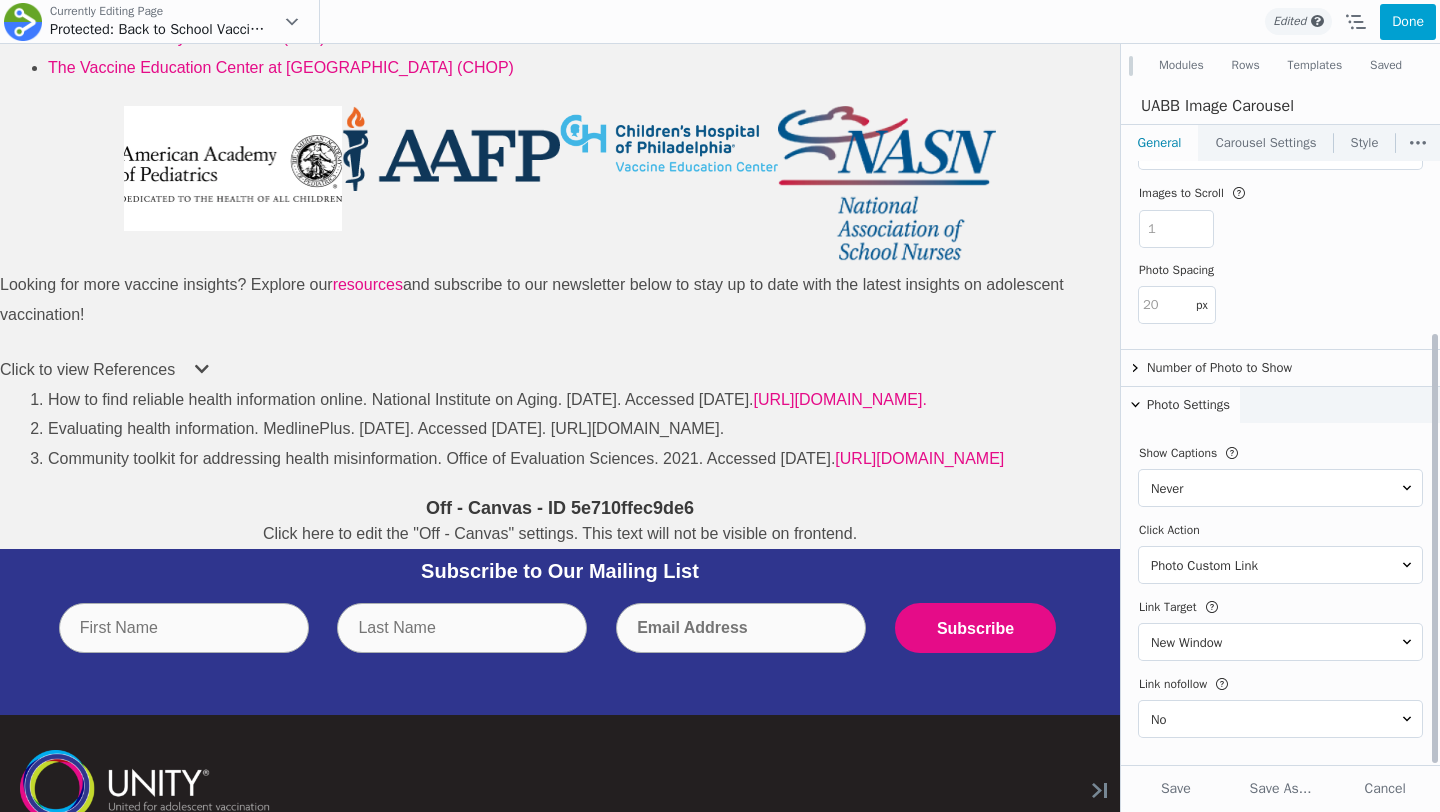 click at bounding box center [560, 187] 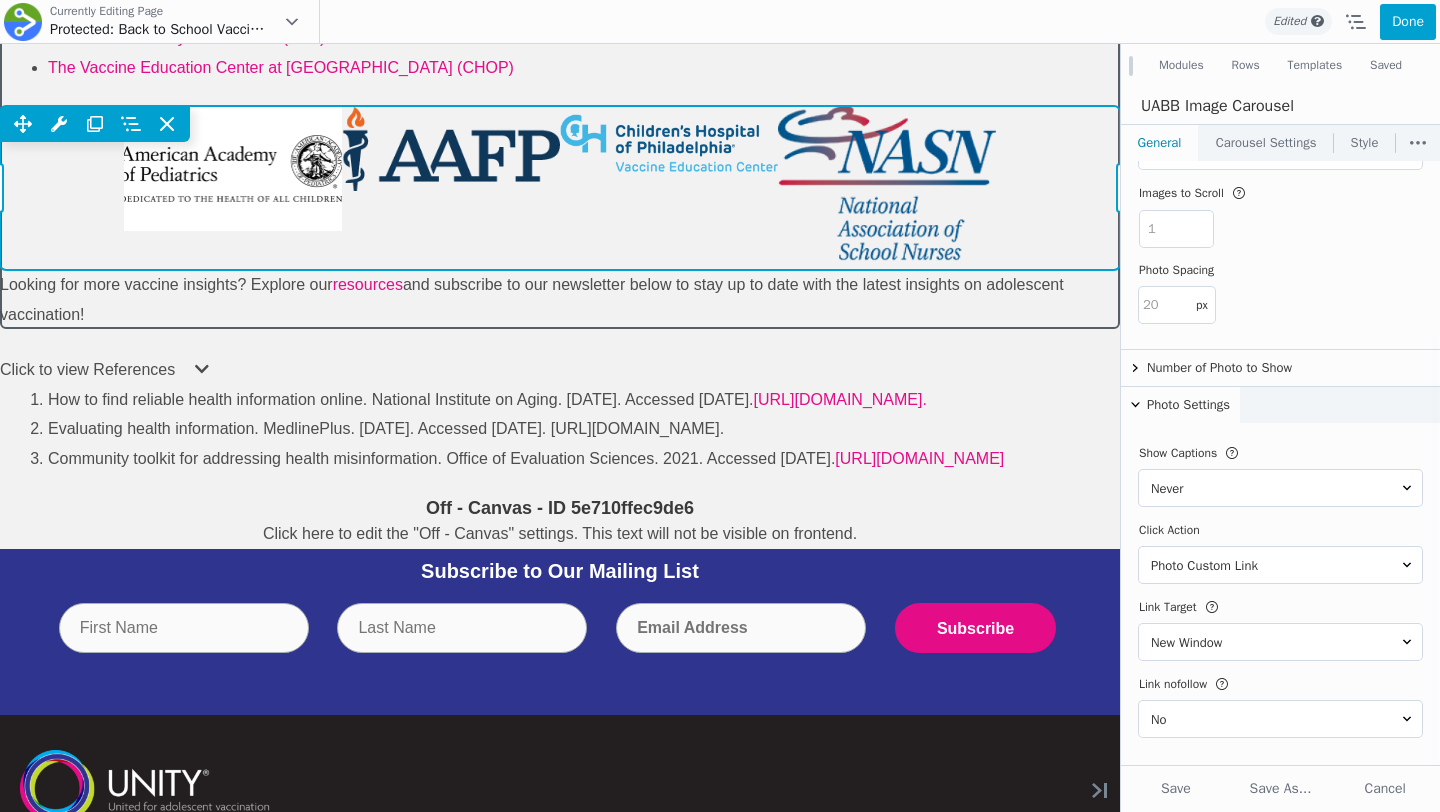 click on "Move Up
Move Down
Image Carousel Settings
Copy Image Carousel Settings
Paste Image Carousel Settings
Row
Row Settings
Move Row
Duplicate Row
Remove Row" at bounding box center (560, 187) 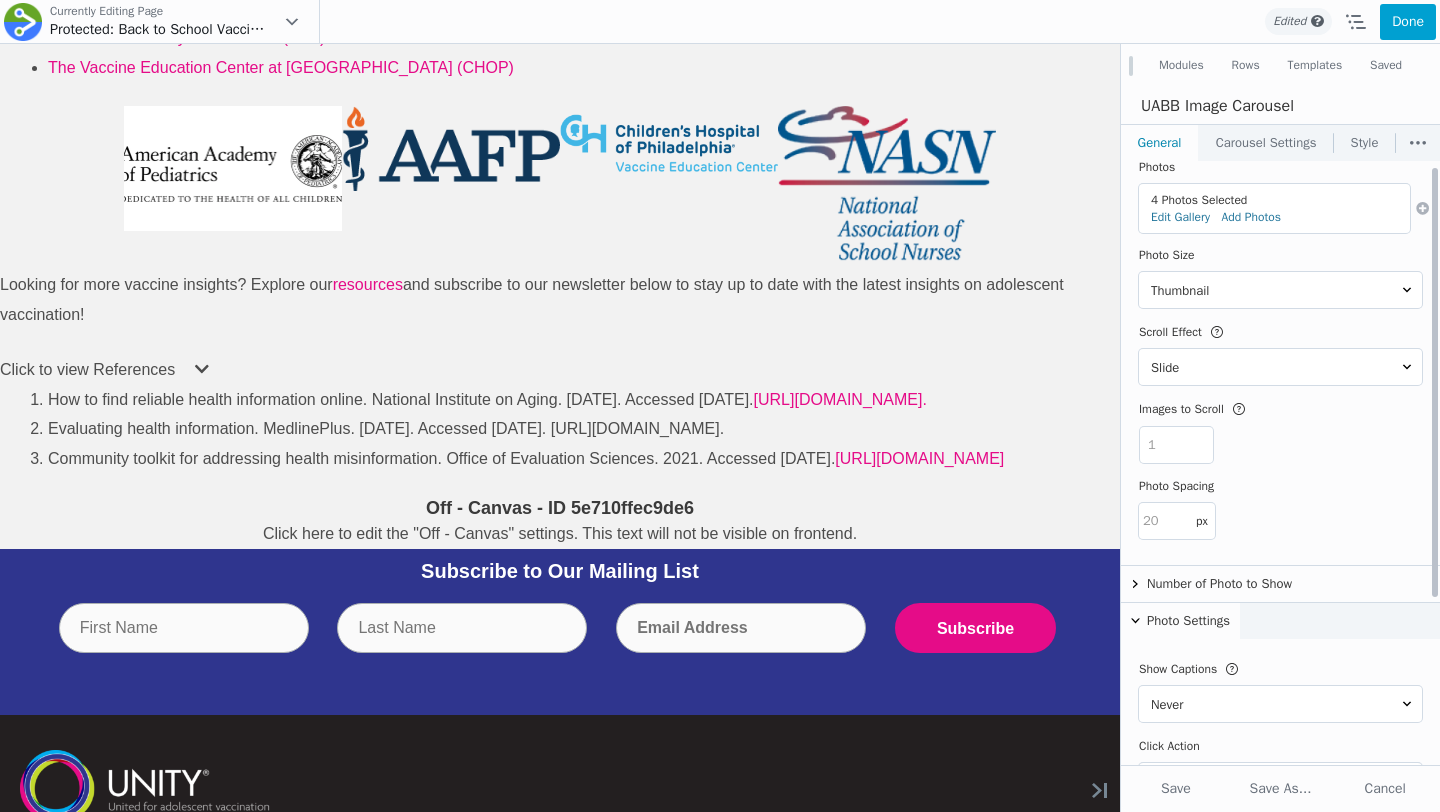 scroll, scrollTop: 7, scrollLeft: 0, axis: vertical 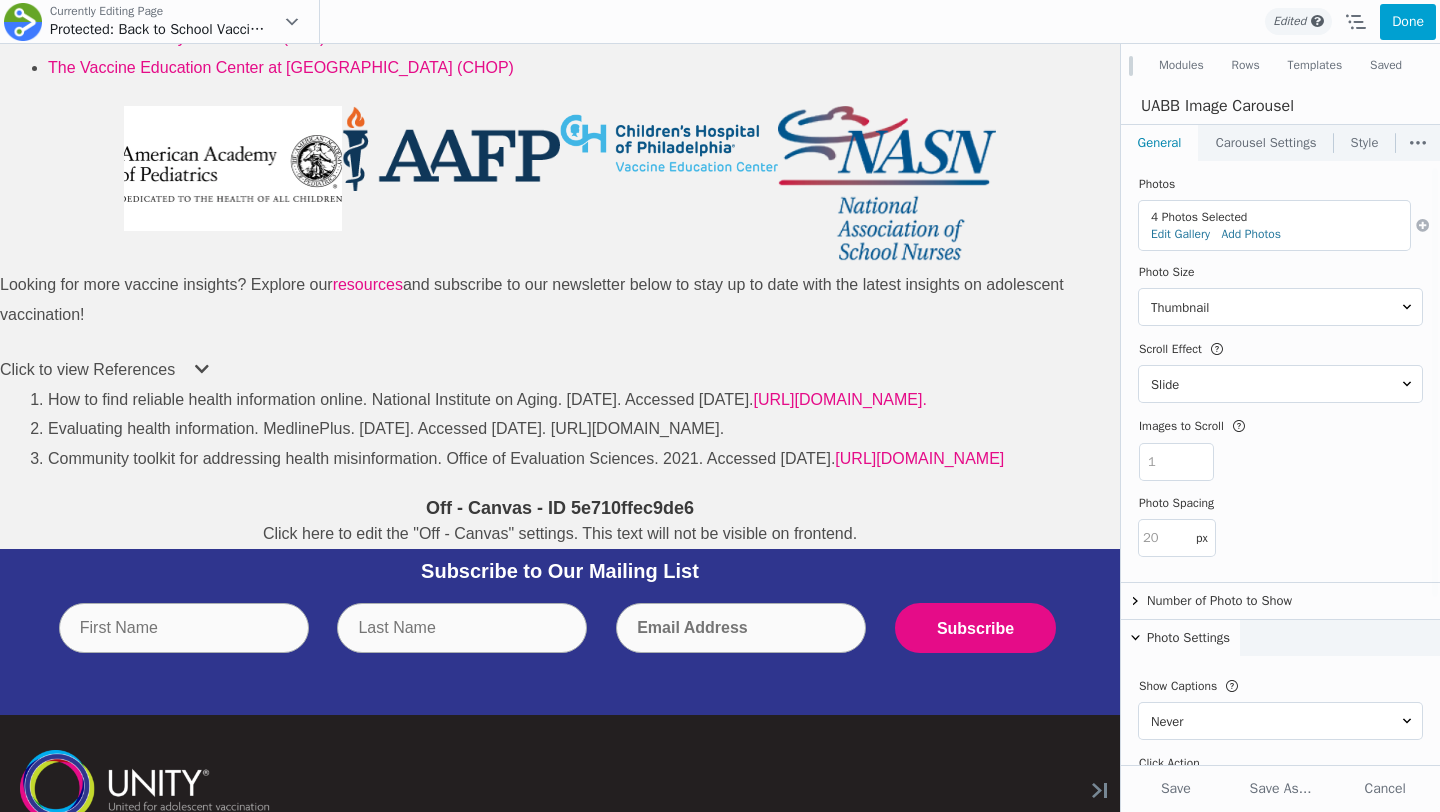 click on "Carousel Settings" at bounding box center (1266, 143) 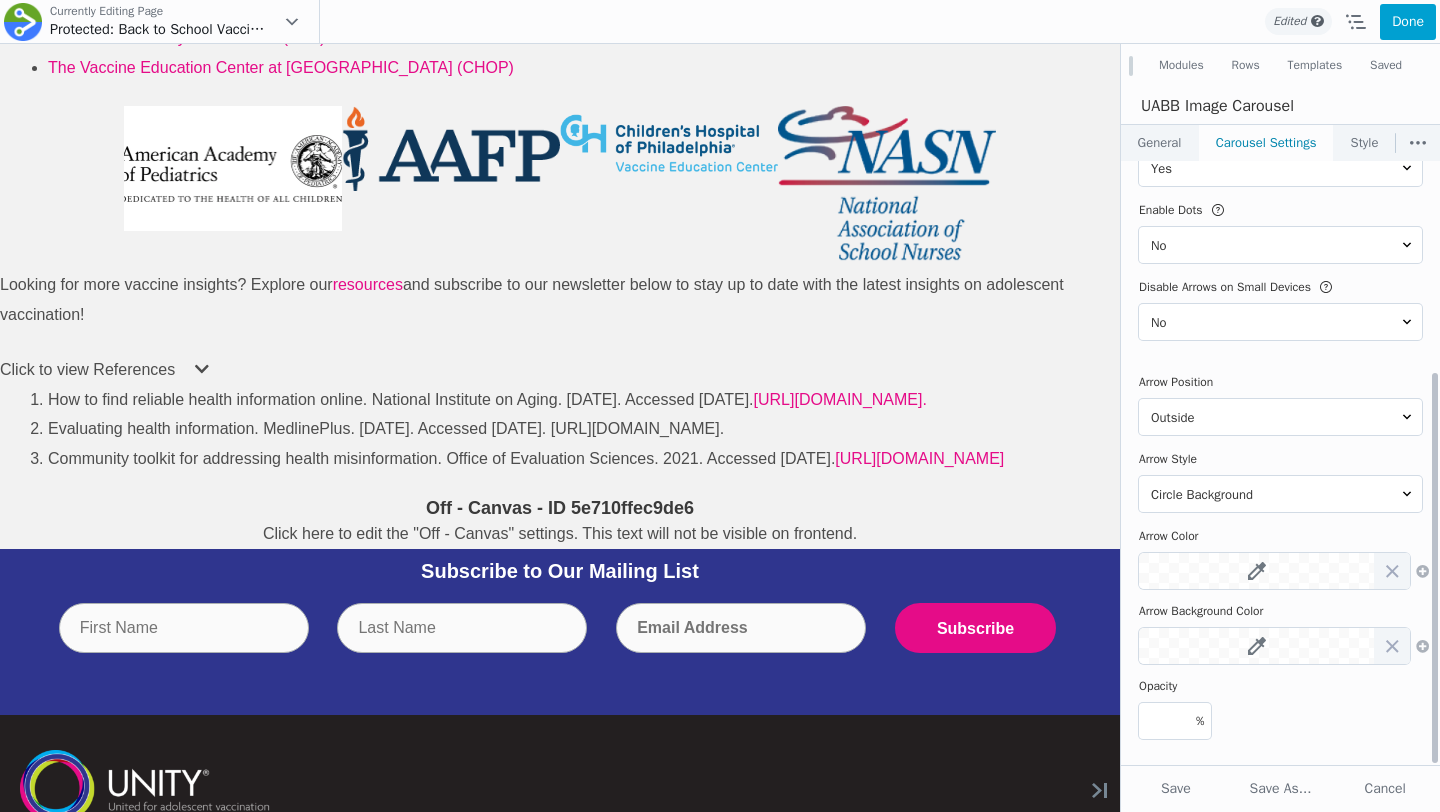 scroll, scrollTop: 0, scrollLeft: 0, axis: both 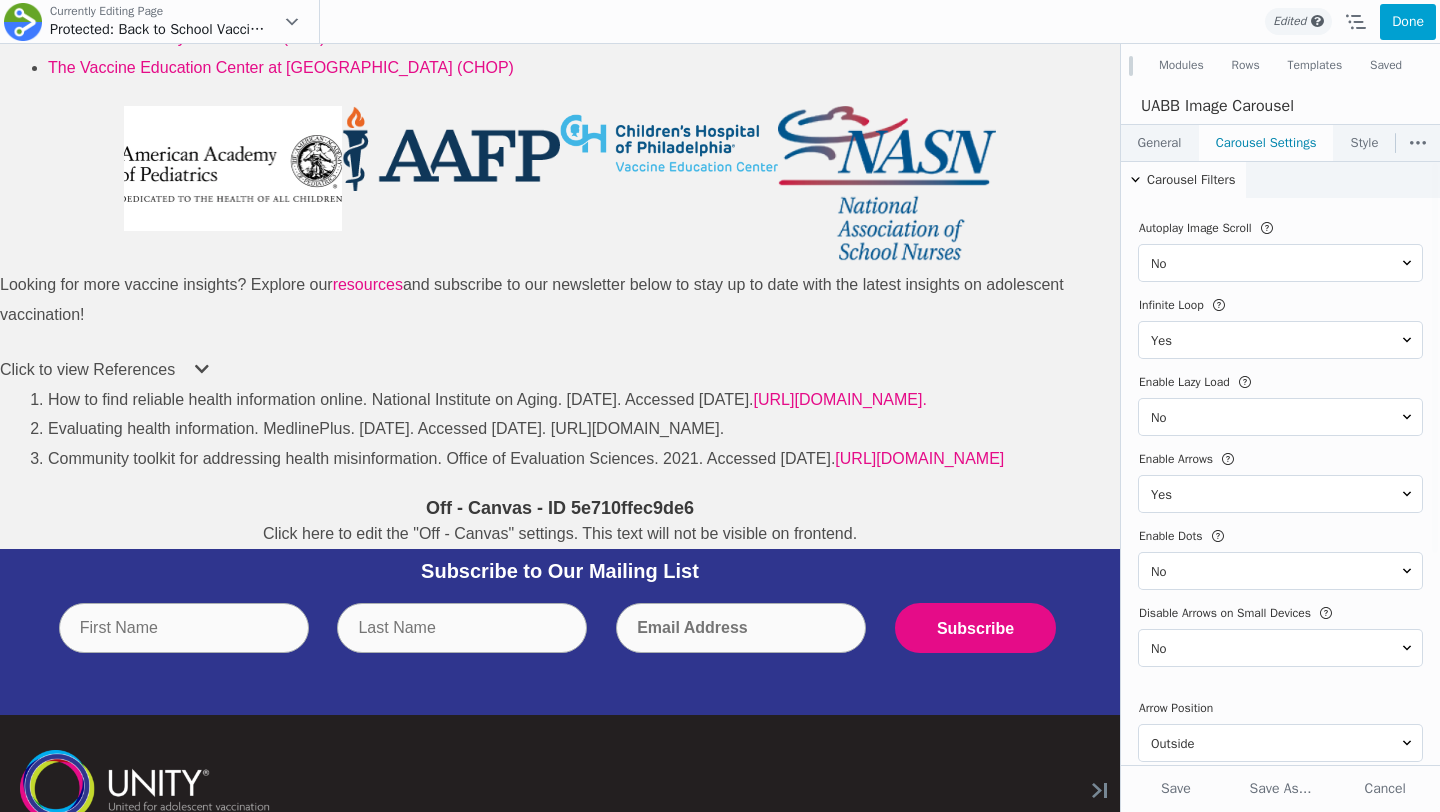 click on "General" at bounding box center (1159, 143) 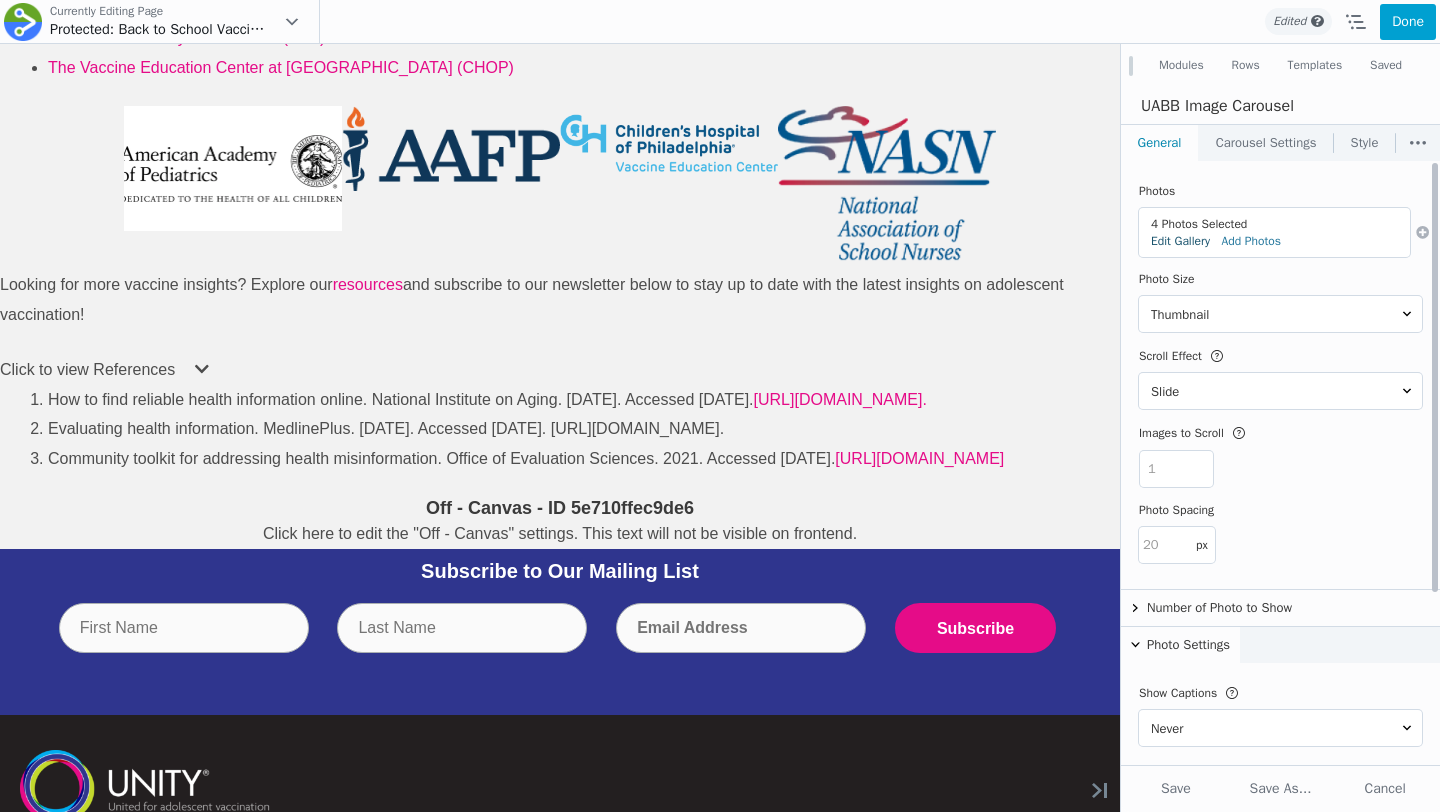 click on "Edit Gallery" at bounding box center [1180, 241] 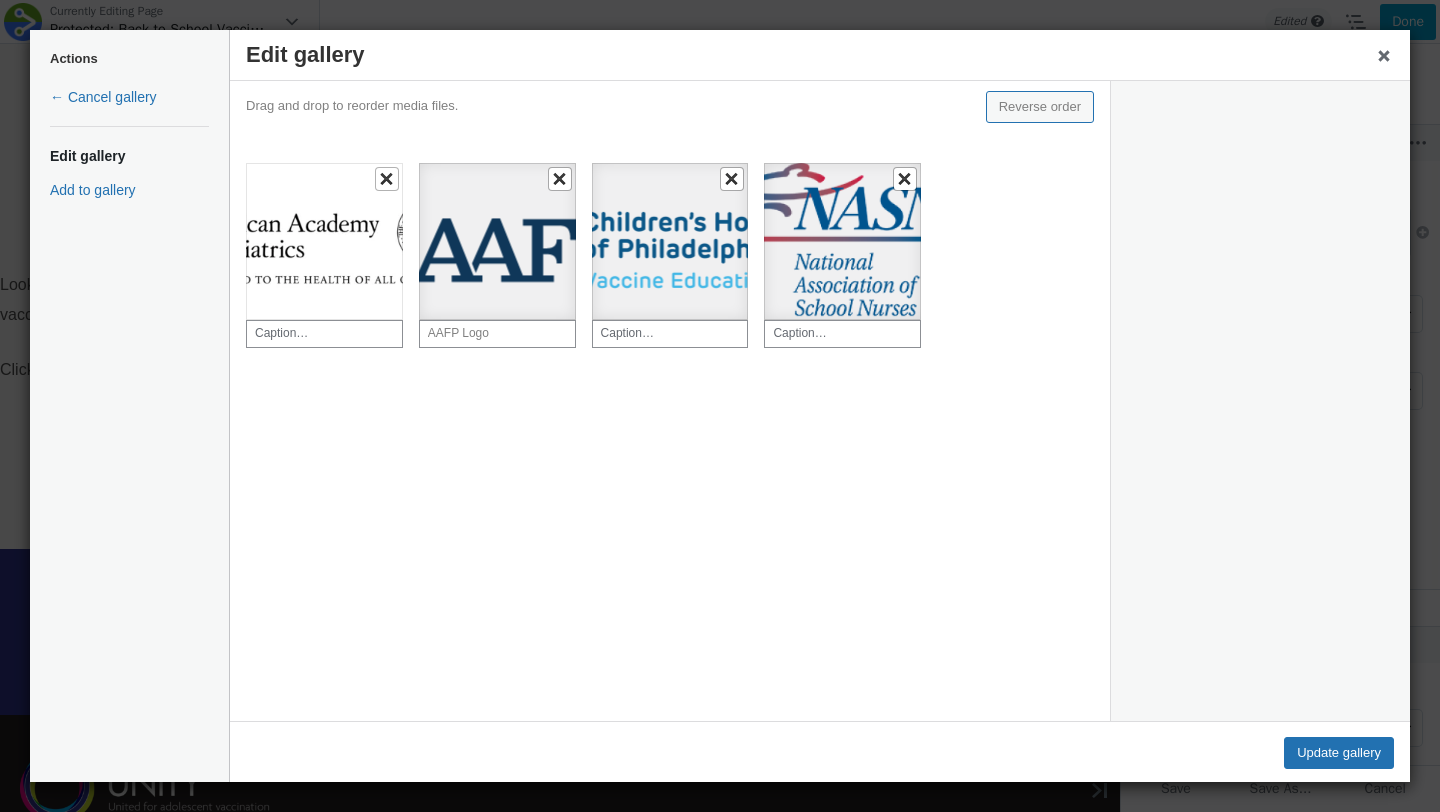 click at bounding box center [842, 241] 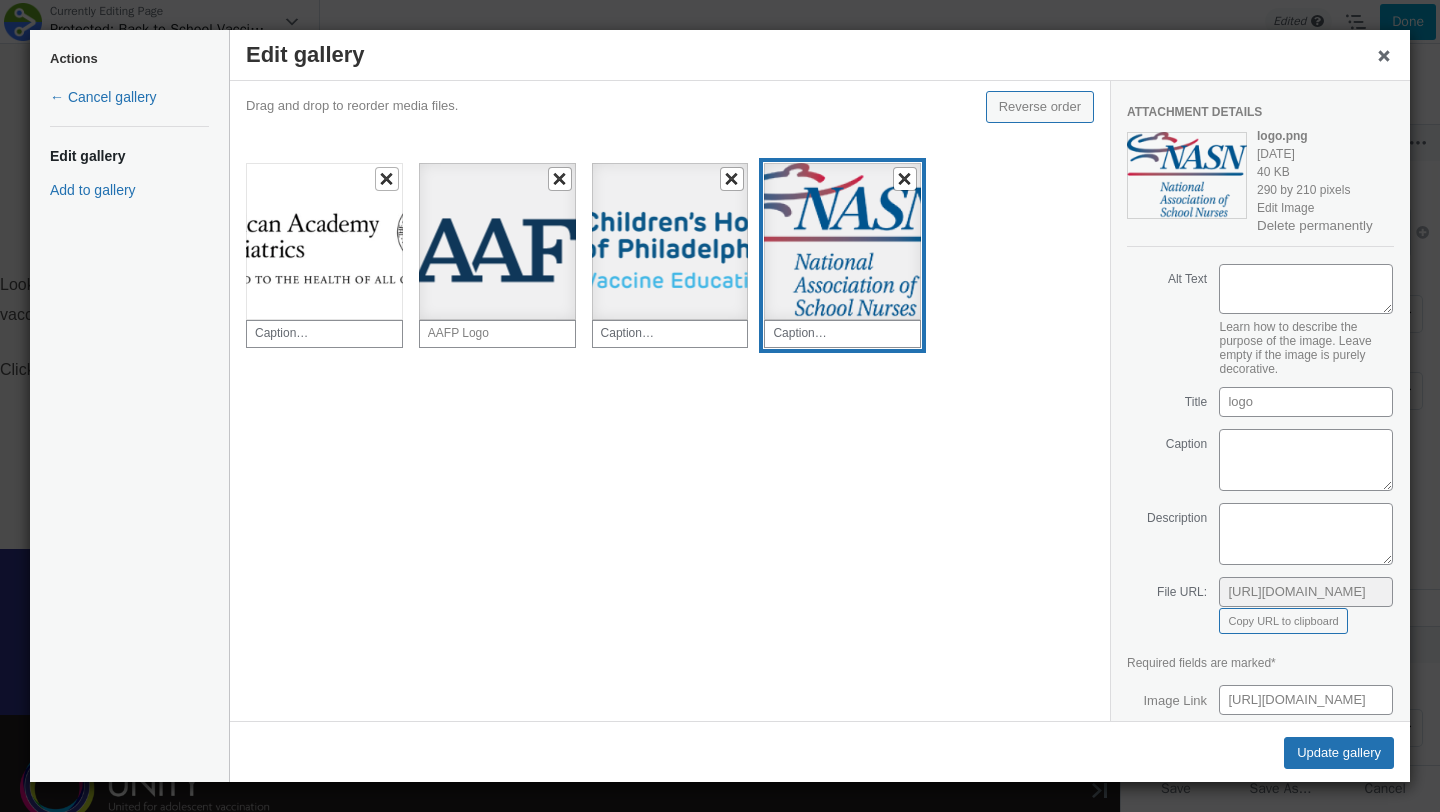 scroll, scrollTop: 241, scrollLeft: 0, axis: vertical 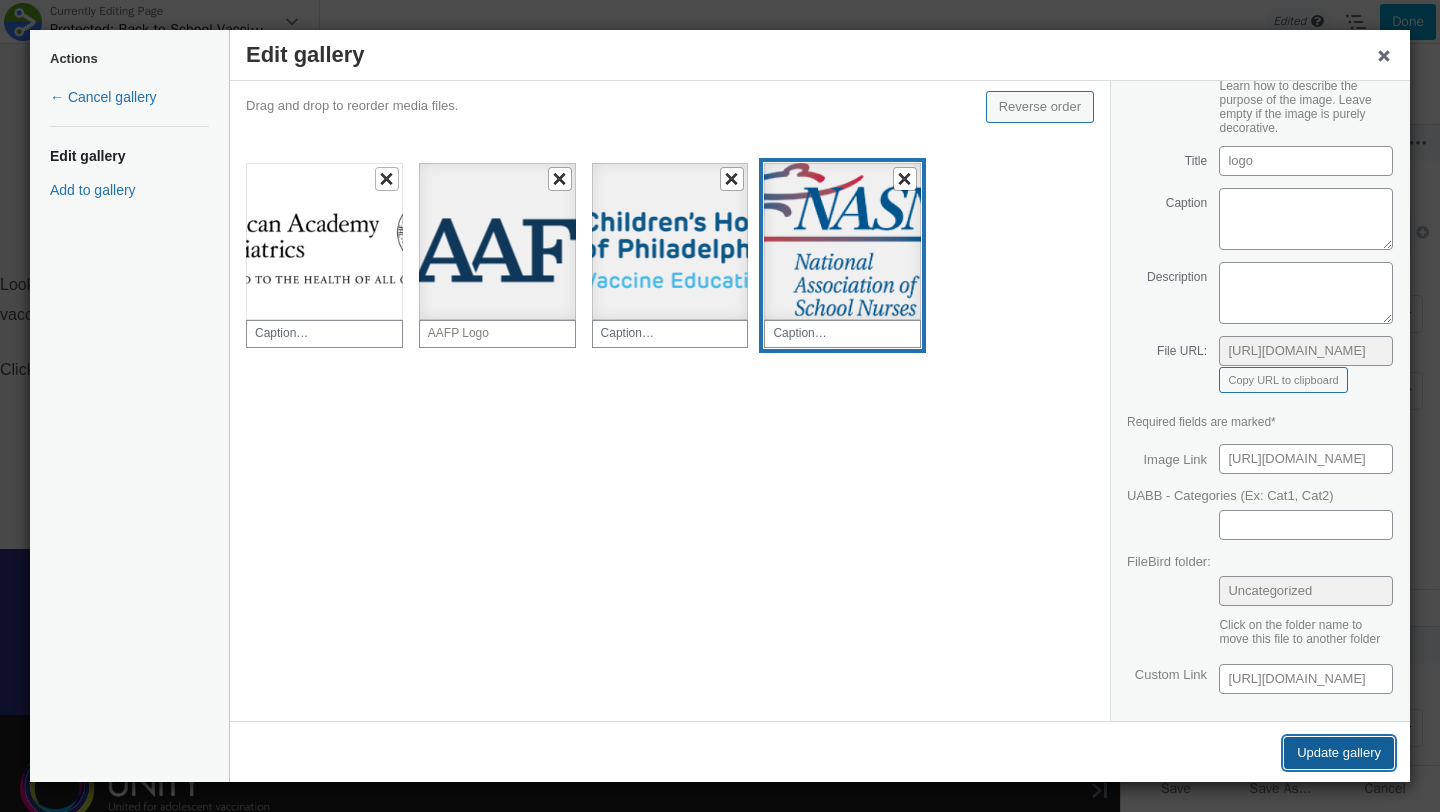 click on "Update gallery" at bounding box center (1339, 753) 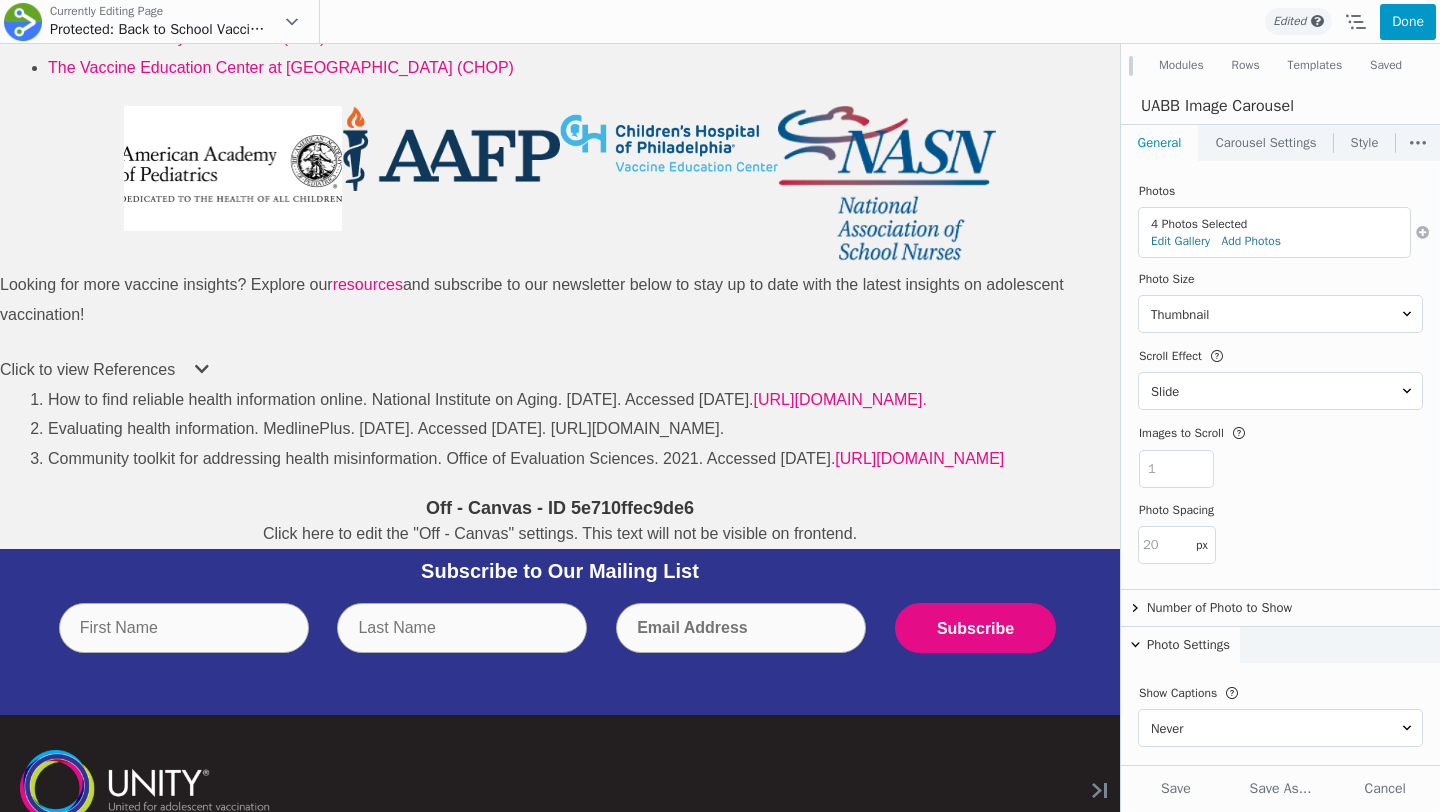 click on "Done" at bounding box center [1408, 22] 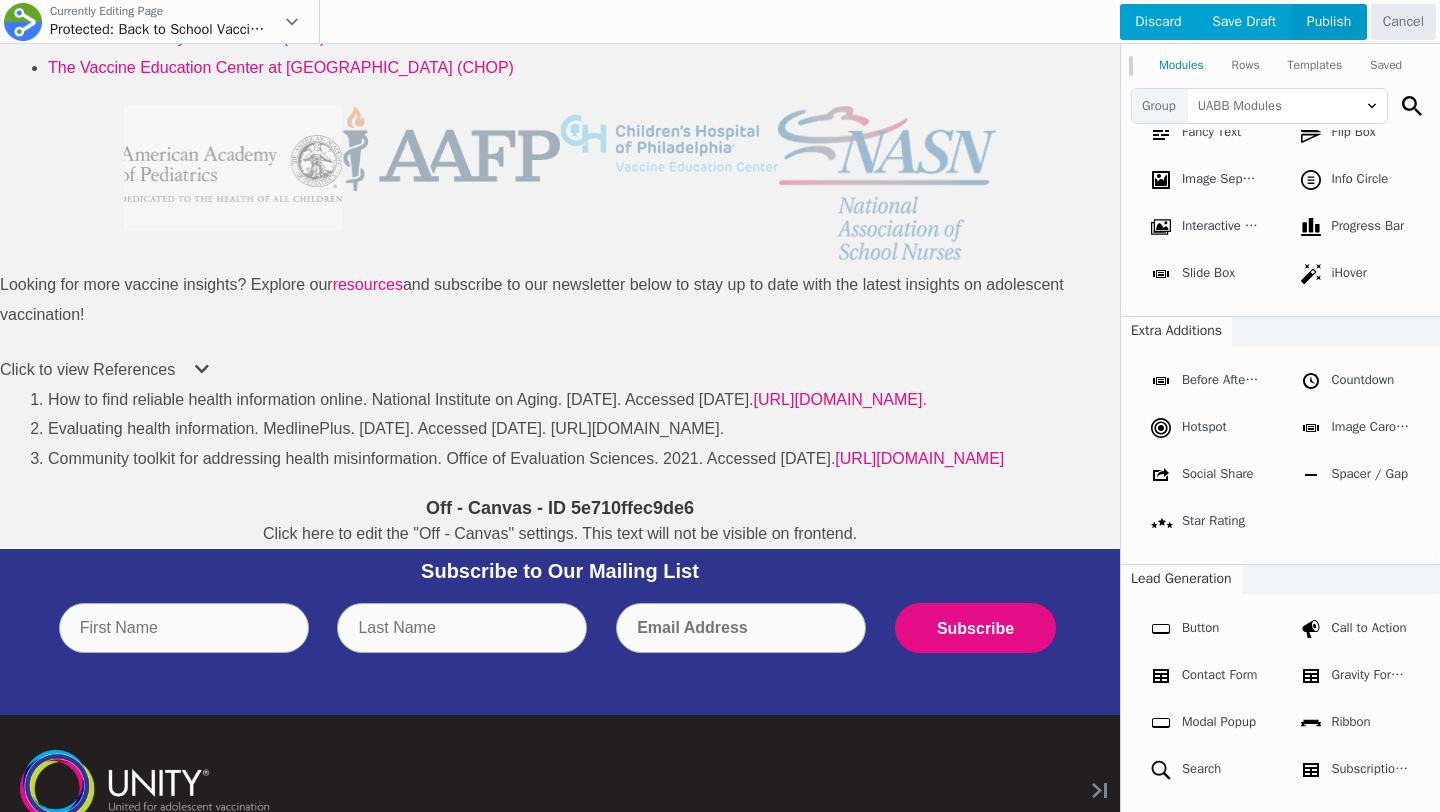 click on "Publish" at bounding box center (1329, 22) 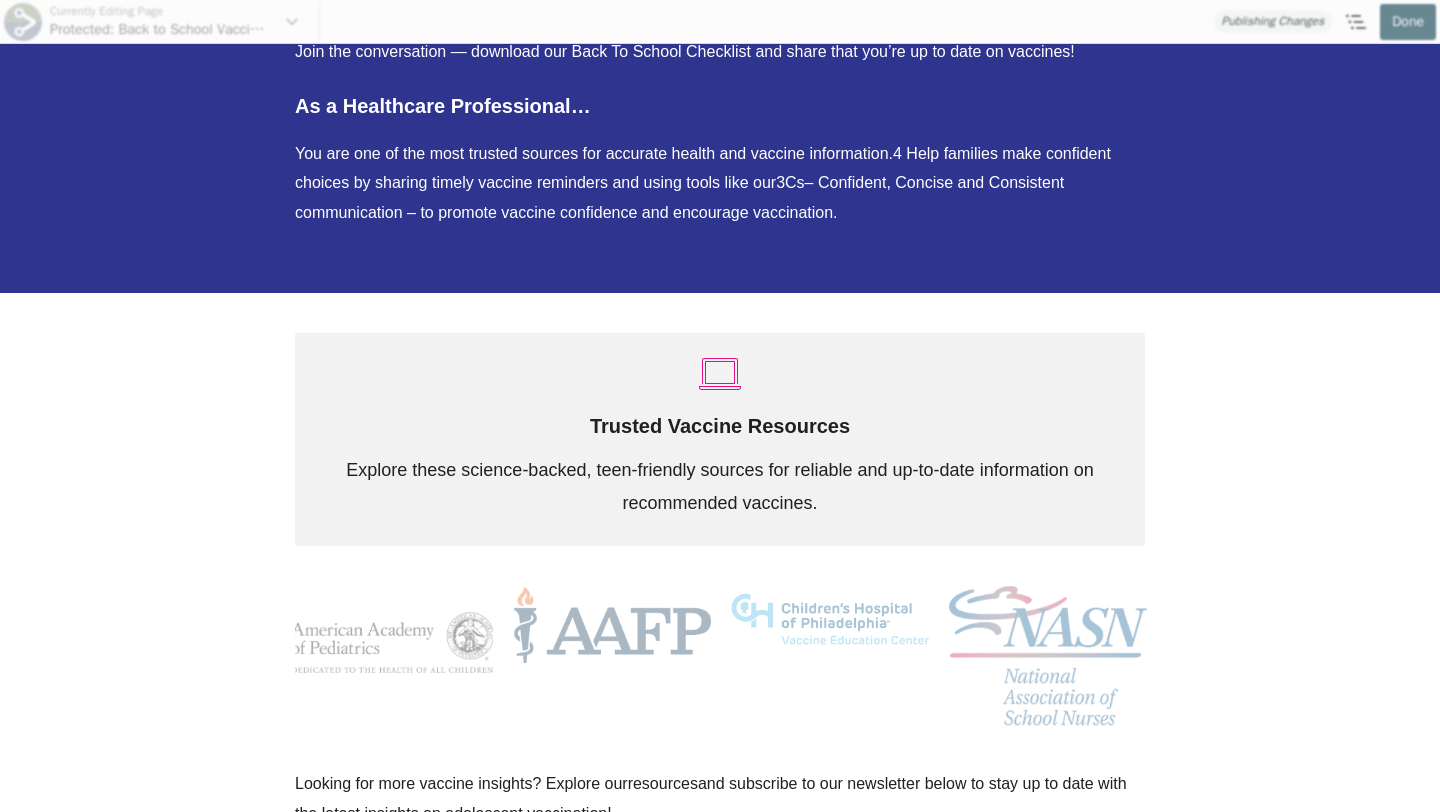 scroll, scrollTop: 5065, scrollLeft: 0, axis: vertical 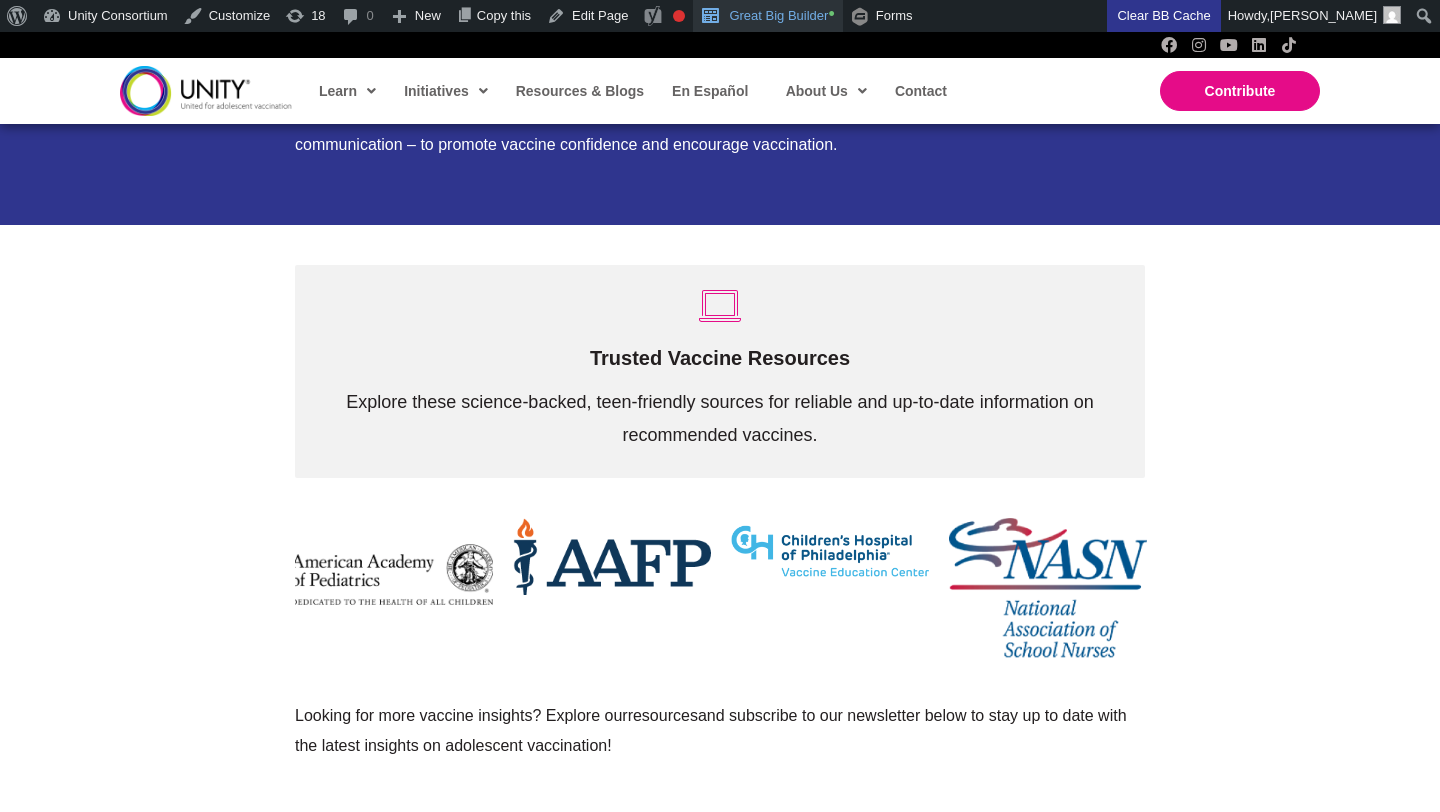 click on "Great Big Builder  •" at bounding box center [767, 16] 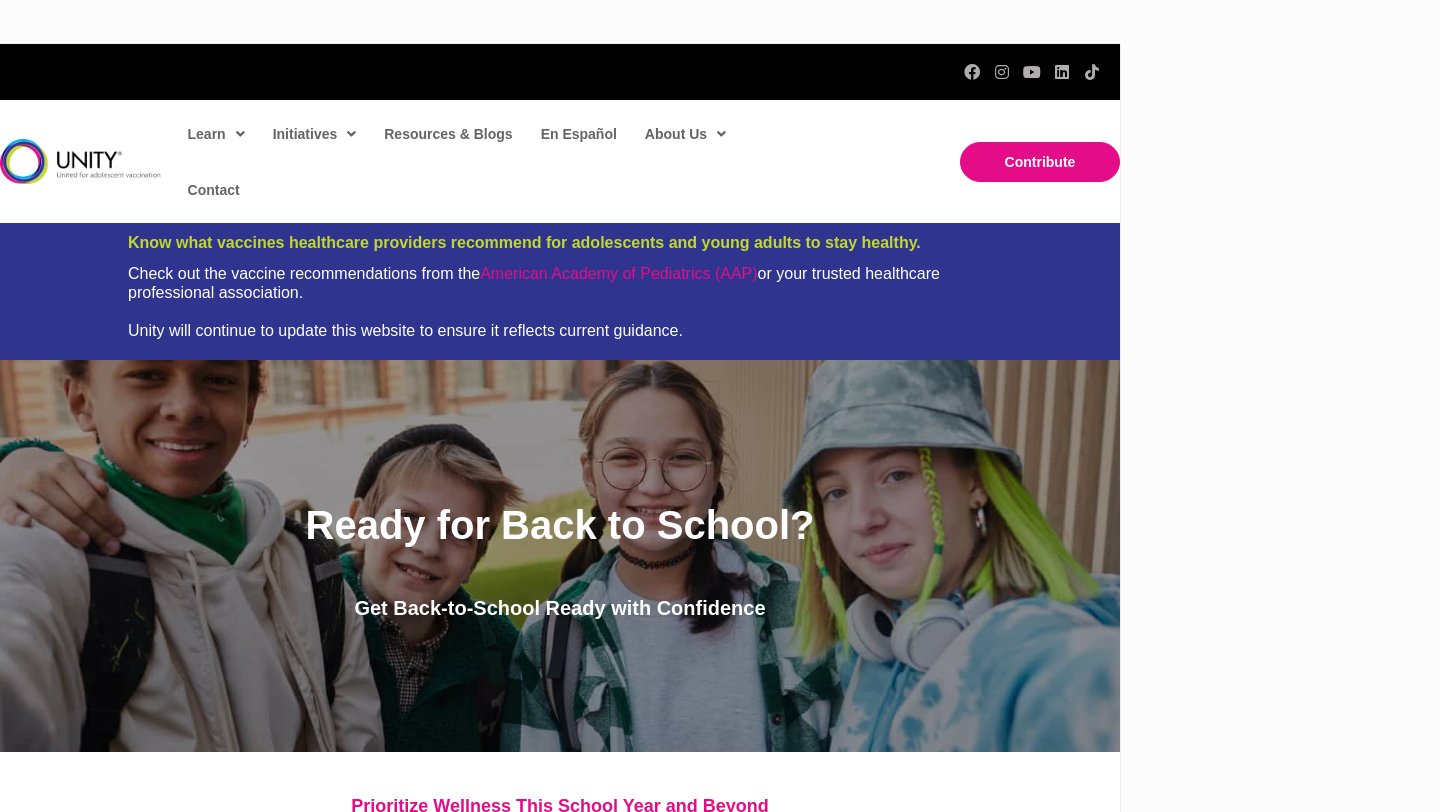 scroll, scrollTop: 0, scrollLeft: 0, axis: both 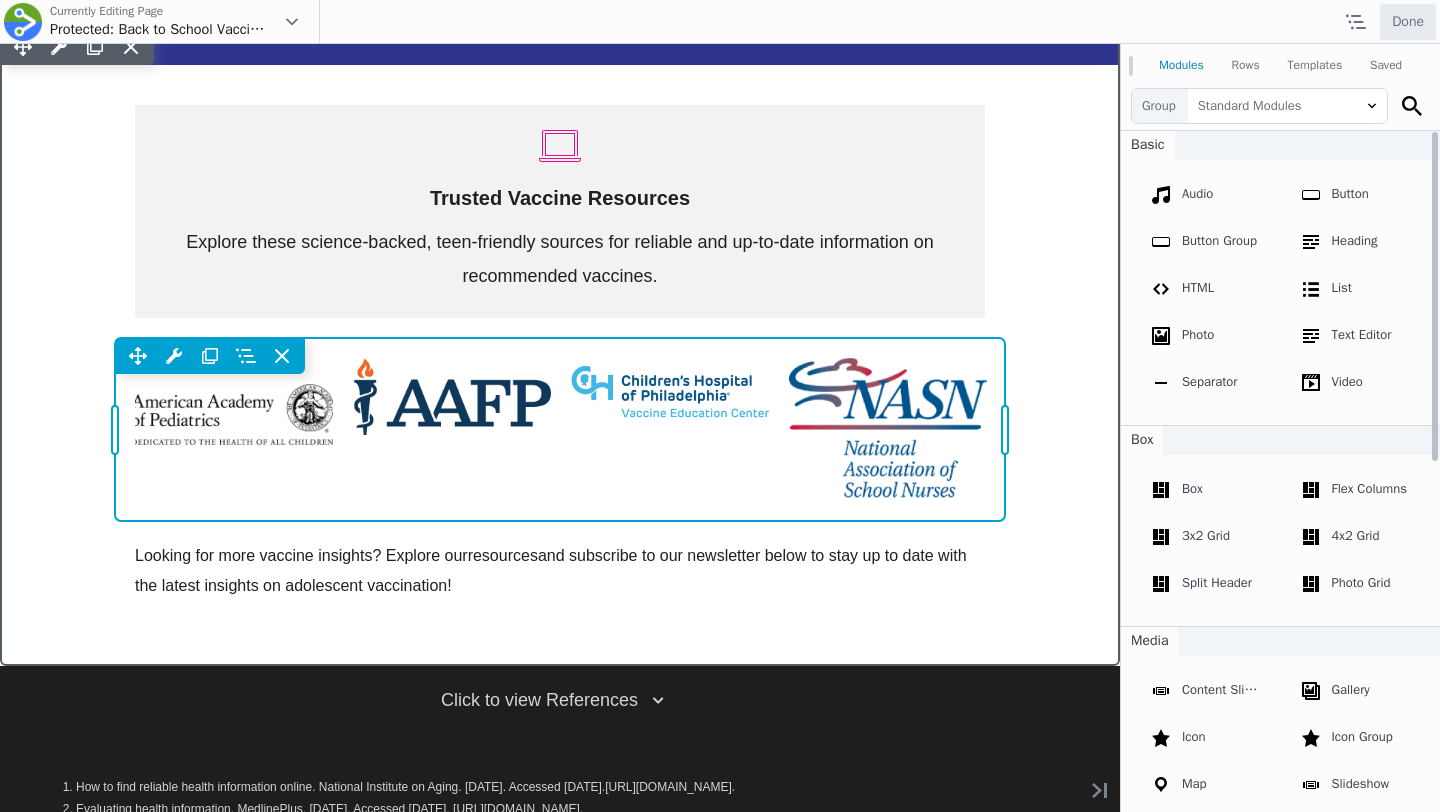 click on "Move Up
Move Down
Image Carousel Settings
Copy Image Carousel Settings
Paste Image Carousel Settings
Row
Row Settings
Move Row
Duplicate Row
Remove Row" at bounding box center (560, 429) 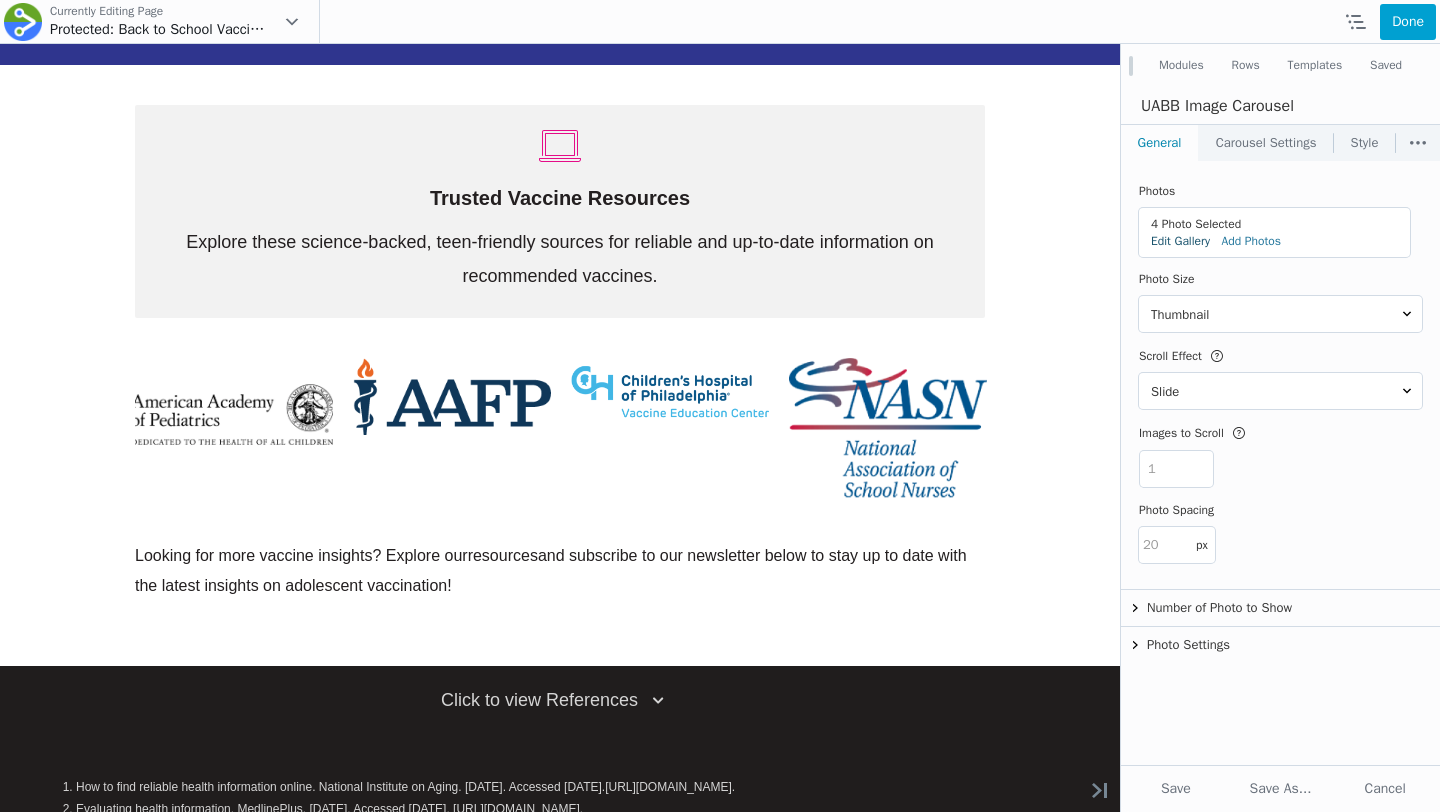 click on "Edit Gallery" at bounding box center [1180, 241] 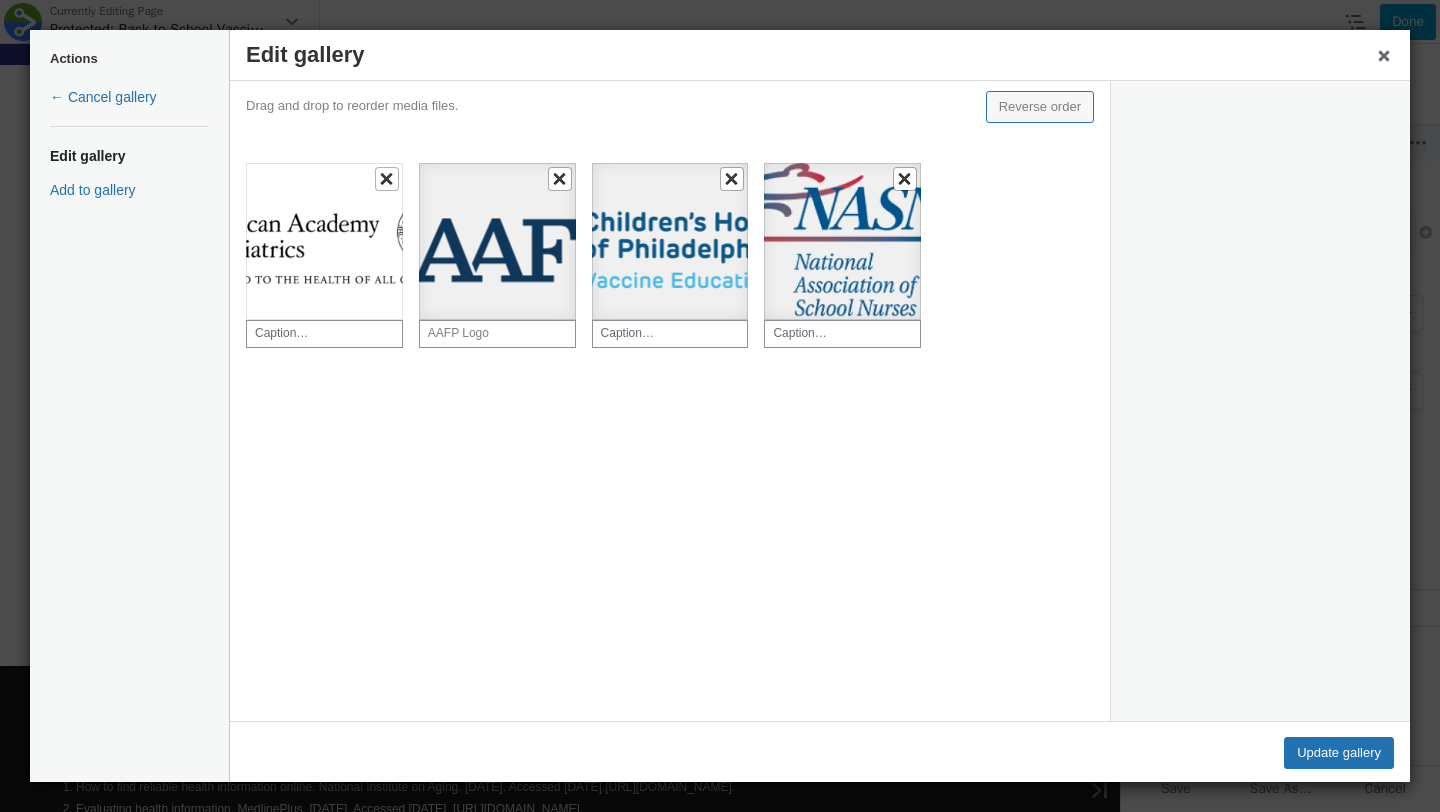 click at bounding box center [670, 241] 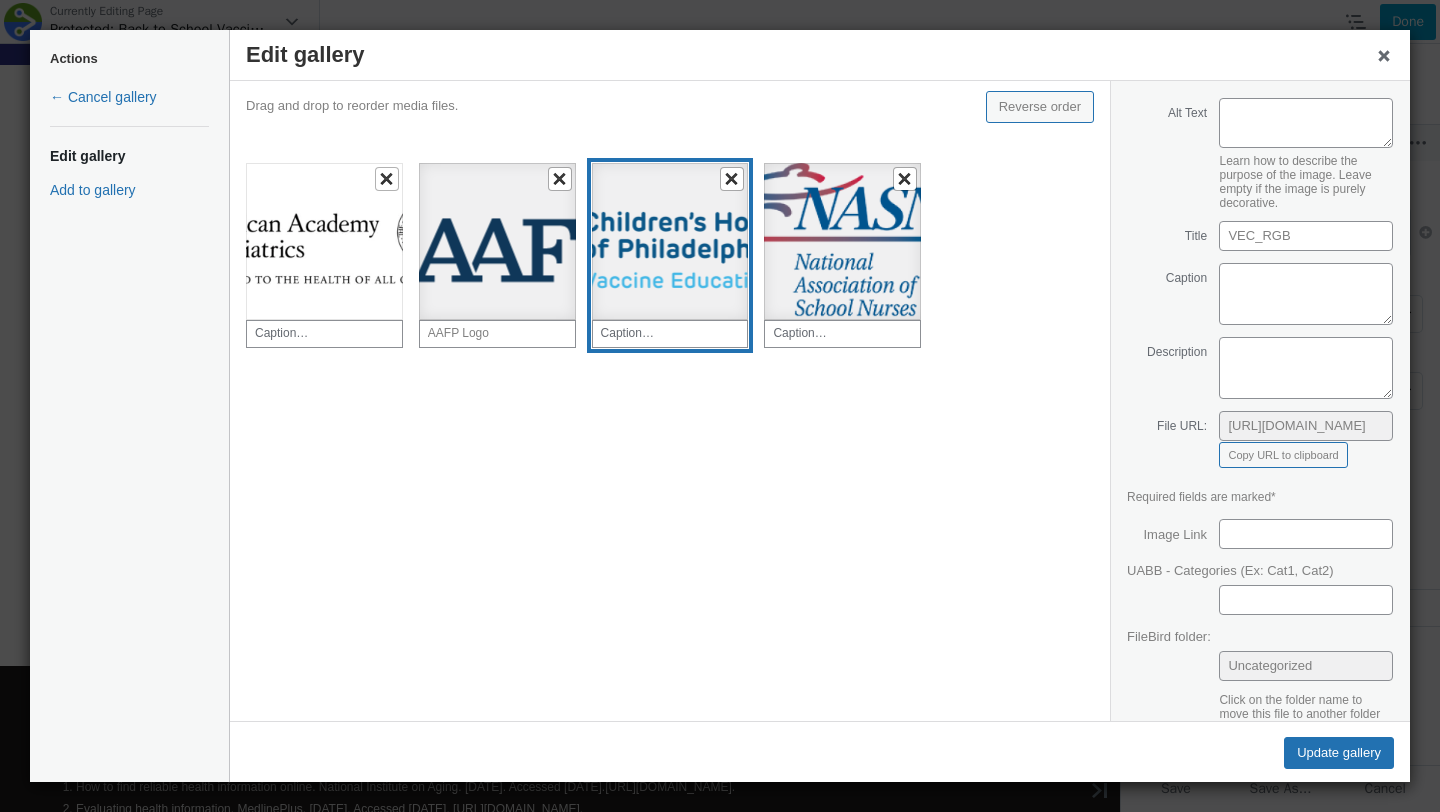 scroll, scrollTop: 241, scrollLeft: 0, axis: vertical 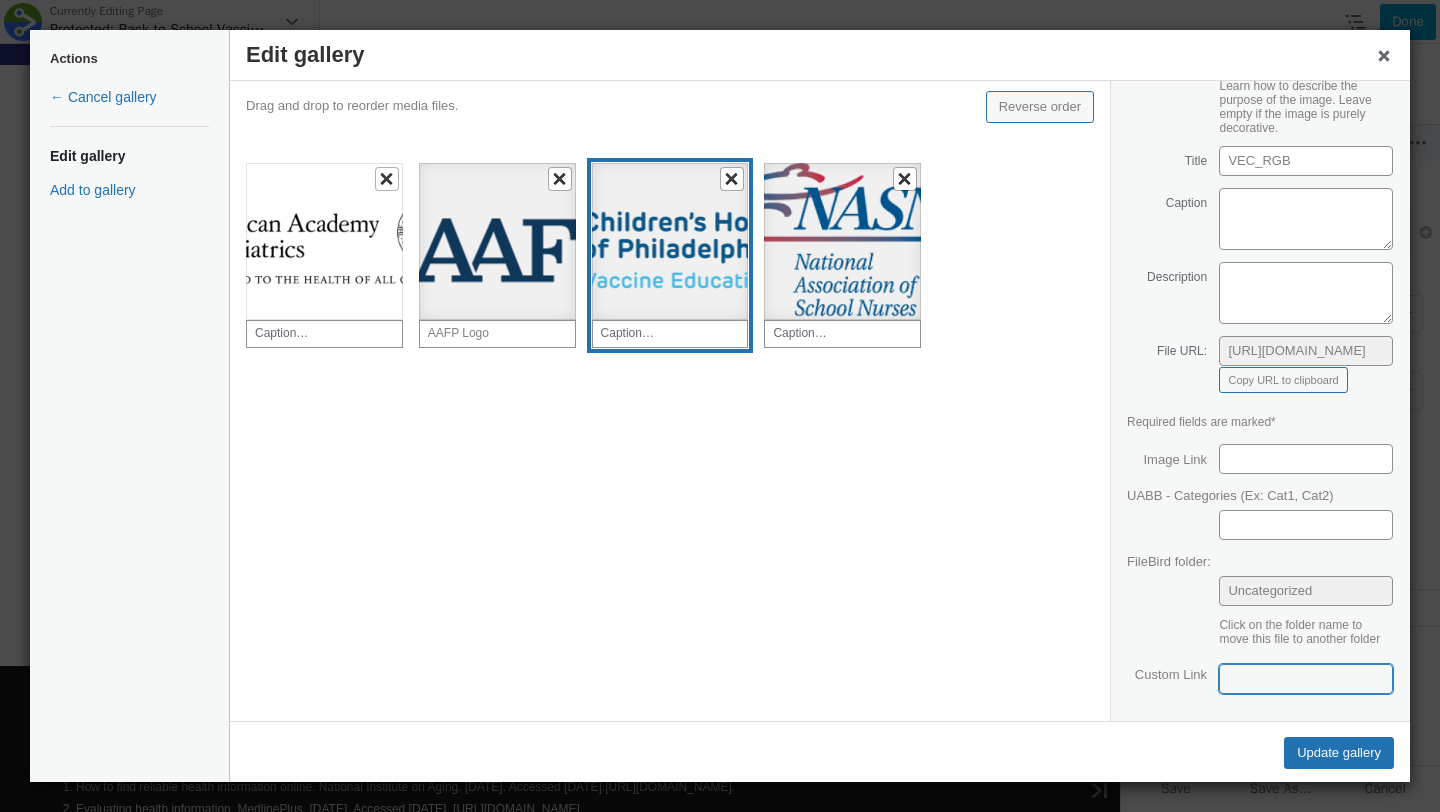 click on "Custom Link" at bounding box center [1306, 679] 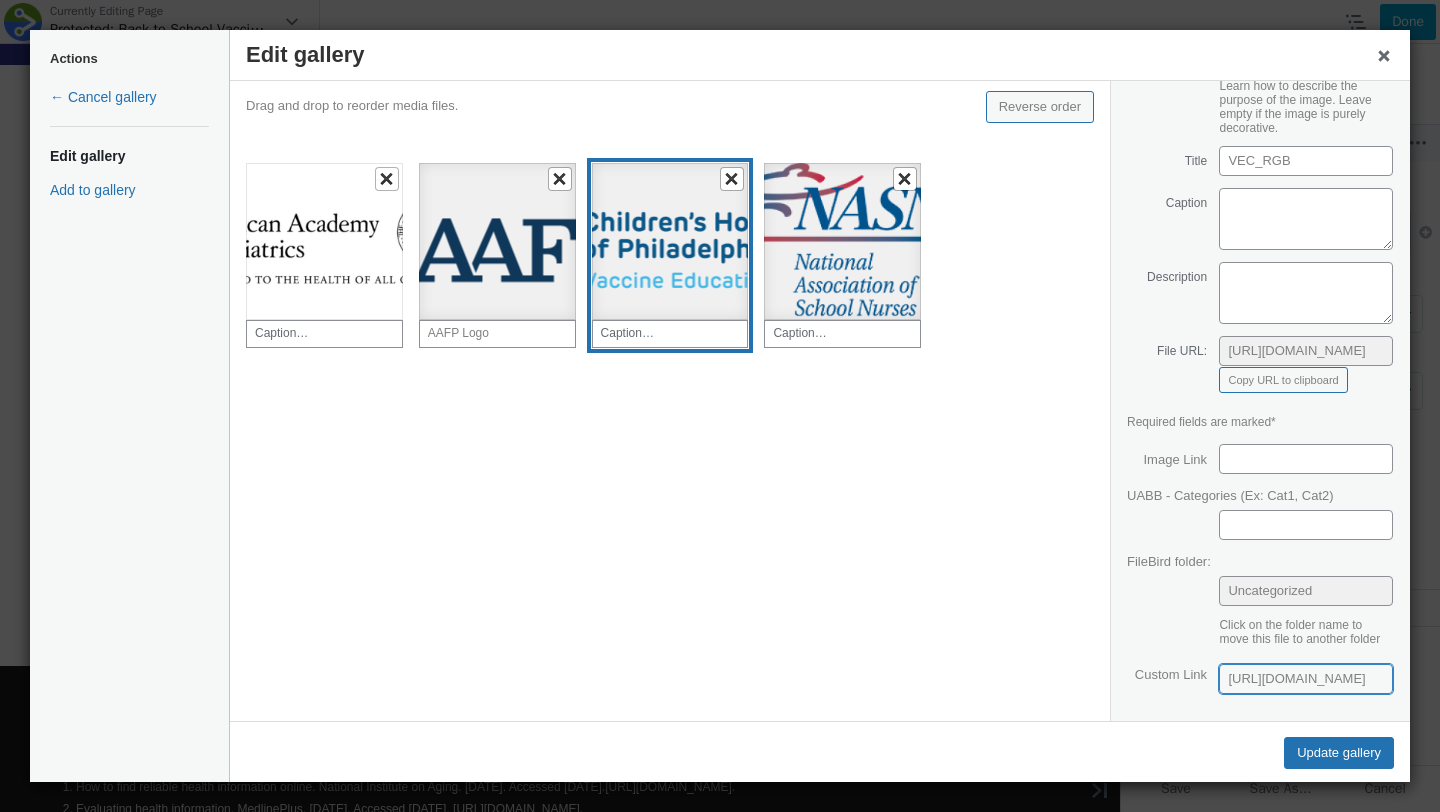 scroll, scrollTop: 0, scrollLeft: 137, axis: horizontal 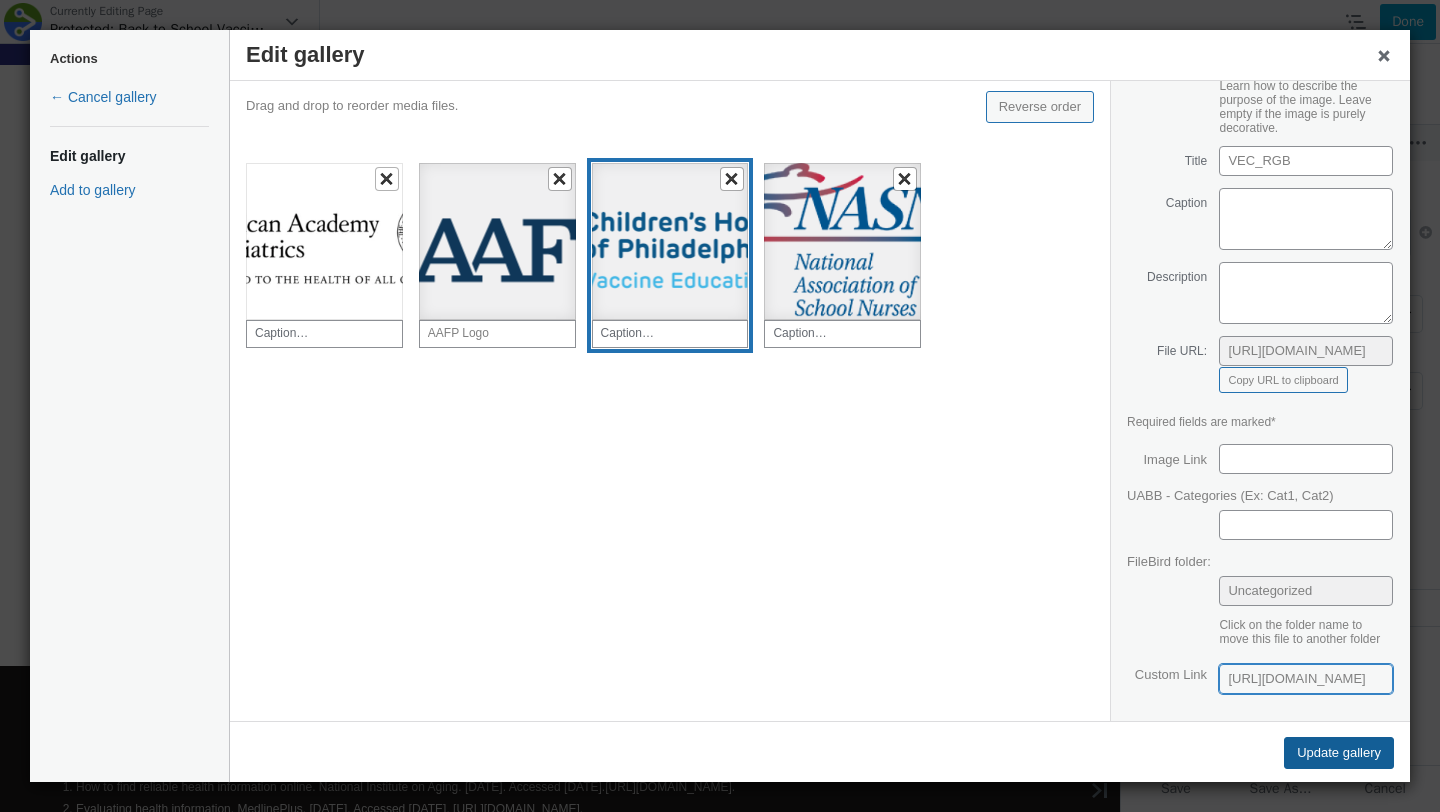 type on "https://www.chop.edu/vaccine-education-center" 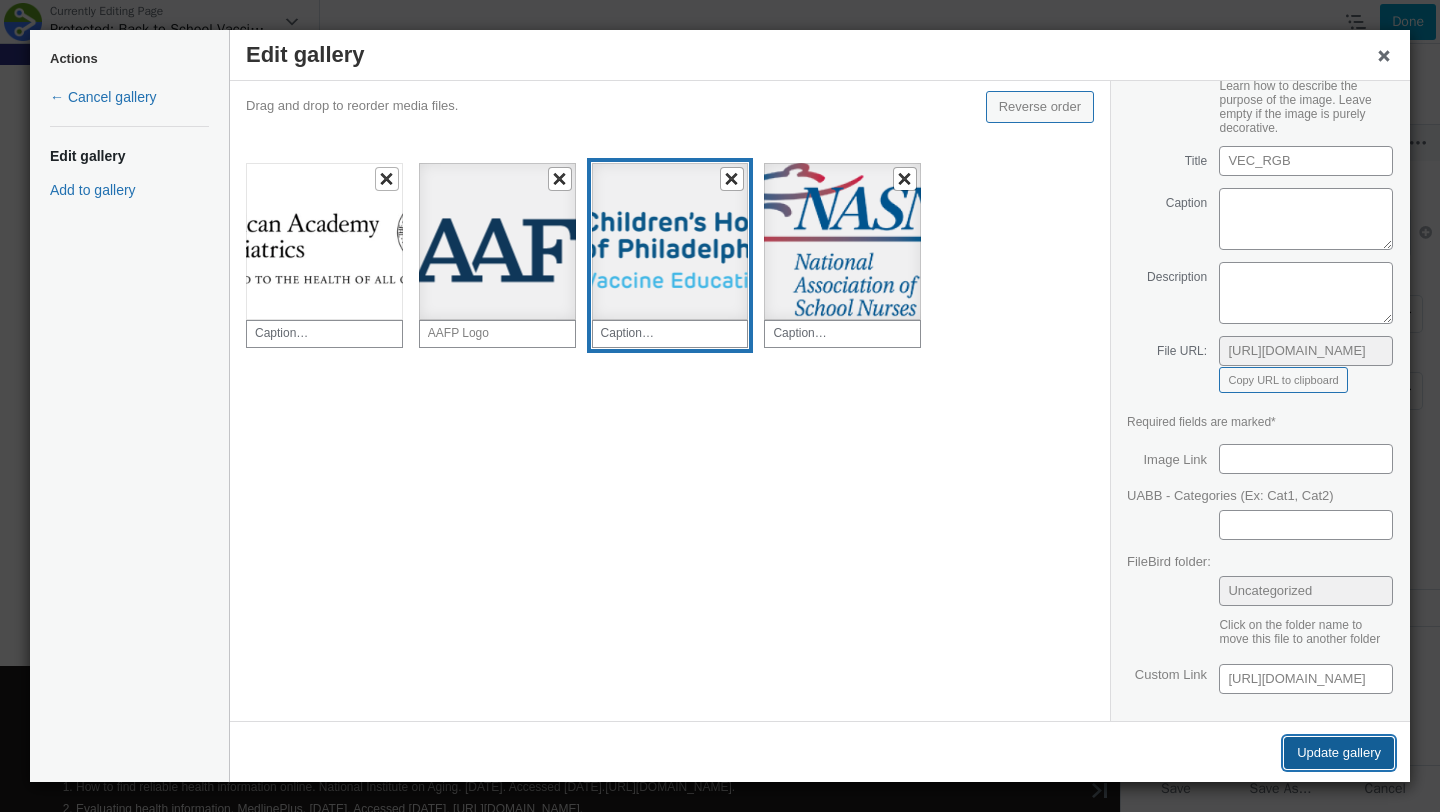 scroll, scrollTop: 0, scrollLeft: 0, axis: both 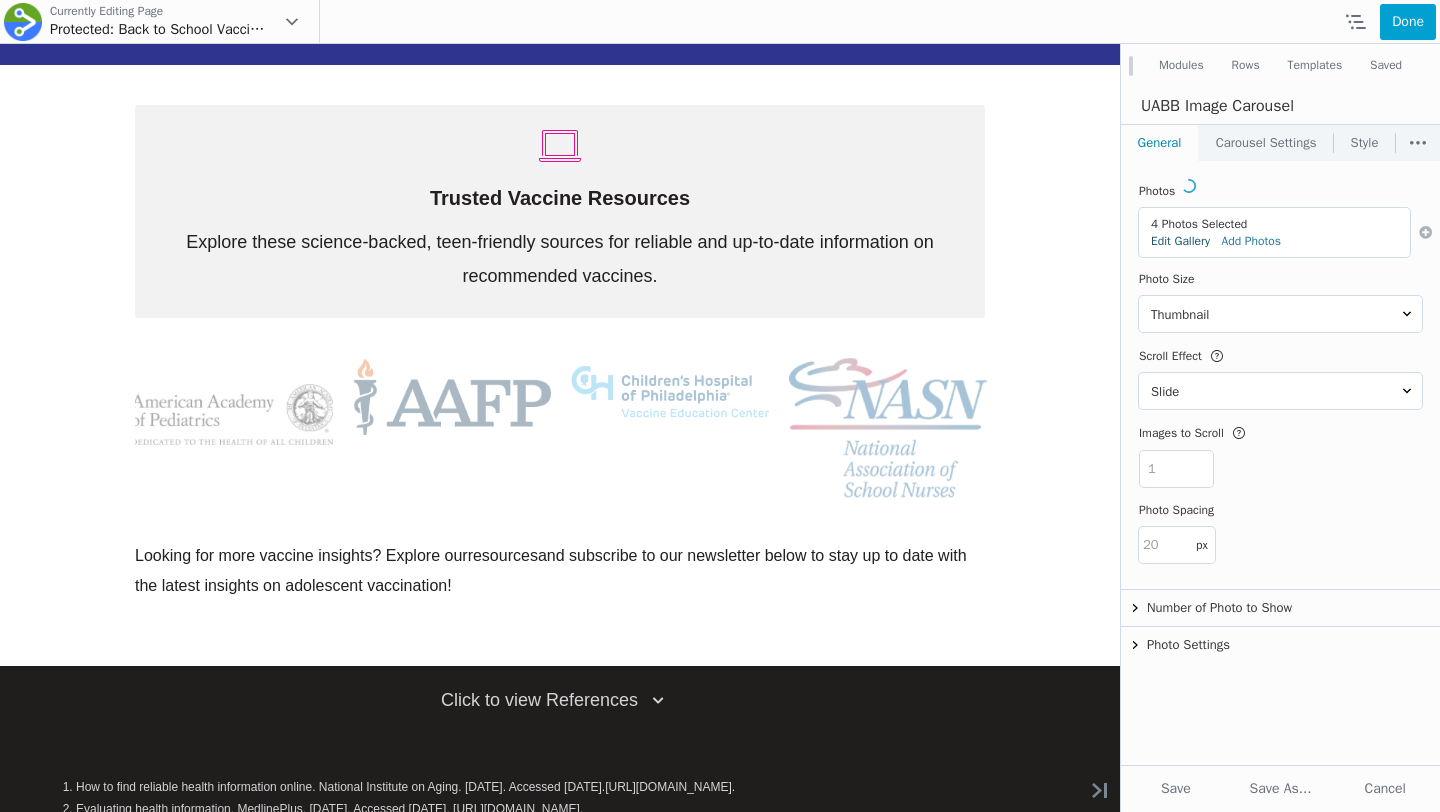 click on "Edit Gallery" at bounding box center [1180, 241] 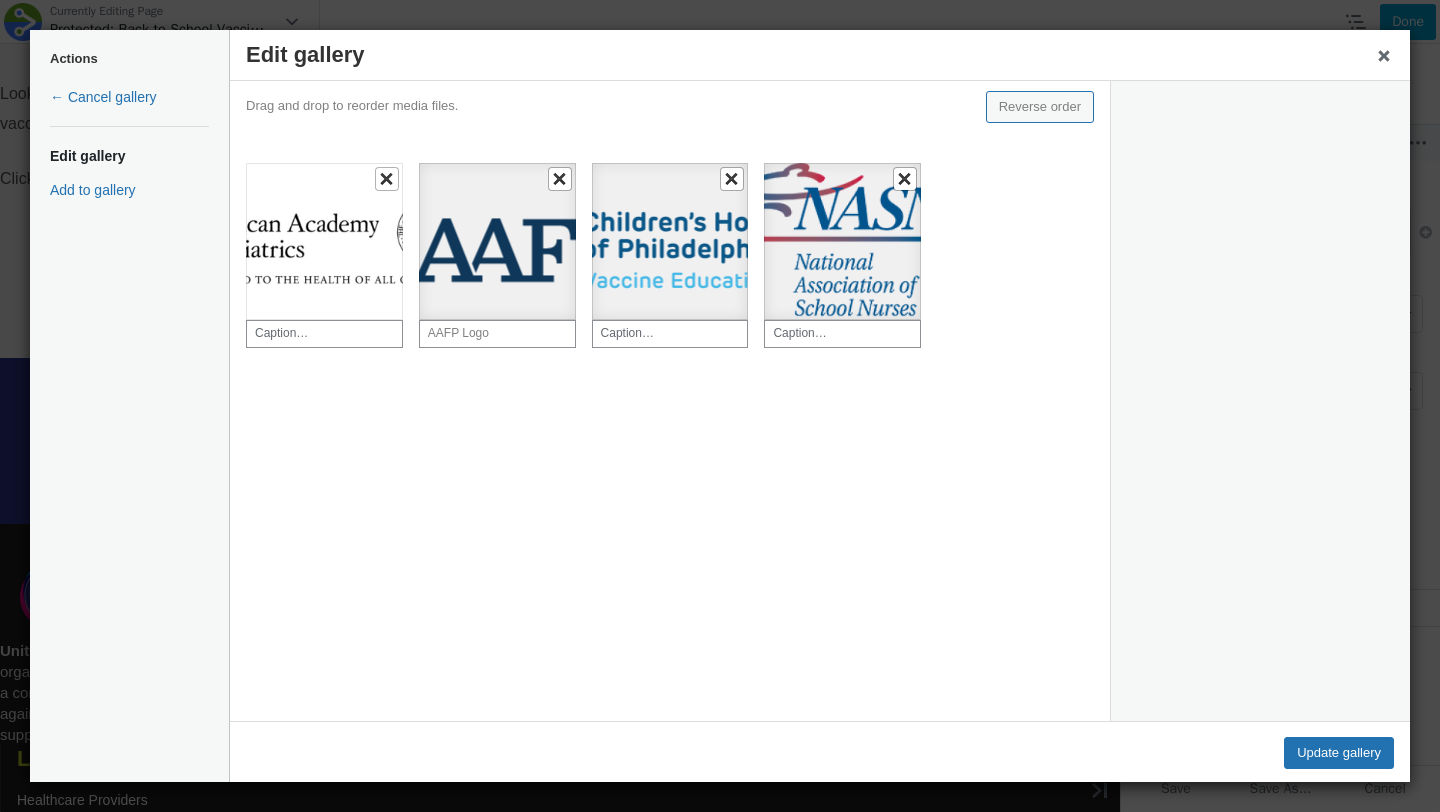 click at bounding box center (497, 241) 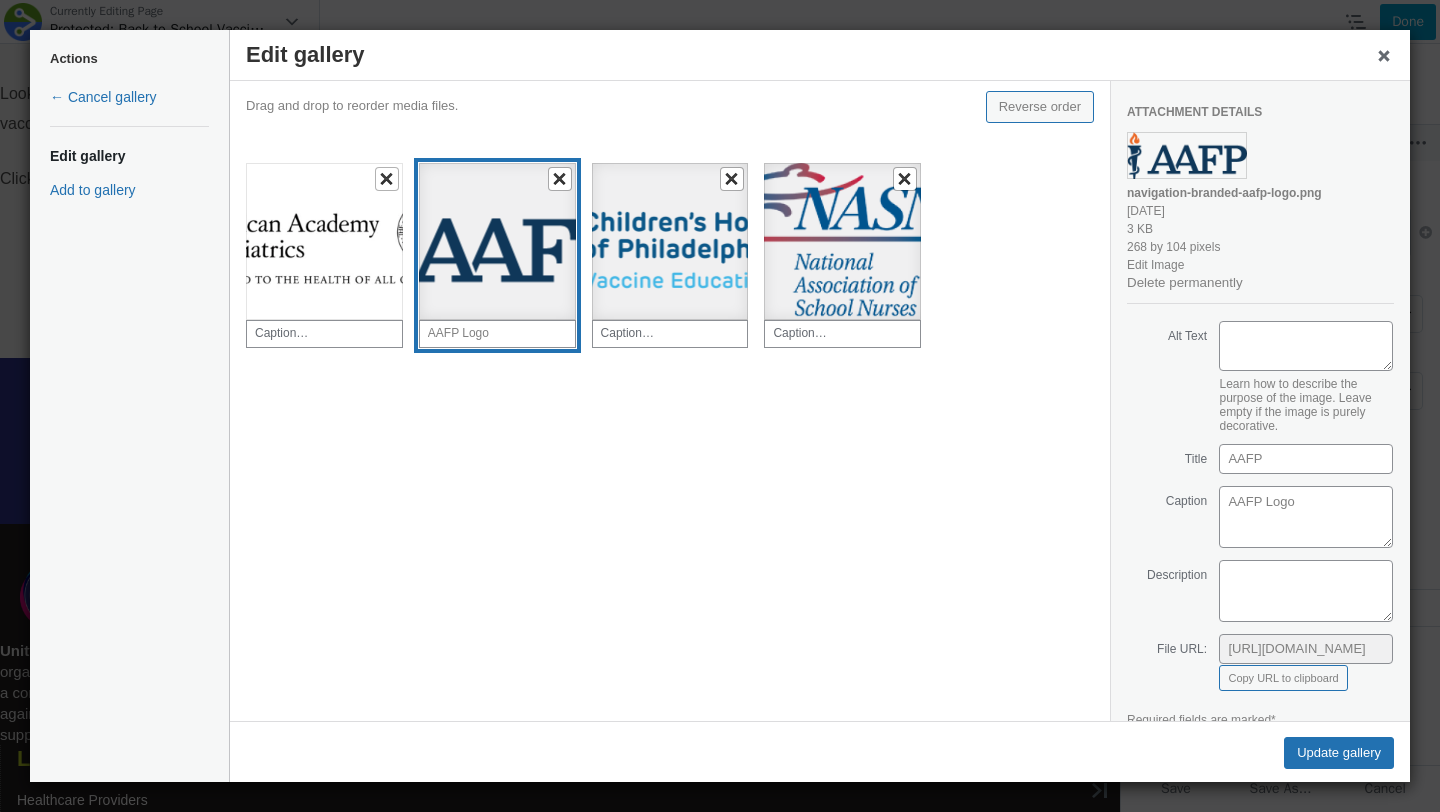 scroll, scrollTop: 297, scrollLeft: 0, axis: vertical 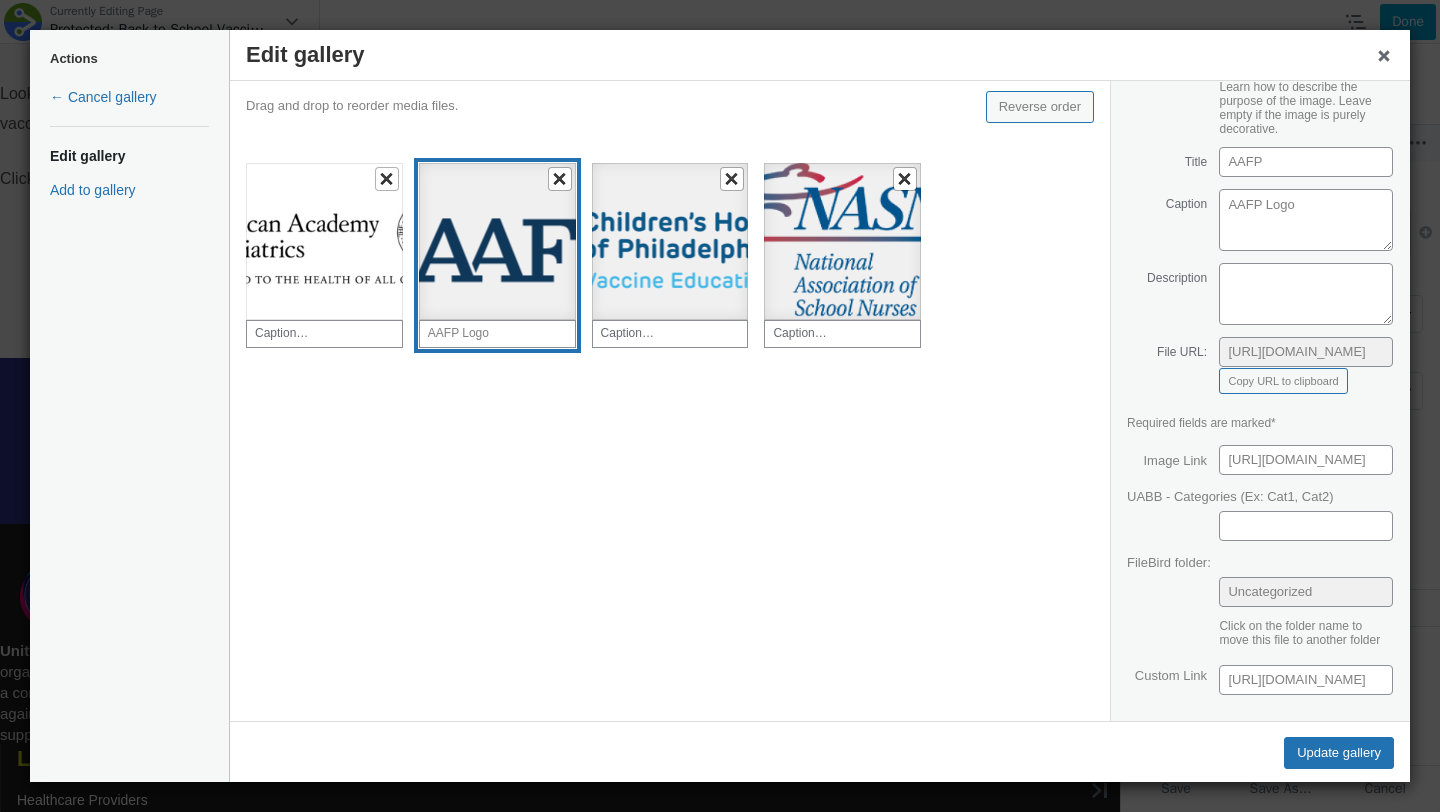 click at bounding box center (842, 241) 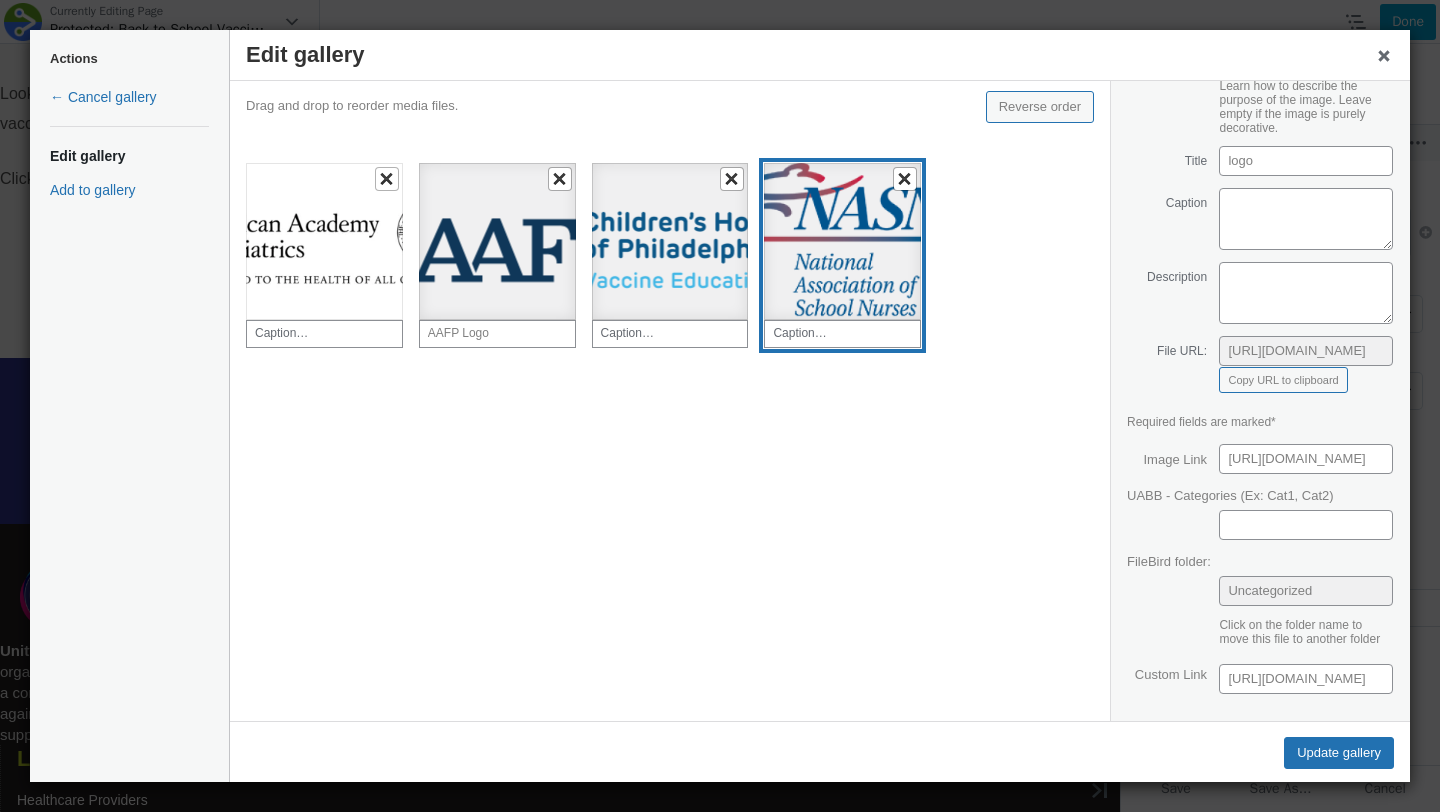 scroll, scrollTop: 241, scrollLeft: 0, axis: vertical 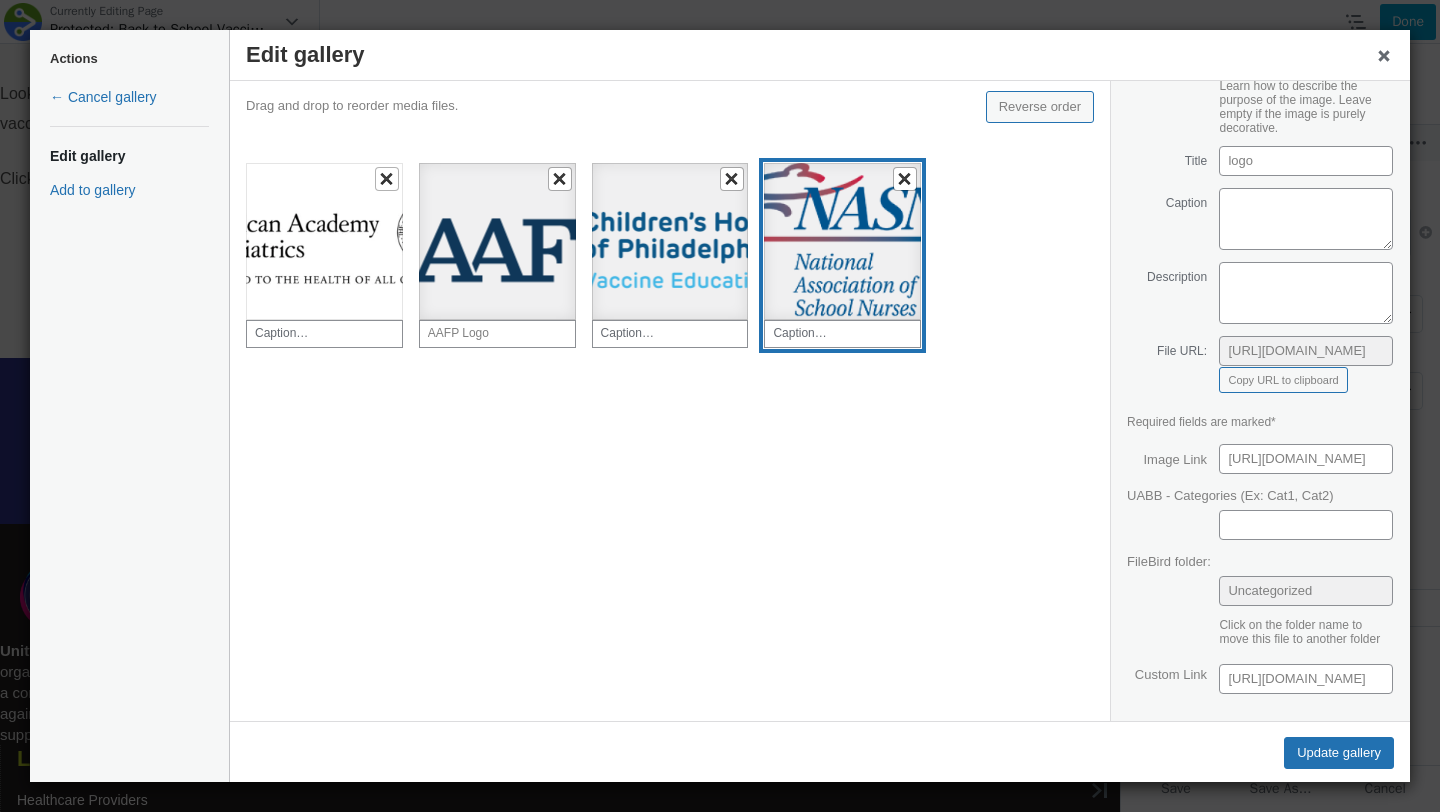 click at bounding box center [324, 241] 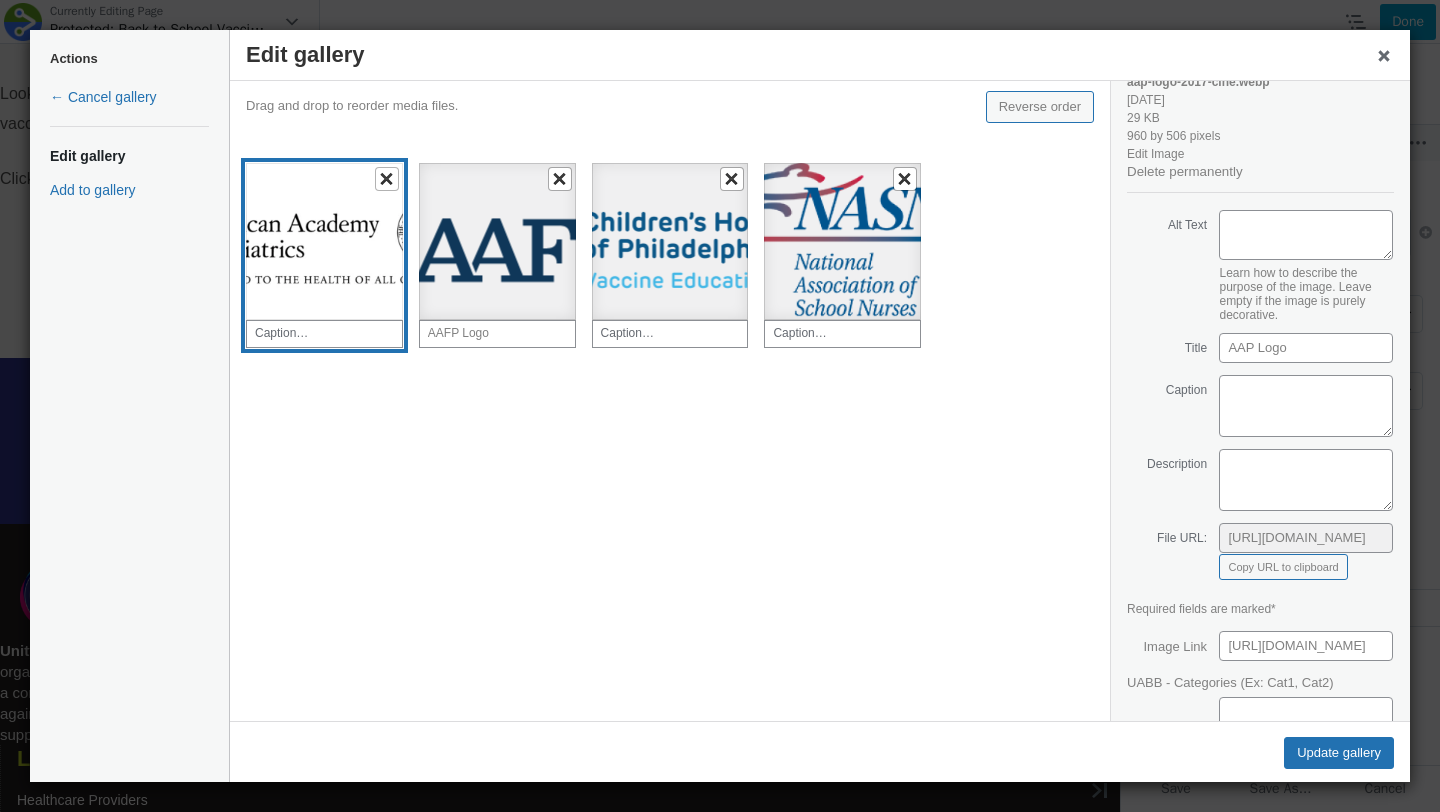 scroll, scrollTop: 0, scrollLeft: 0, axis: both 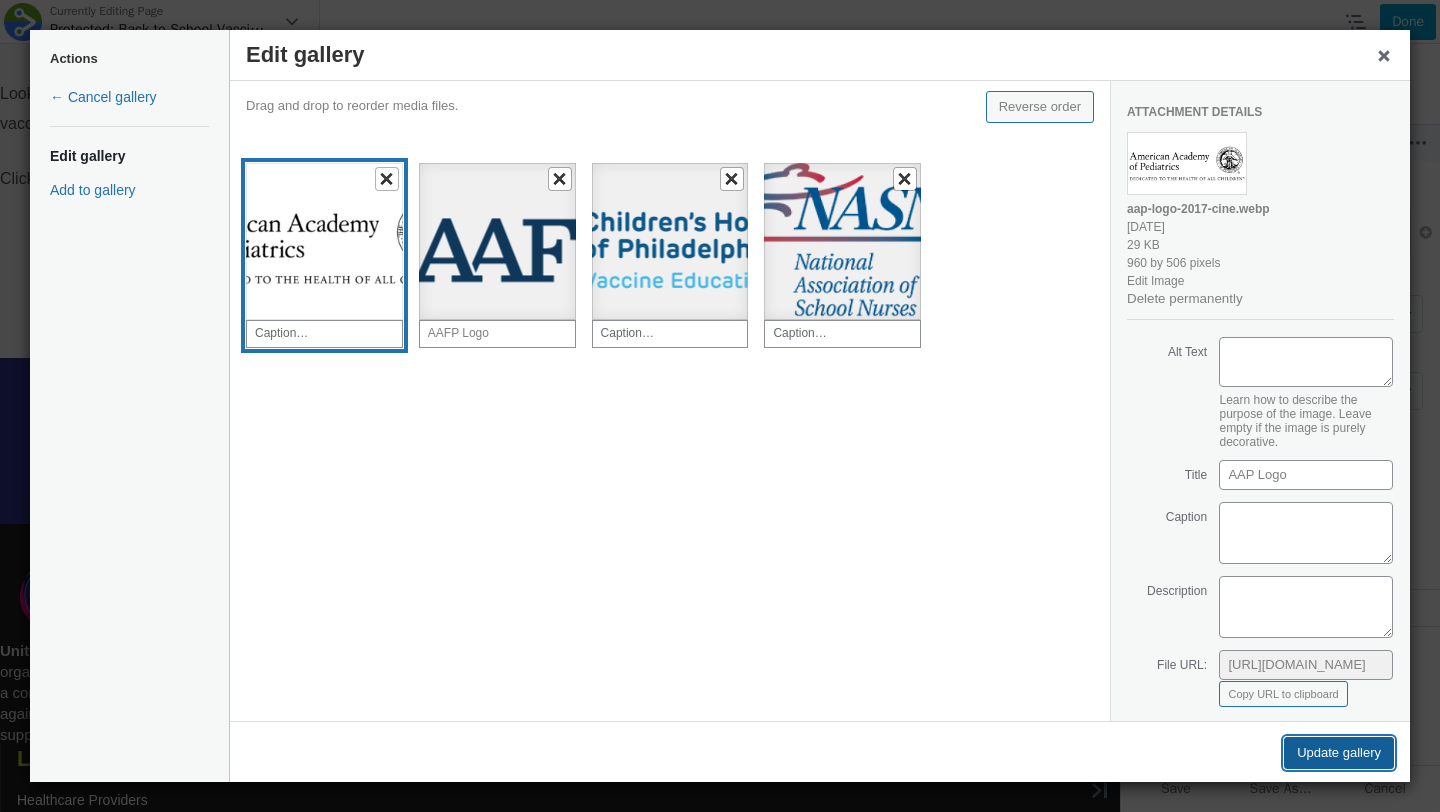 click on "Update gallery" at bounding box center (1339, 753) 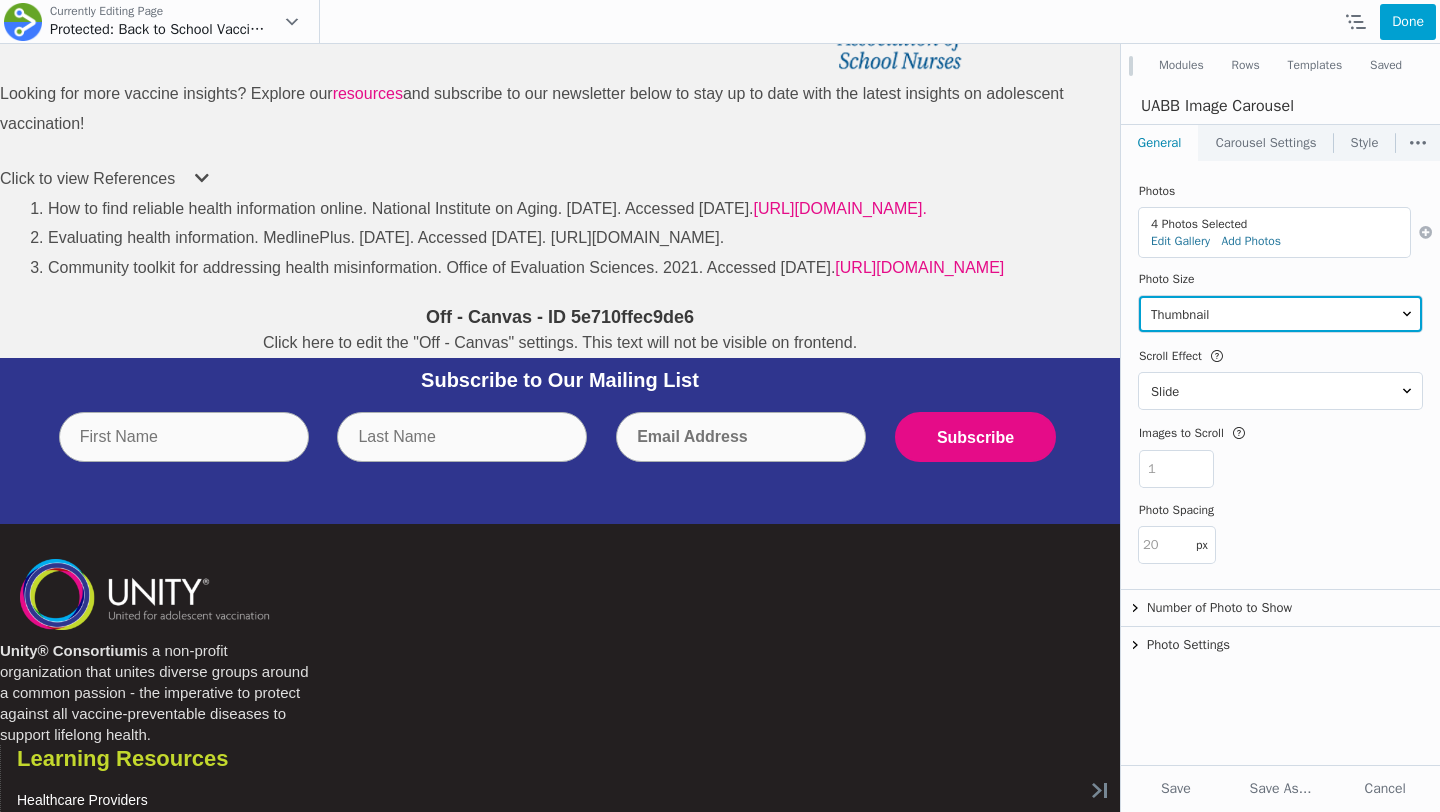 click on "Thumbnail
Medium
Full" at bounding box center (1280, 314) 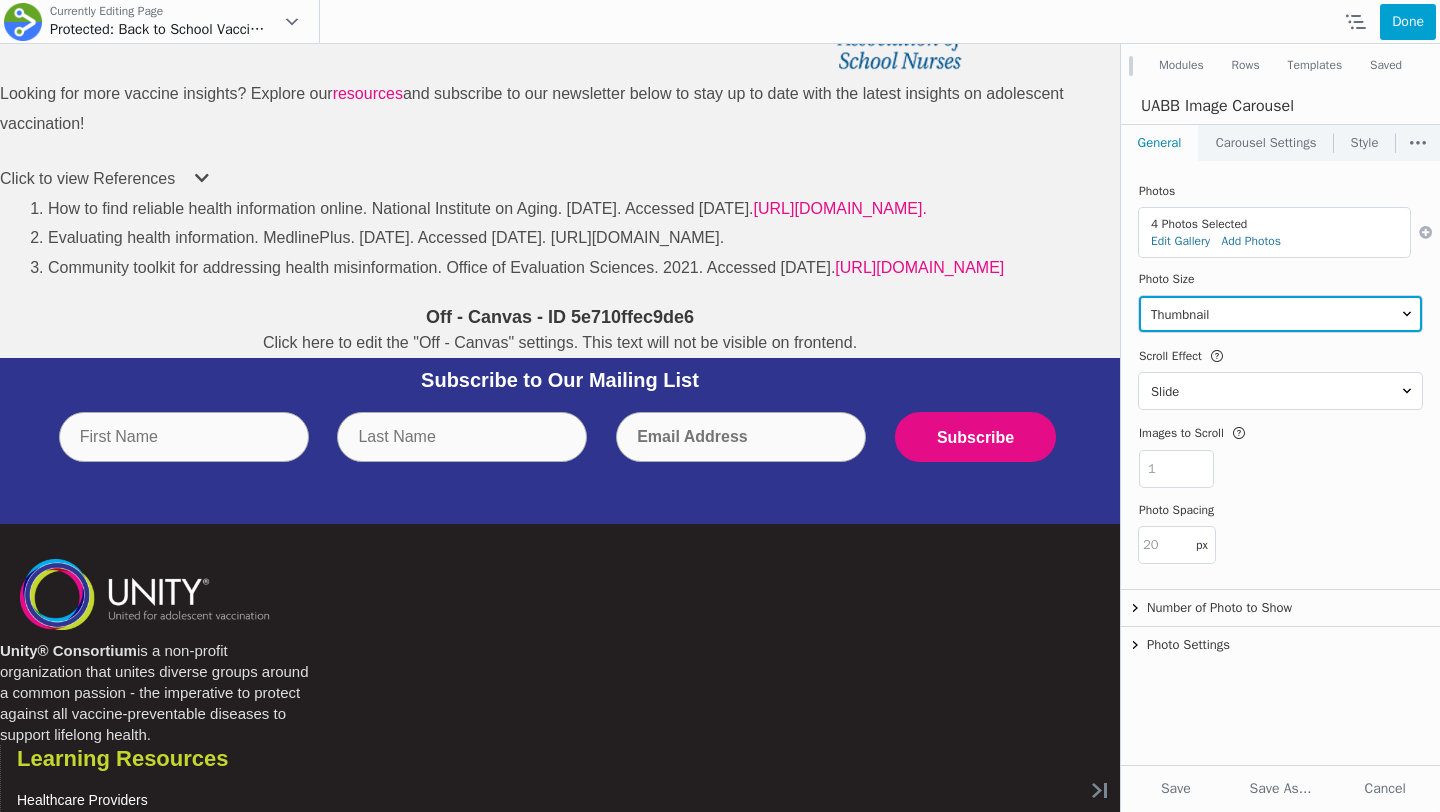 select on "medium" 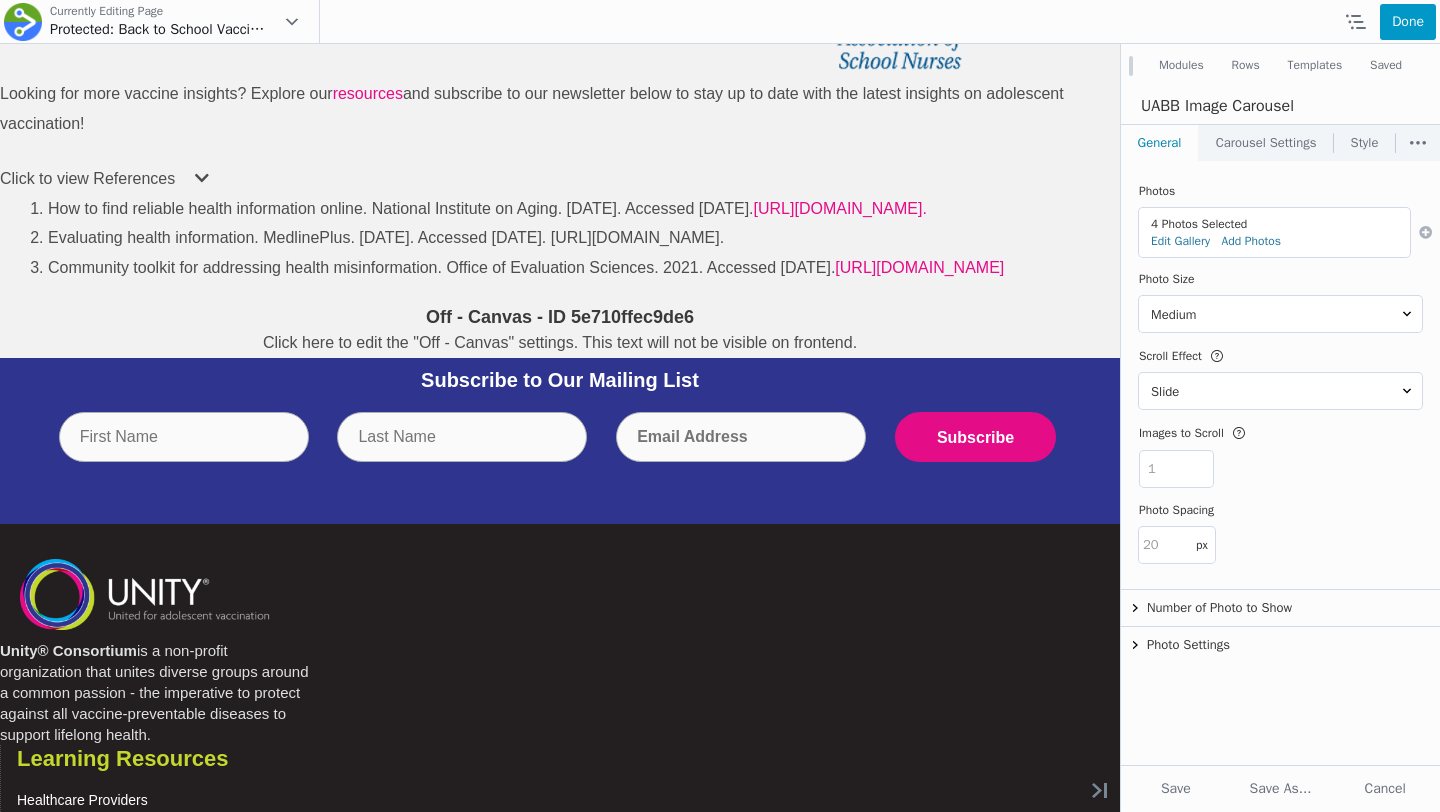 click on "Done" at bounding box center (1408, 22) 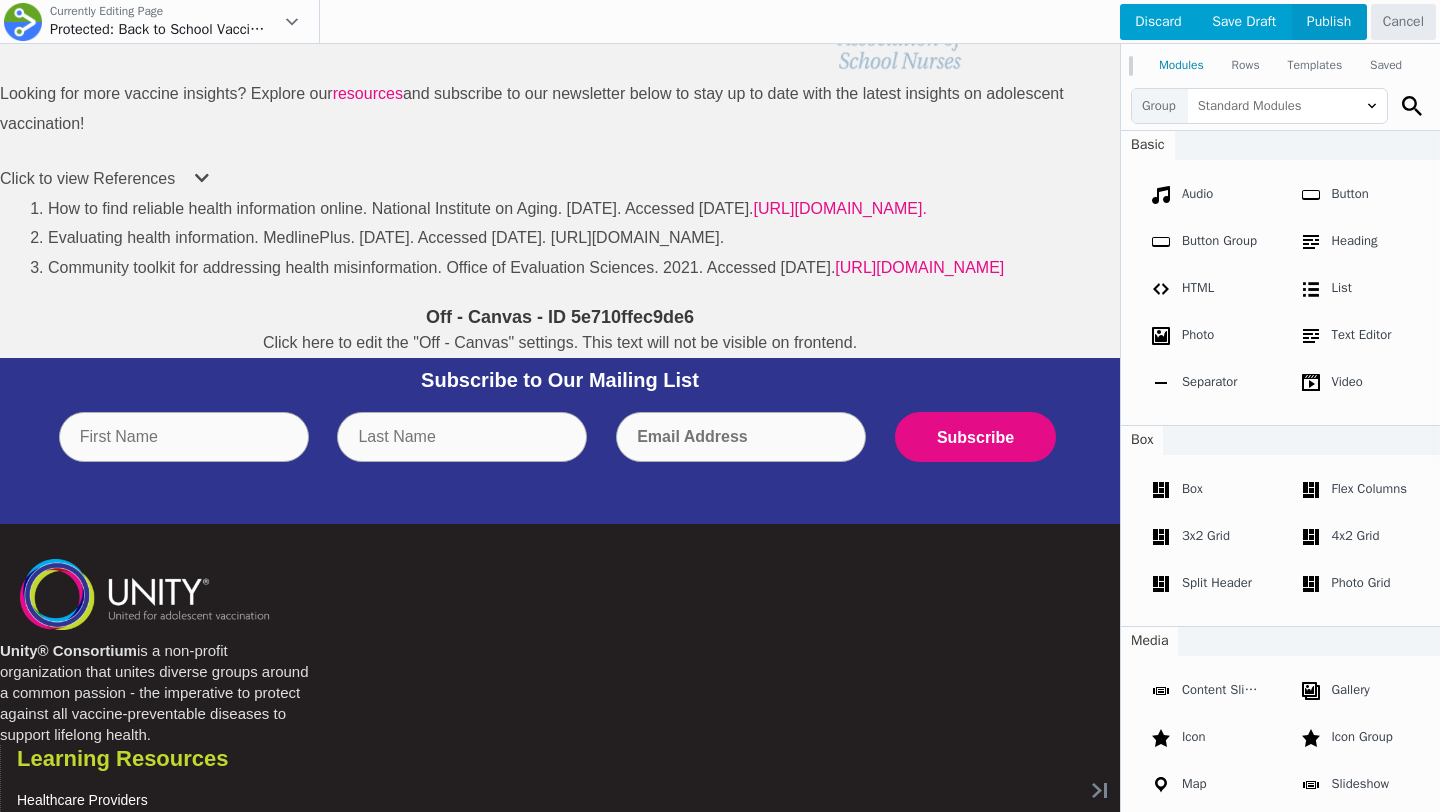 click on "Publish" at bounding box center (1329, 22) 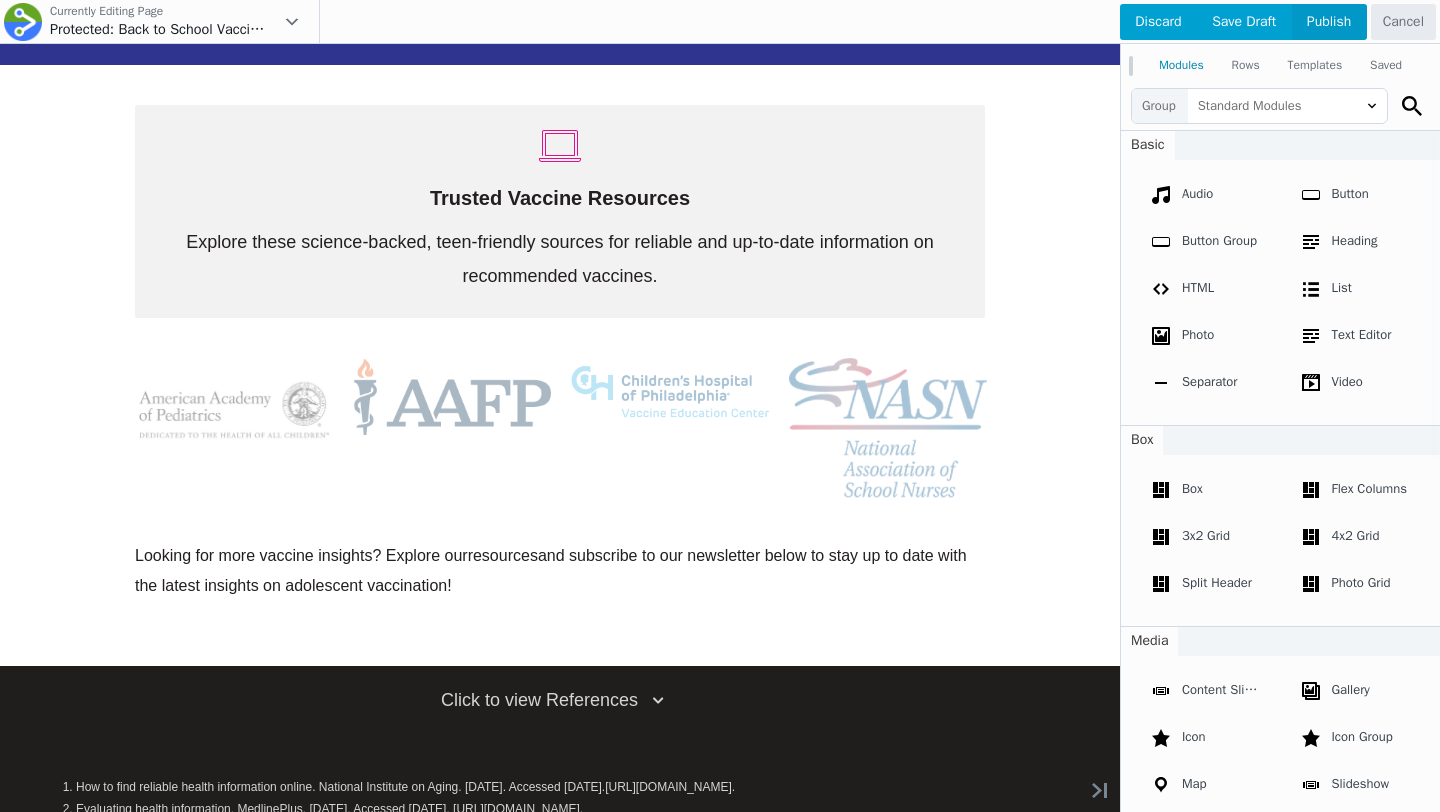 scroll, scrollTop: 5256, scrollLeft: 0, axis: vertical 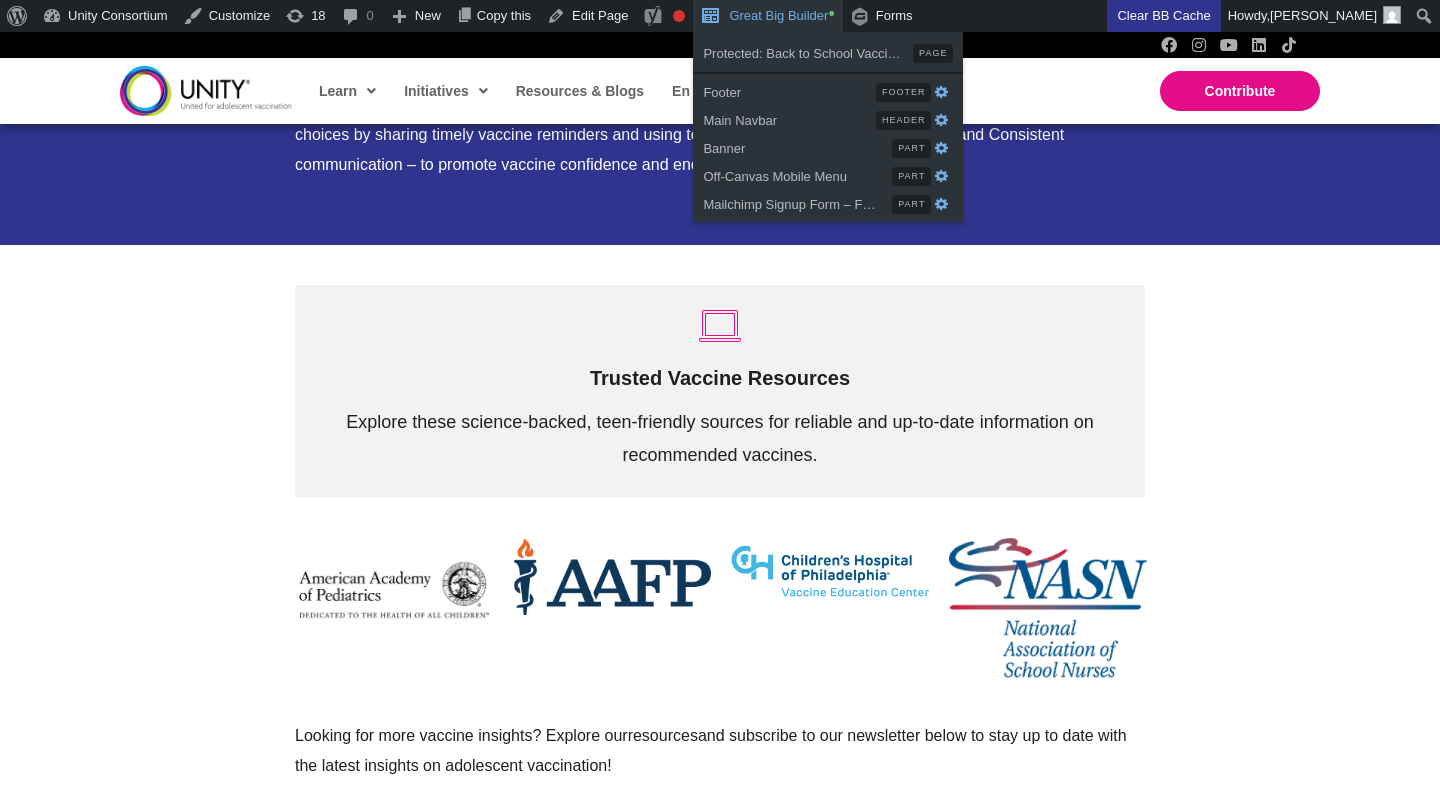click on "Great Big Builder  •" at bounding box center [767, 16] 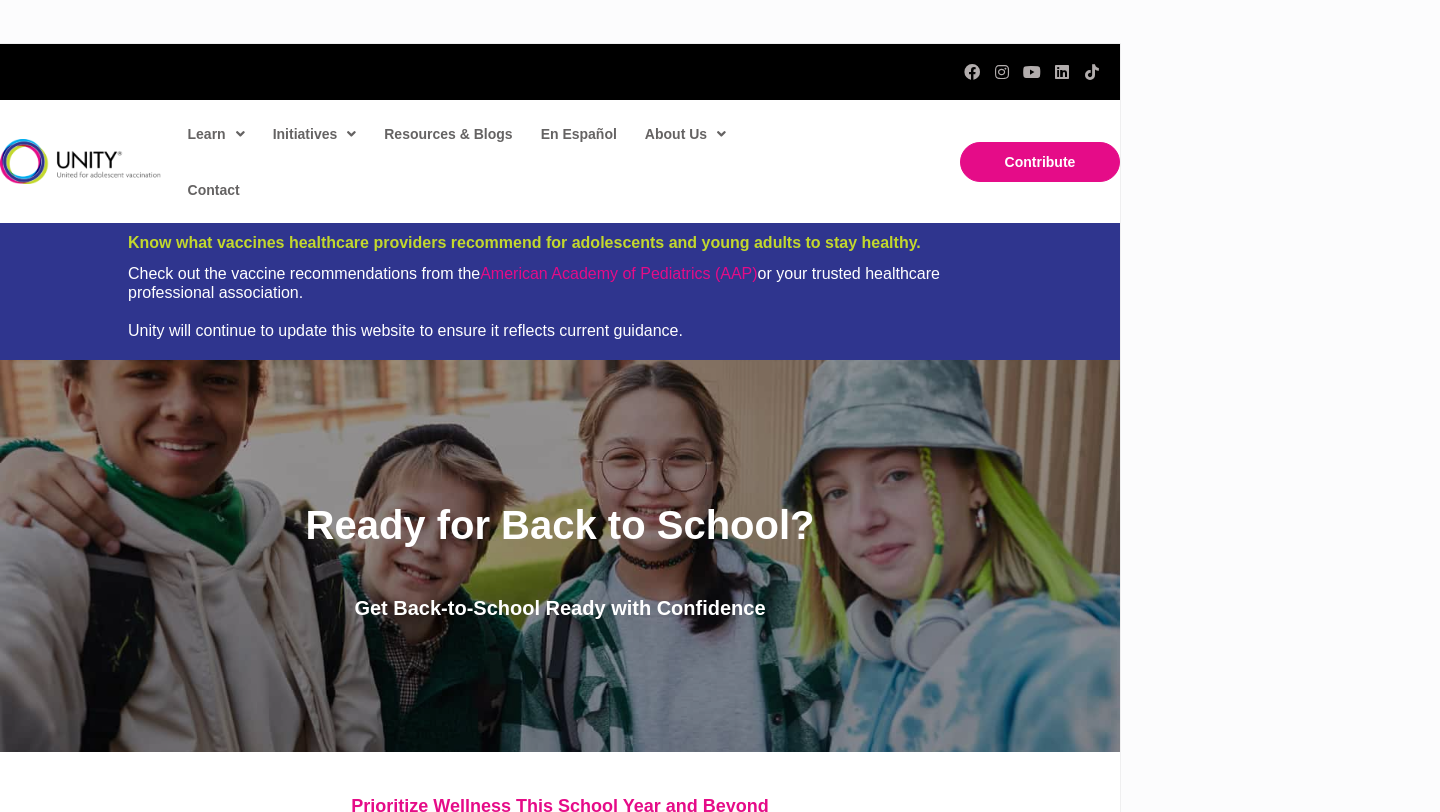 scroll, scrollTop: 0, scrollLeft: 0, axis: both 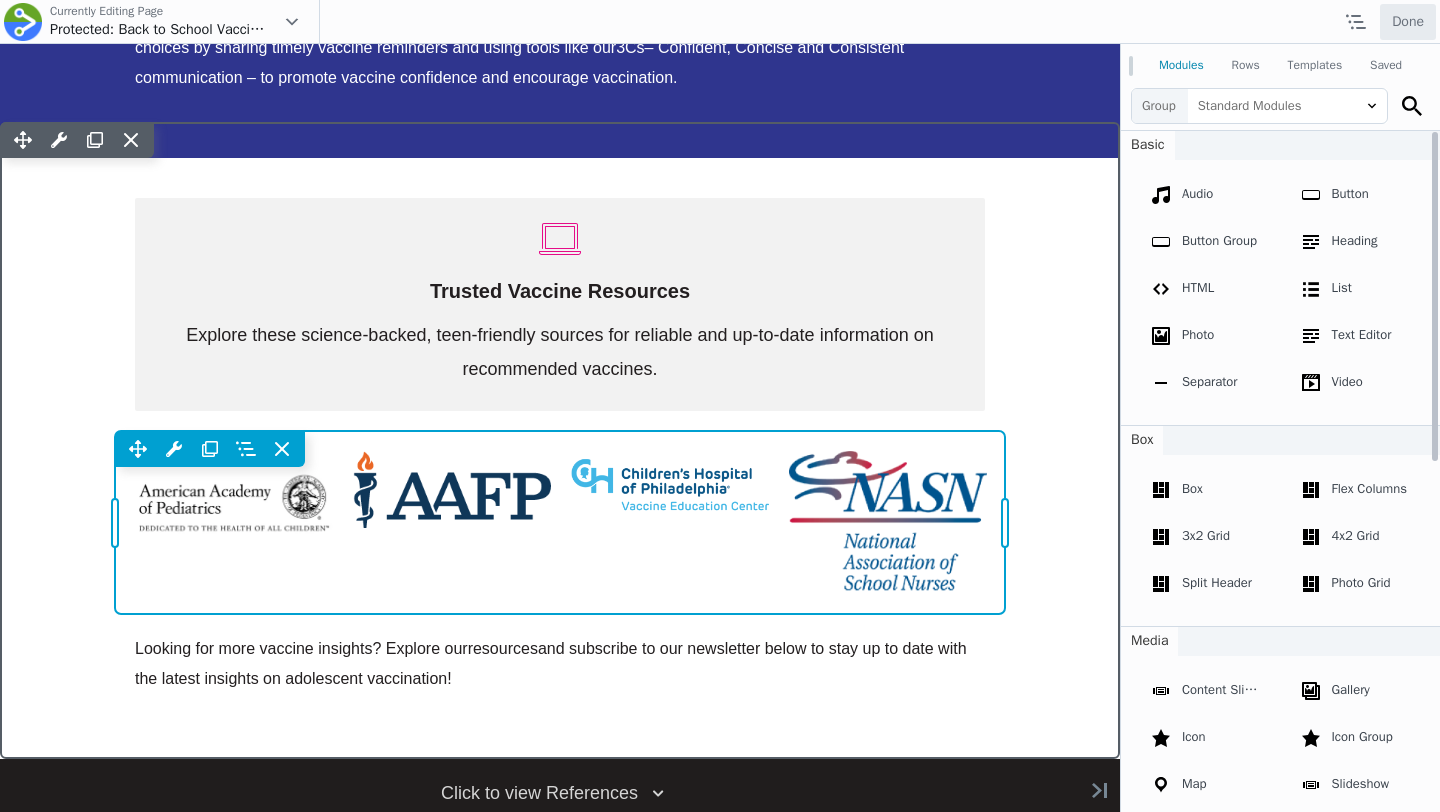 click on "Move Up
Move Down
Image Carousel Settings
Copy Image Carousel Settings
Paste Image Carousel Settings
Row
Row Settings
Move Row
Duplicate Row
Remove Row" at bounding box center (560, 522) 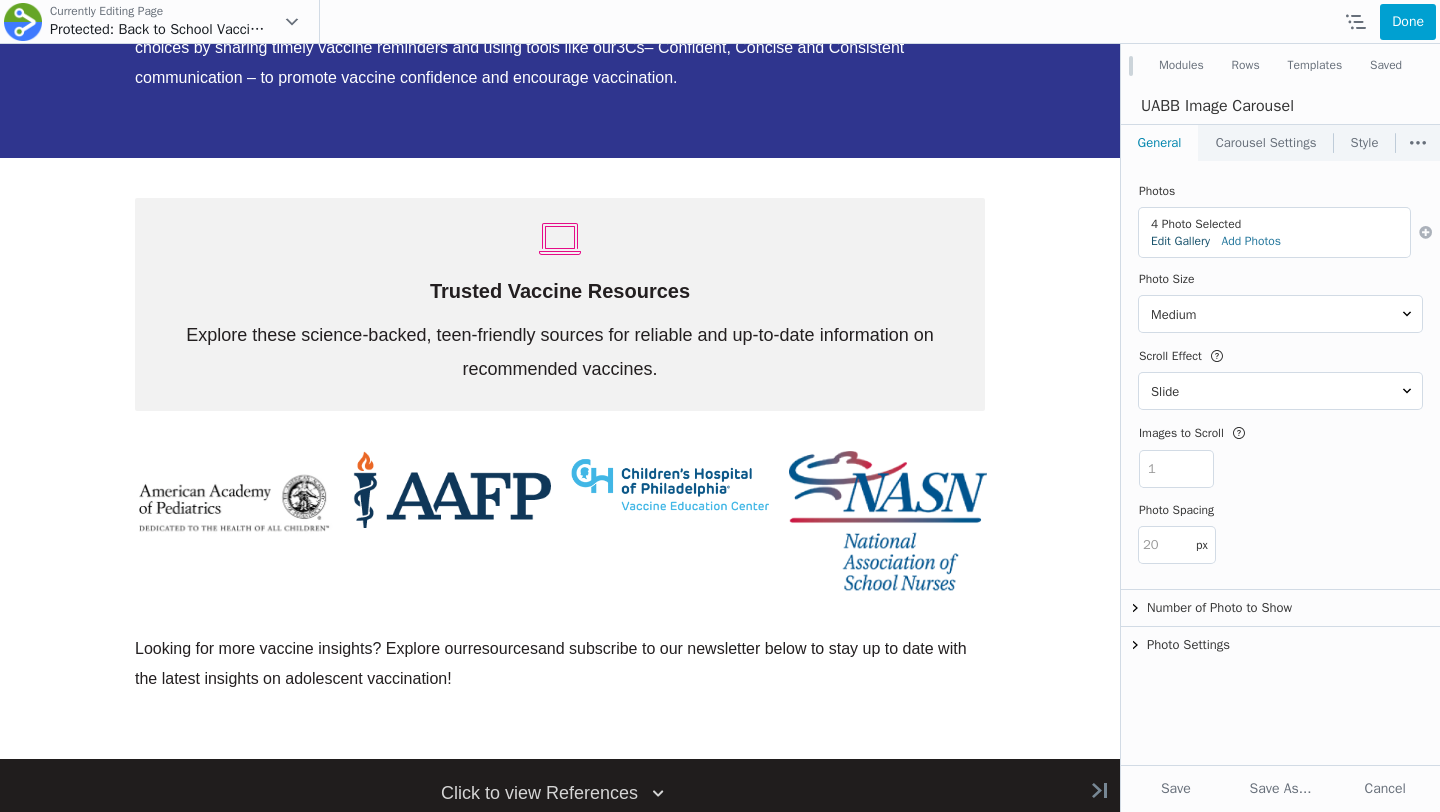 click on "Edit Gallery" at bounding box center (1180, 241) 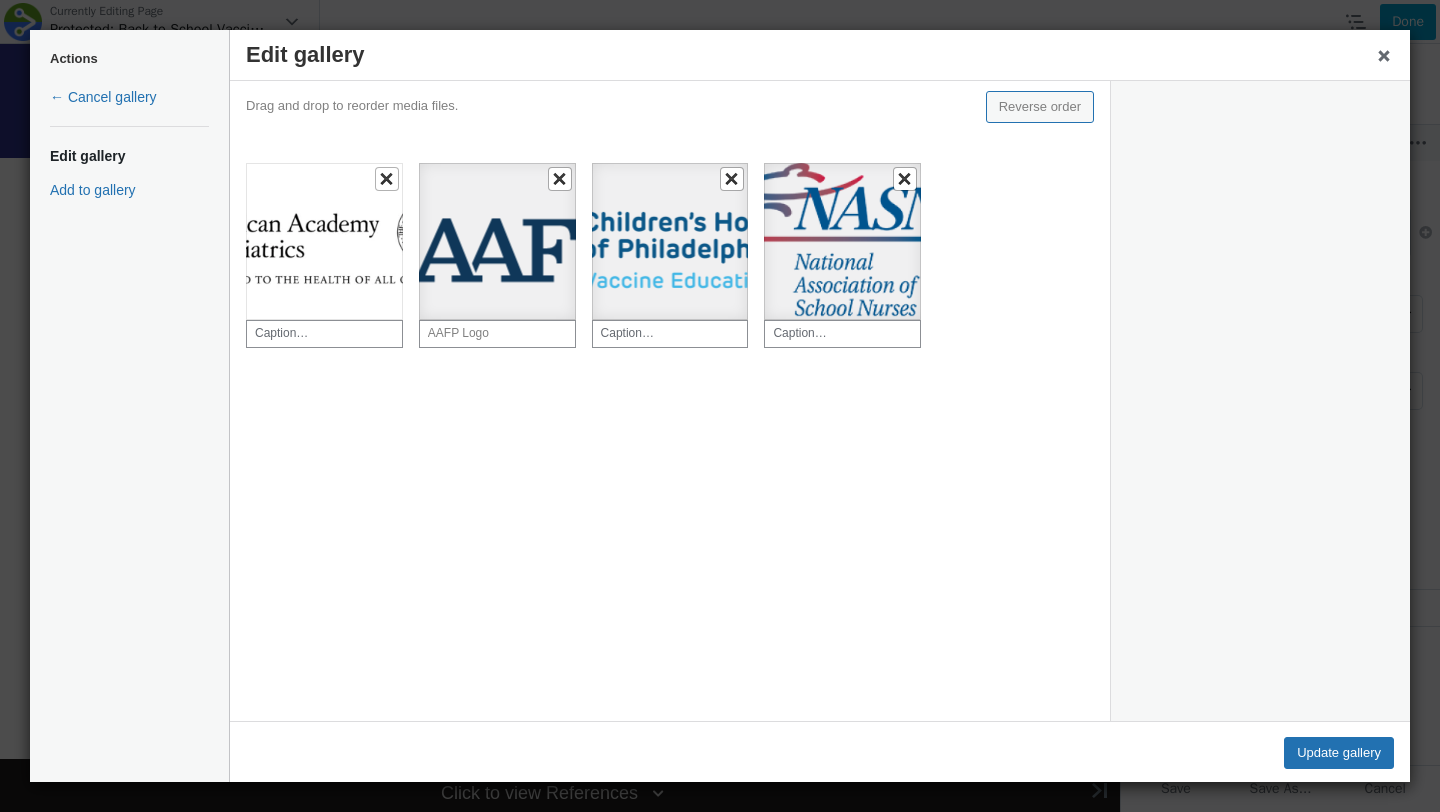 click at bounding box center [670, 241] 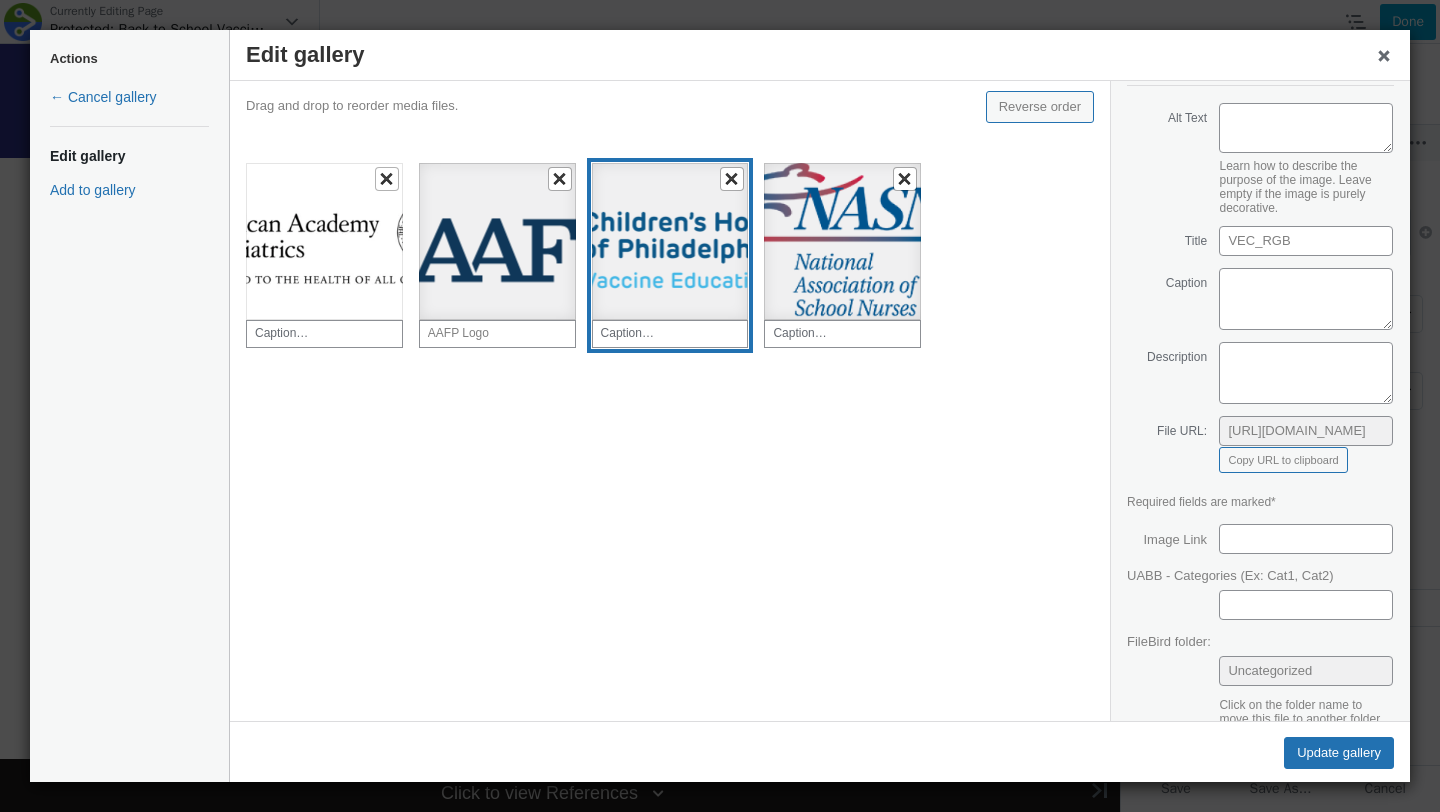scroll, scrollTop: 241, scrollLeft: 0, axis: vertical 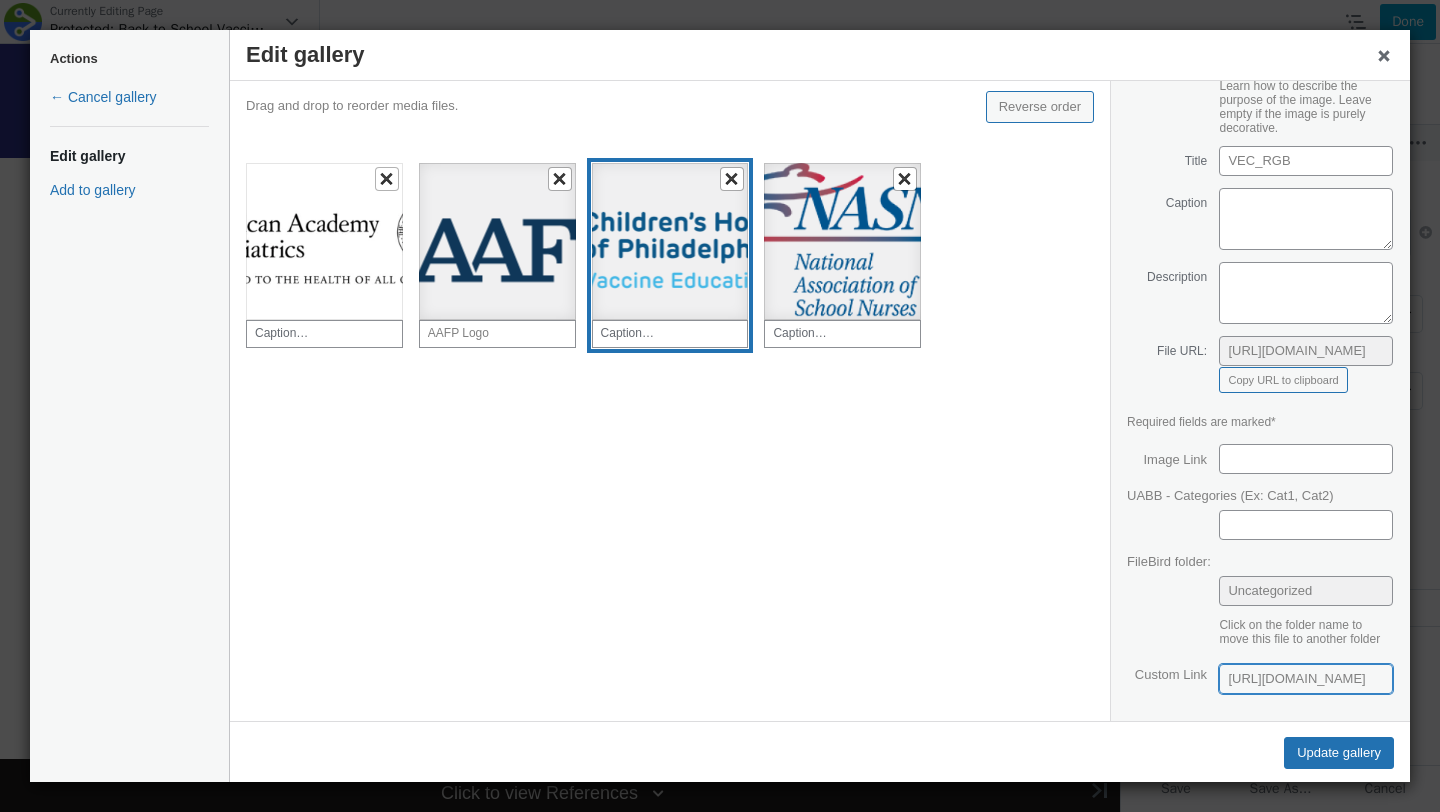 click on "https://www.chop.edu/vaccine-education-center" at bounding box center (1306, 679) 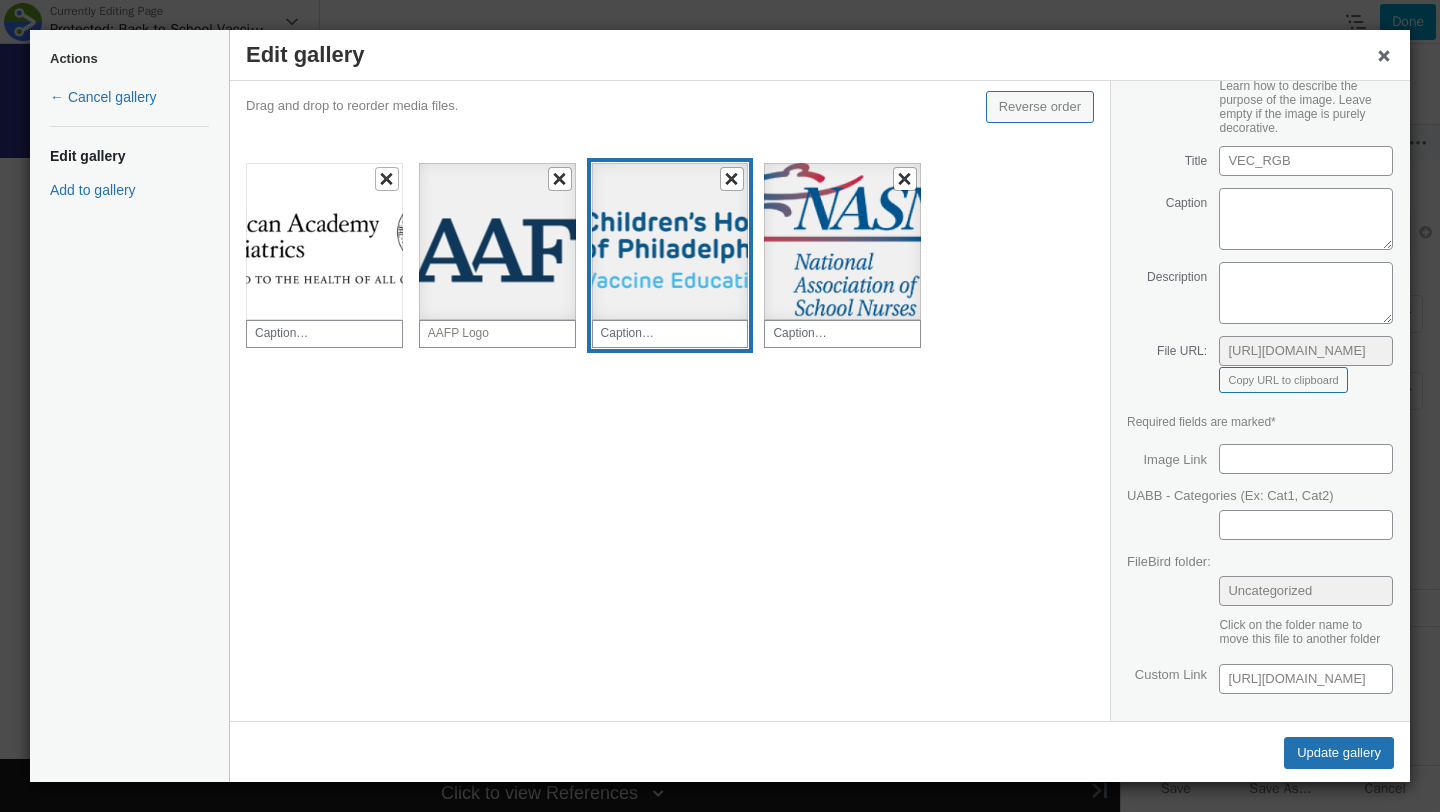 click on "Uploading
/
–
Dismiss errors
Gallery Settings
Link To
Attachment Page
Media File
None
Columns
1
2
3
4
5
6
7
8
9
Random Order
Size
Thumbnail
Medium
Large
Full Size
1536x1536
2048x2048
Resource Thumbnail
Gform Image Choice Sm
Gform Image Choice Md
Gform Image Choice Lg
Attachment Details
Saved.
*" at bounding box center (1260, 401) 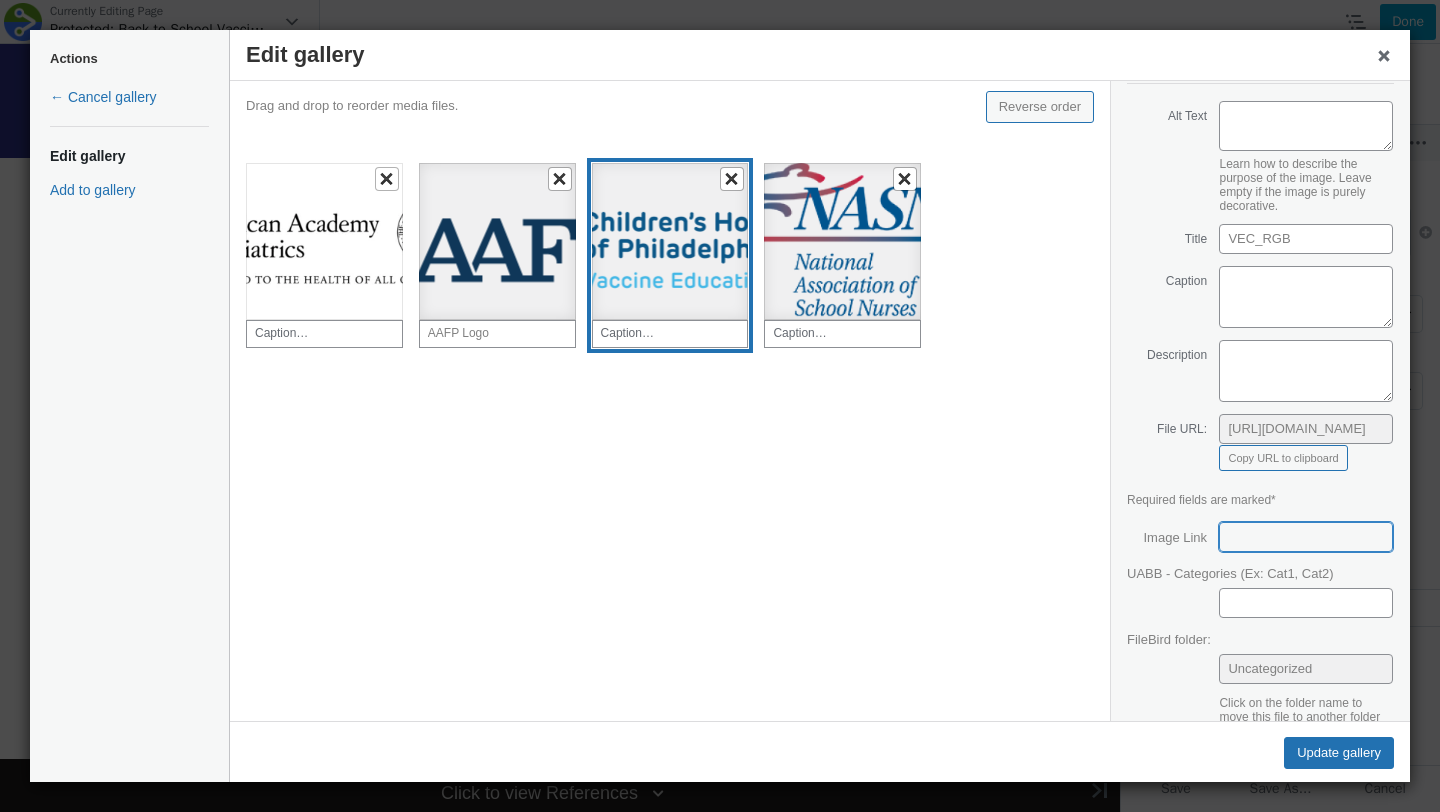 click on "Image Link" at bounding box center [1306, 537] 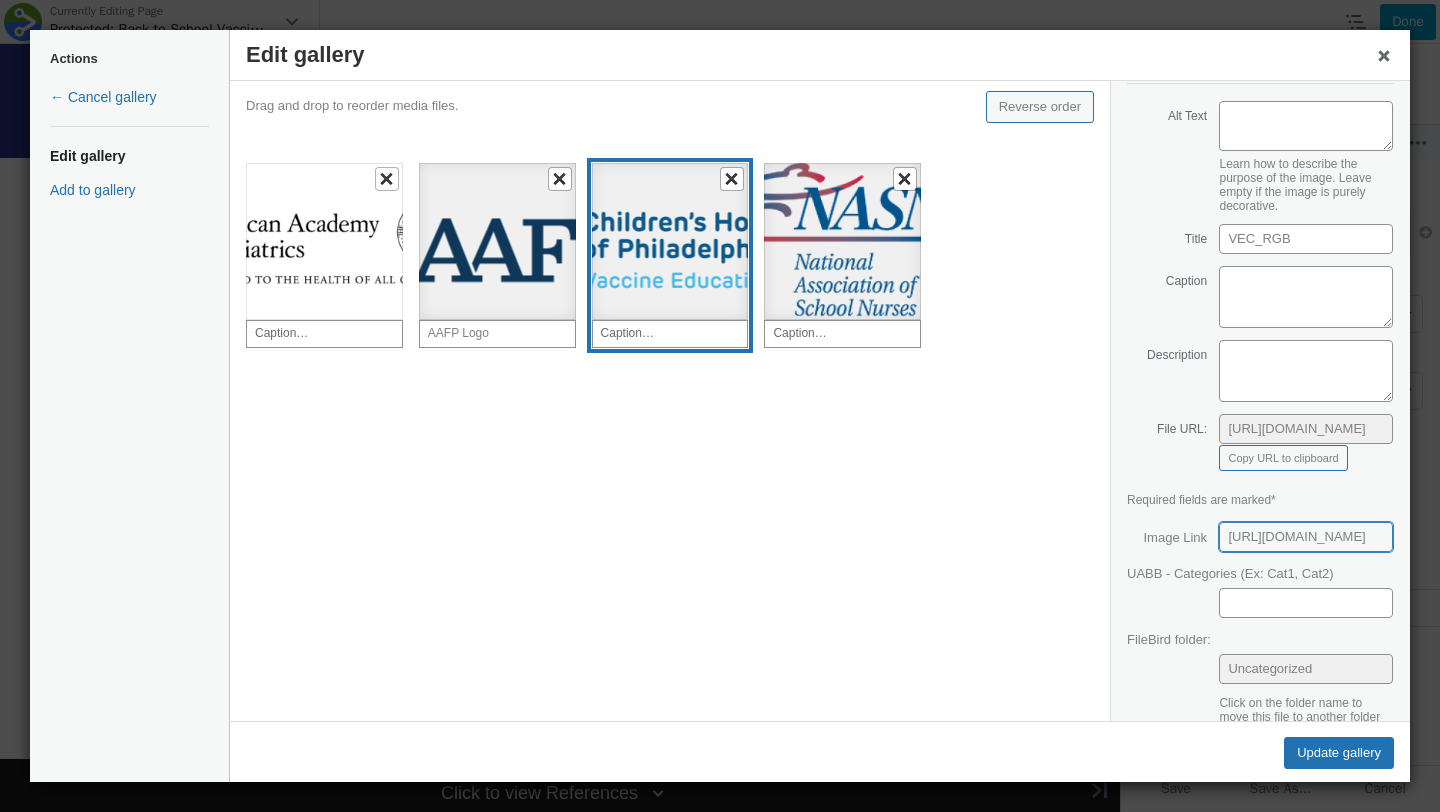 scroll, scrollTop: 0, scrollLeft: 137, axis: horizontal 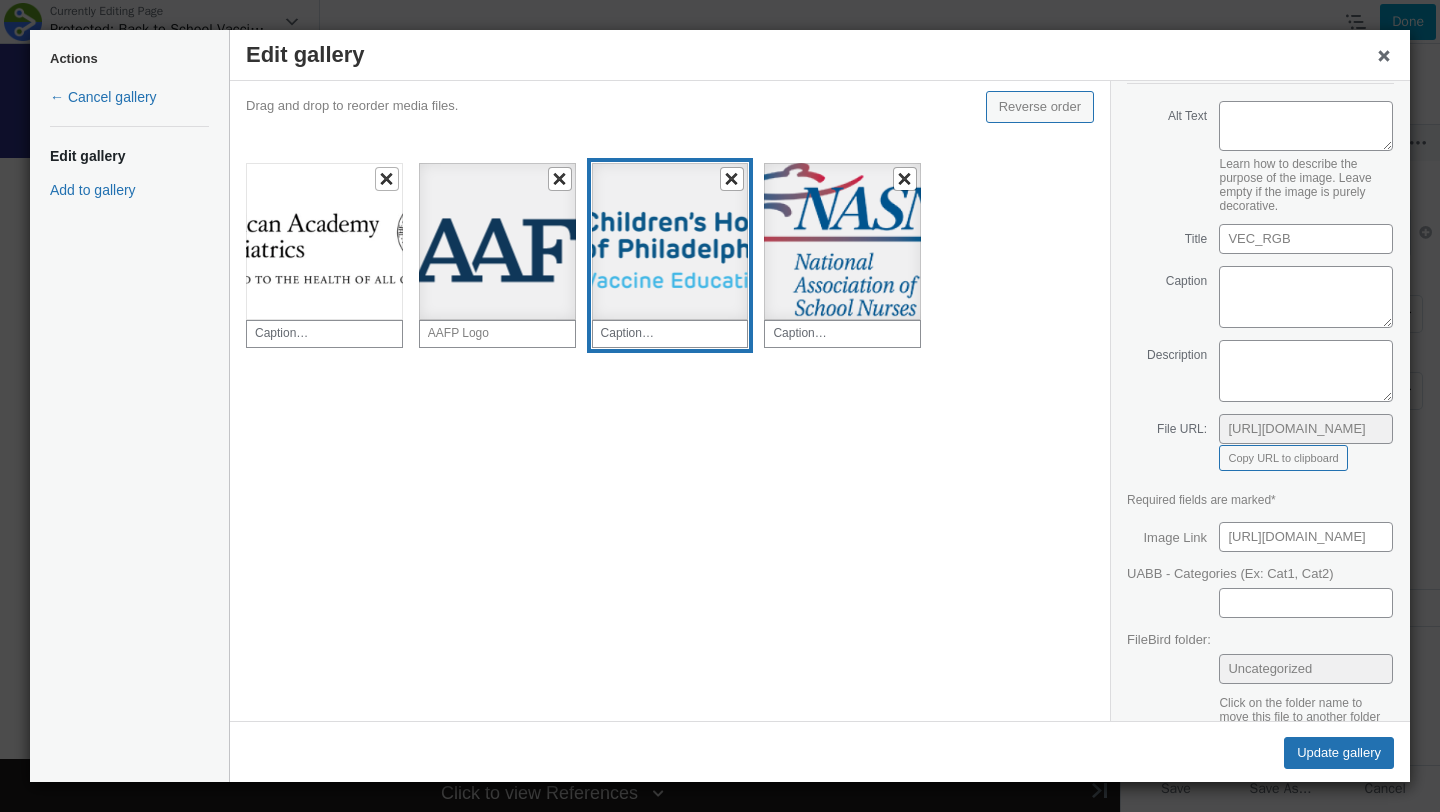 click on "Image Link" at bounding box center (1167, 536) 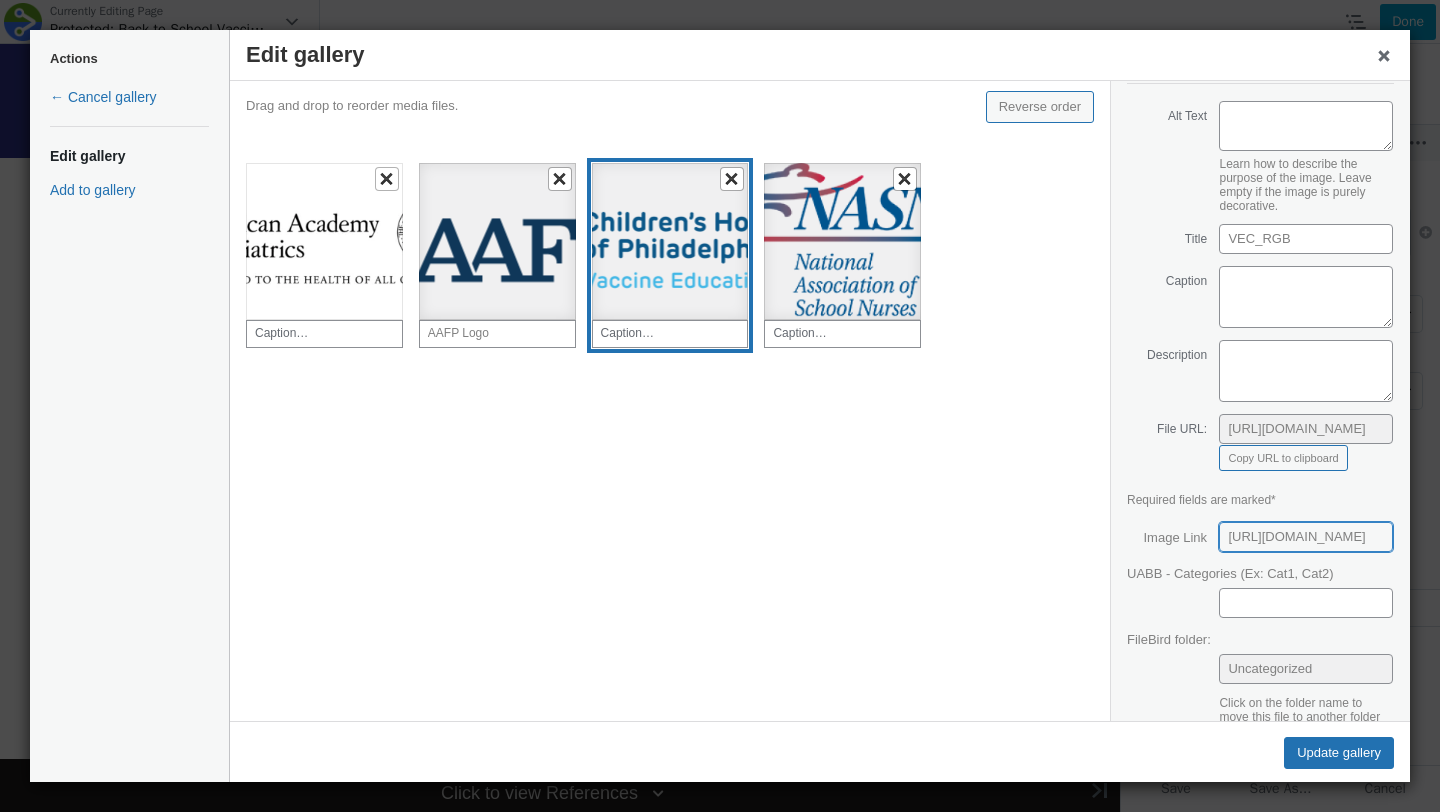 click on "https://www.chop.edu/vaccine-education-center" at bounding box center (1306, 537) 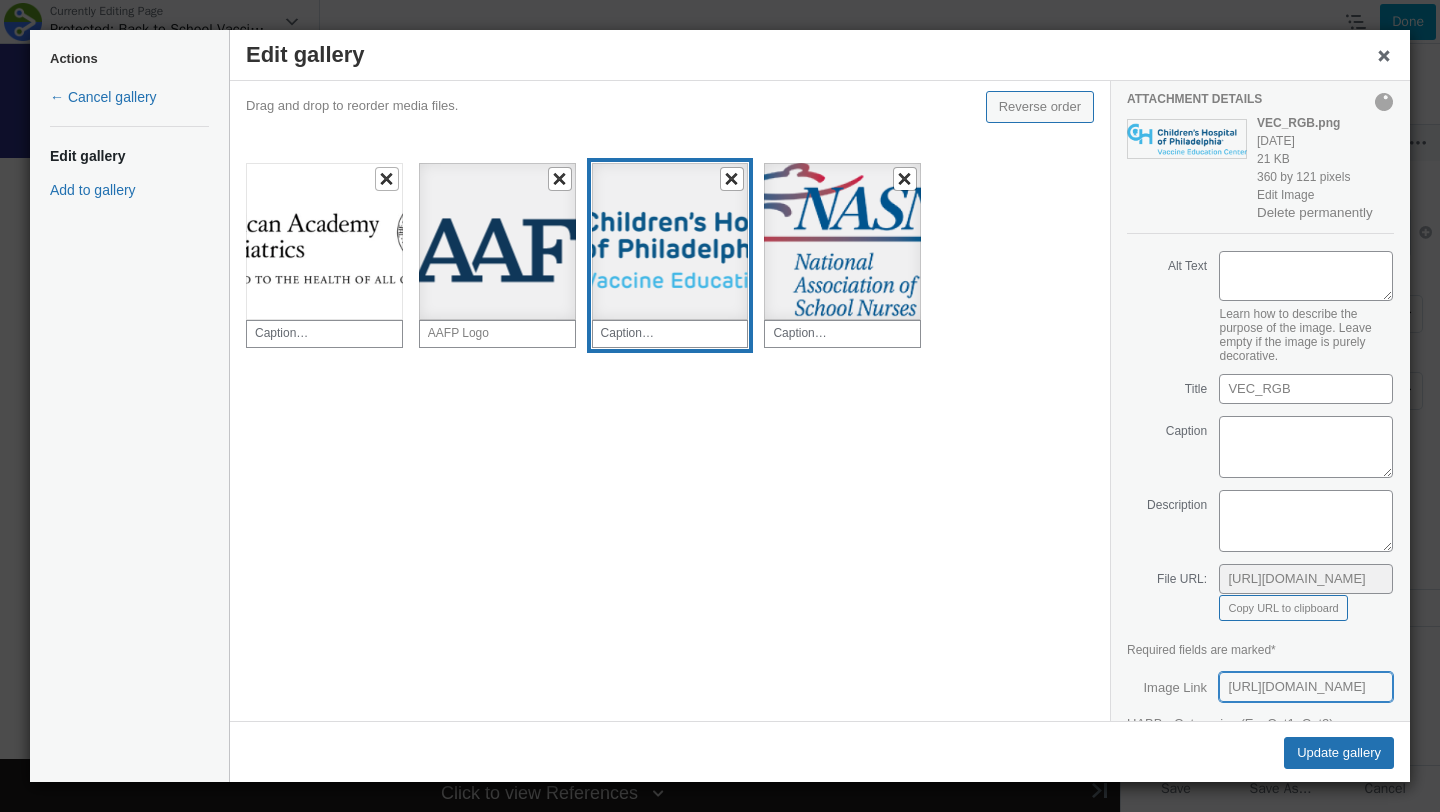 scroll, scrollTop: 0, scrollLeft: 0, axis: both 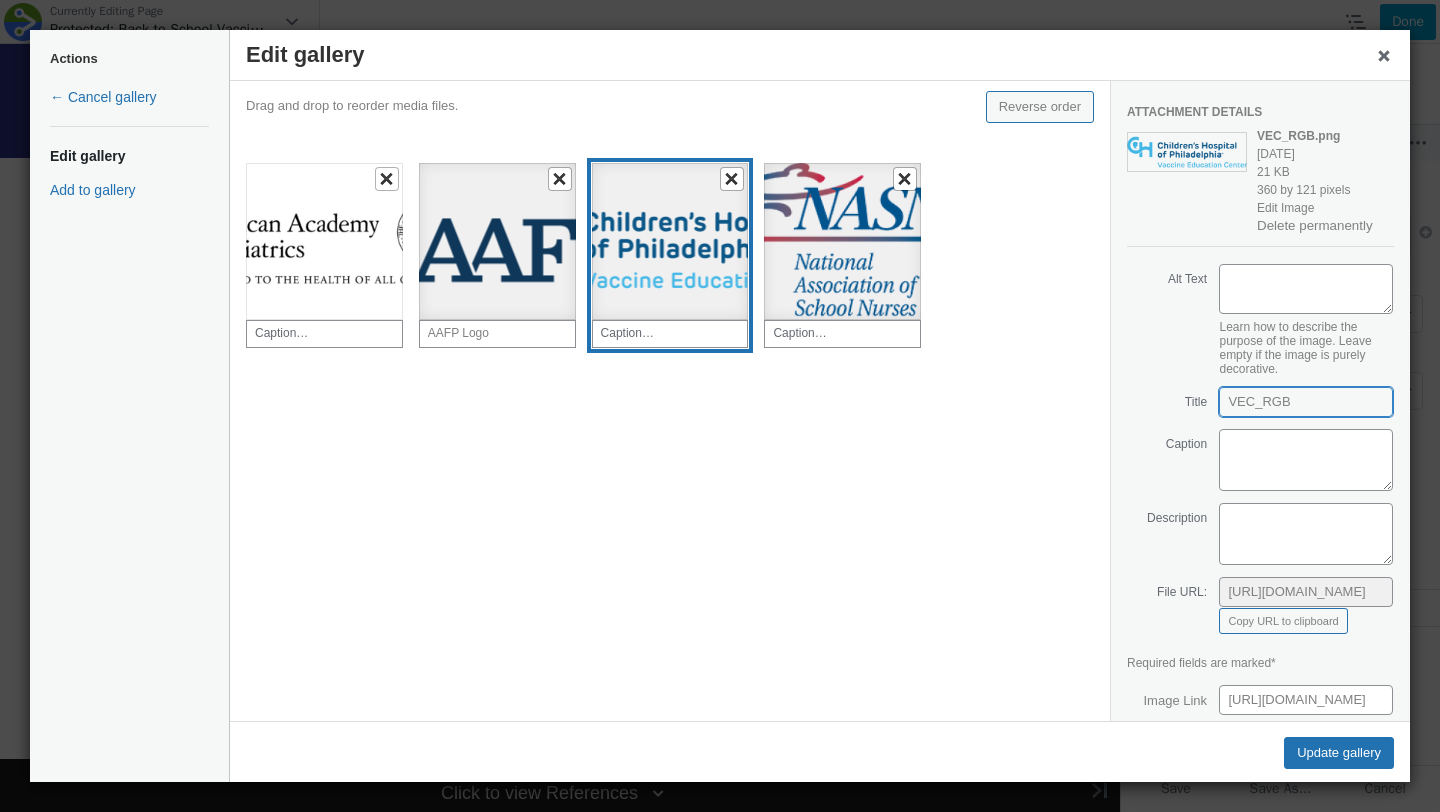 click on "VEC_RGB" at bounding box center [1306, 402] 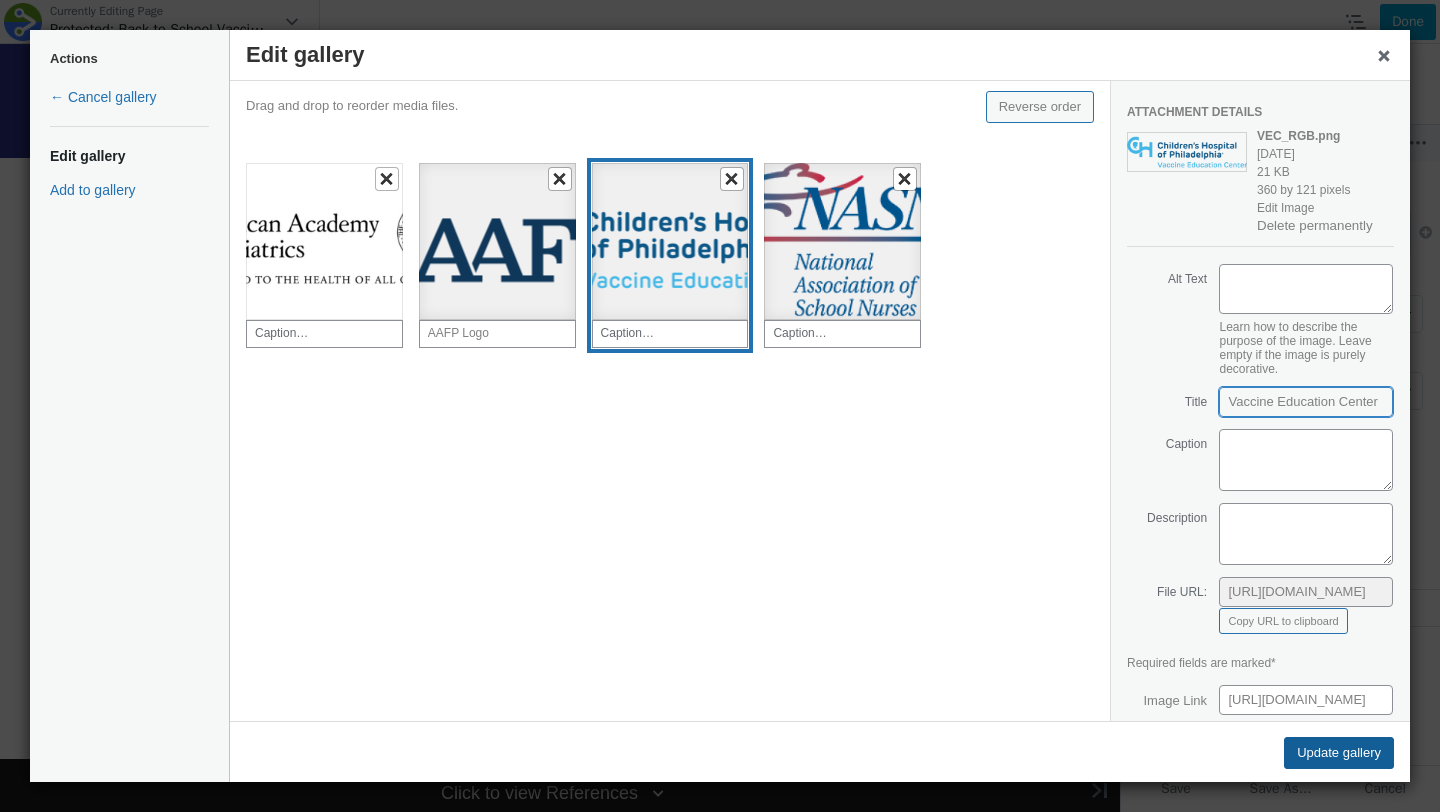 type on "Vaccine Education Center" 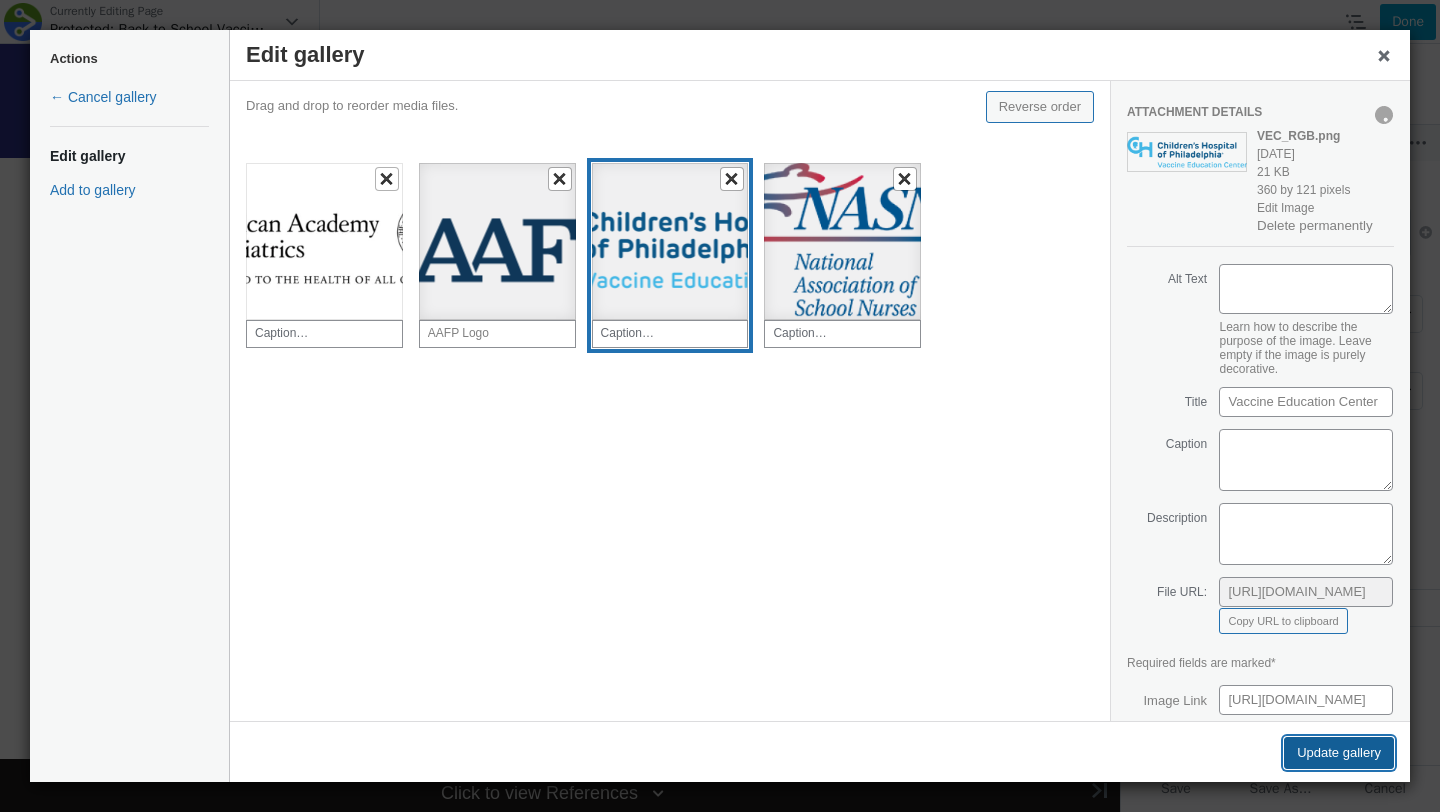 click on "Update gallery" at bounding box center (1339, 753) 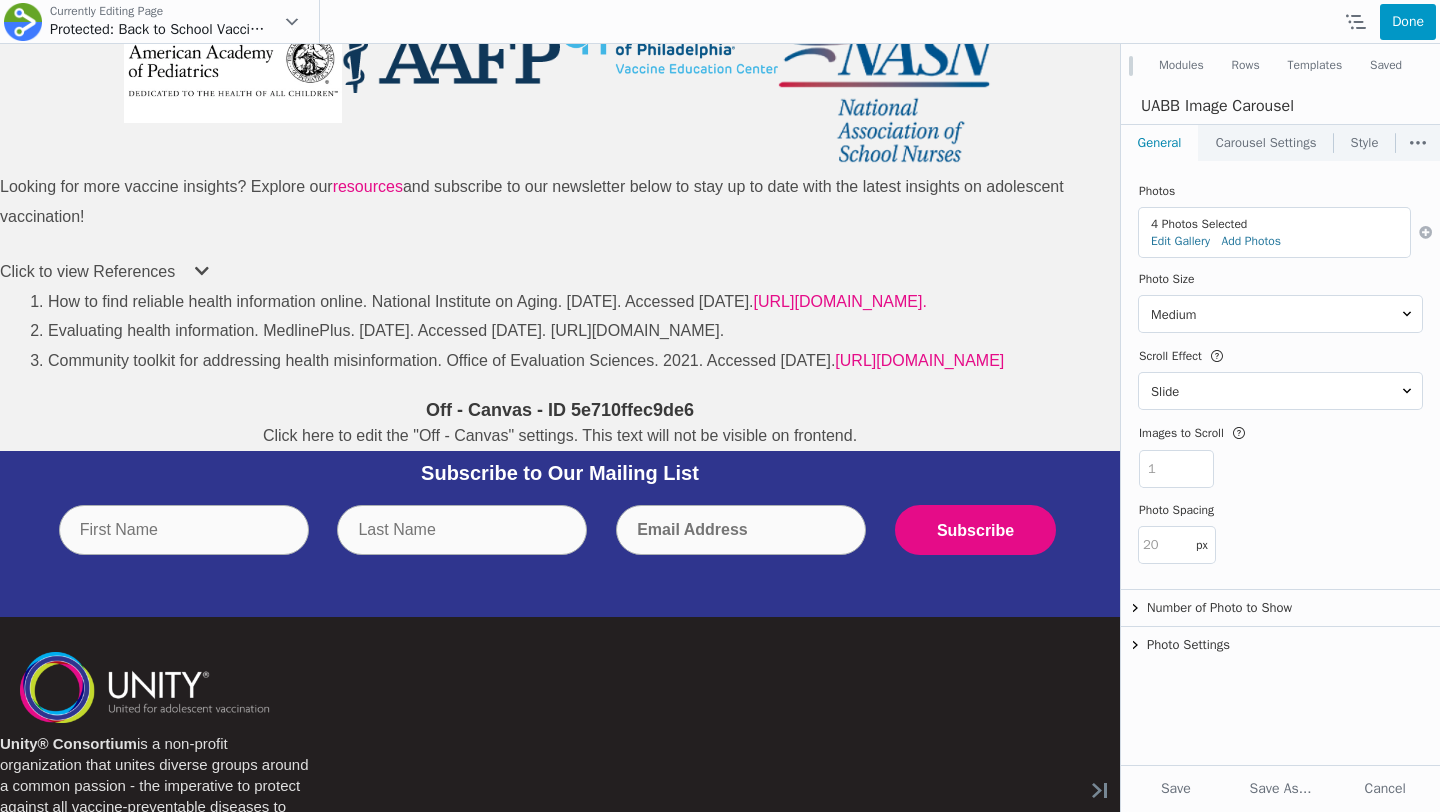 click on "Done" at bounding box center (1408, 22) 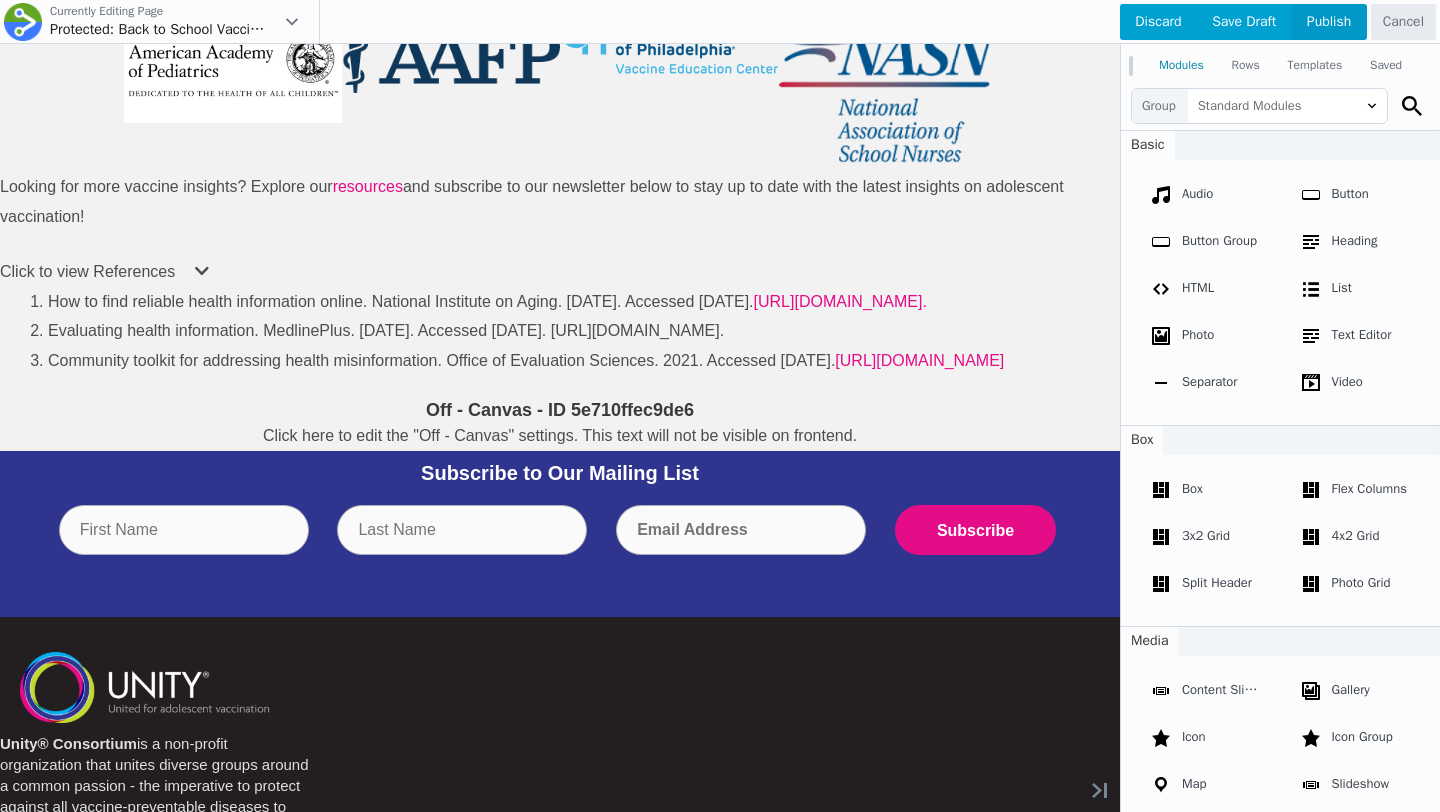 click on "Publish" at bounding box center [1329, 22] 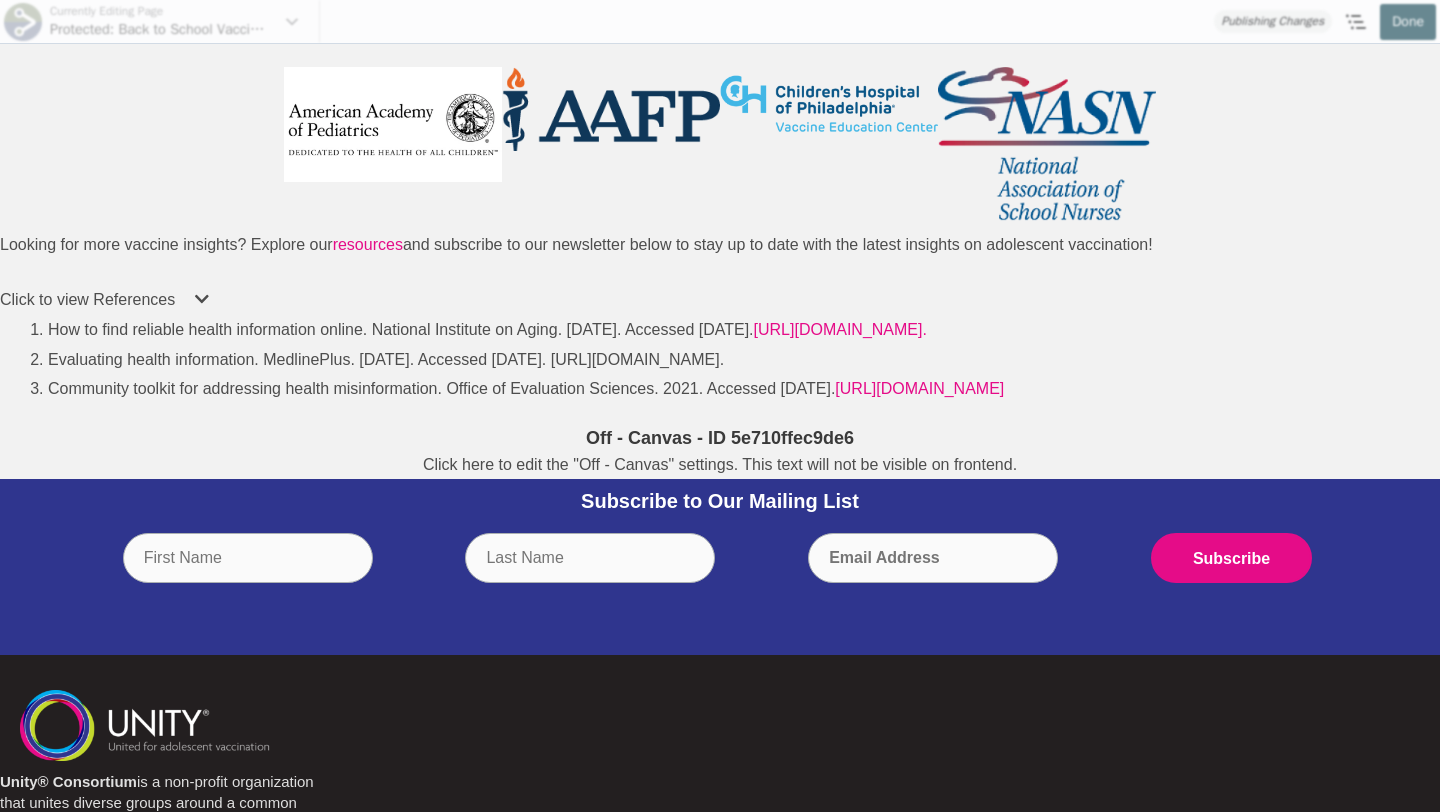 scroll, scrollTop: 5162, scrollLeft: 0, axis: vertical 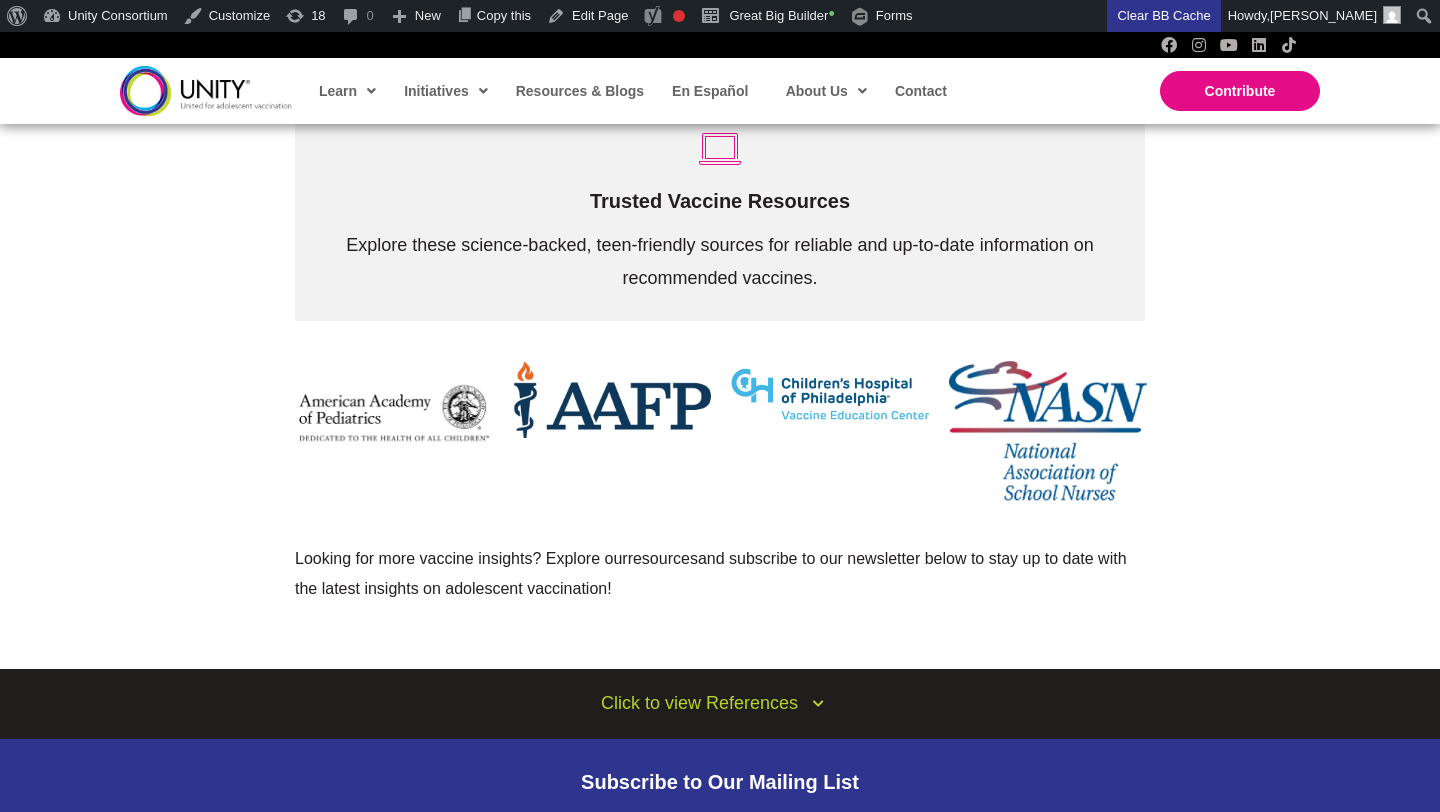 click on "Click to view References" at bounding box center (720, 703) 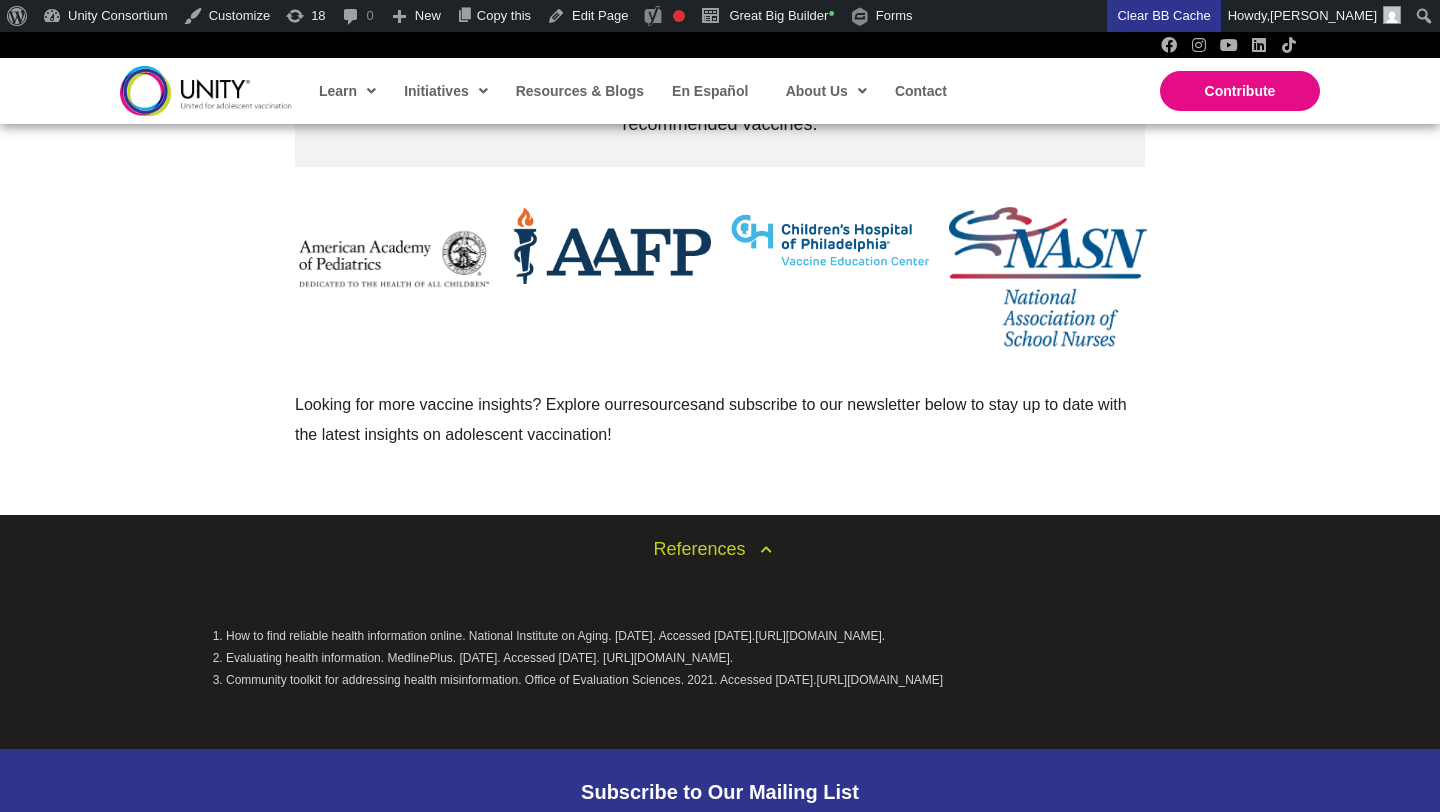scroll, scrollTop: 5482, scrollLeft: 0, axis: vertical 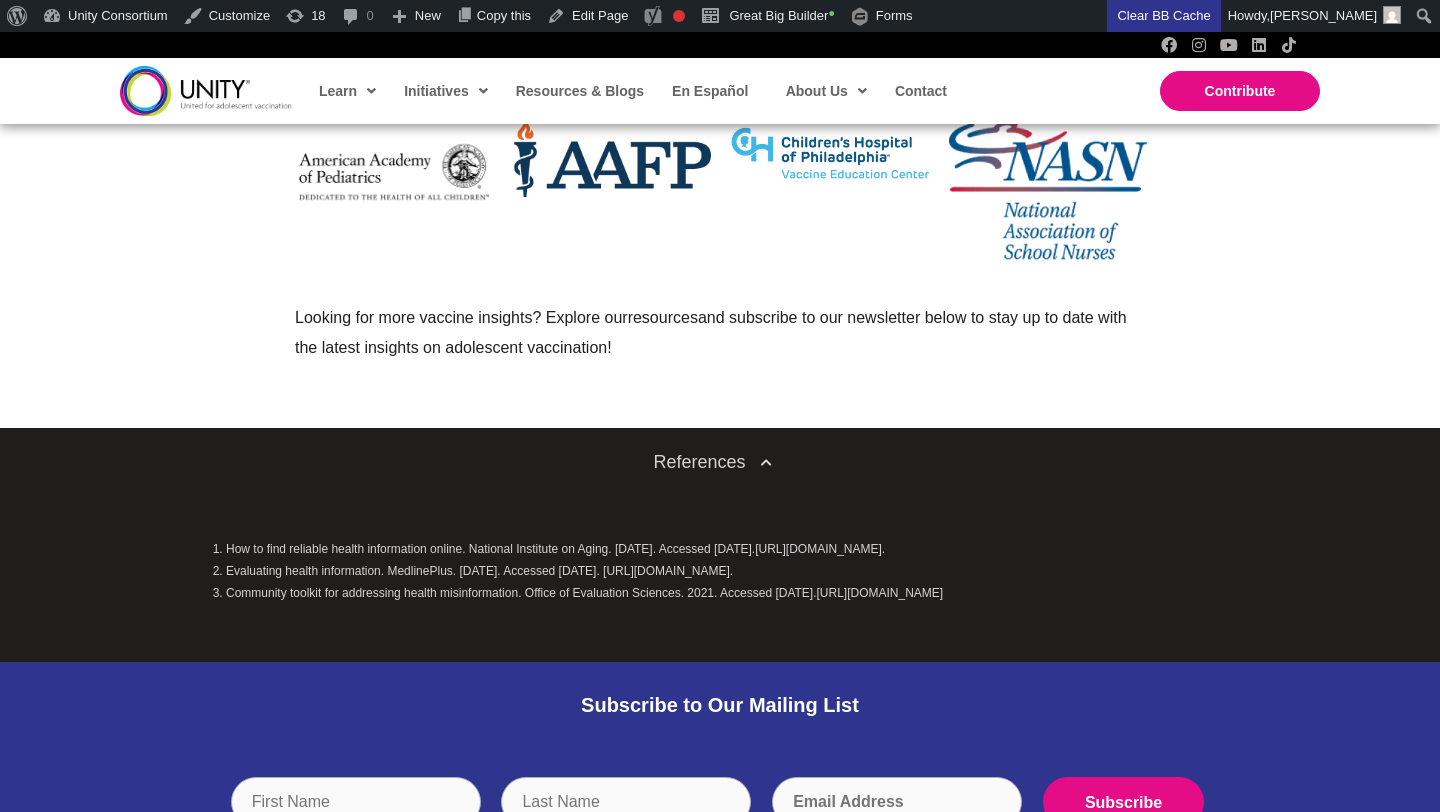 click on "Evaluating health information. MedlinePlus. [DATE]. Accessed [DATE]. [URL][DOMAIN_NAME]." at bounding box center [738, 571] 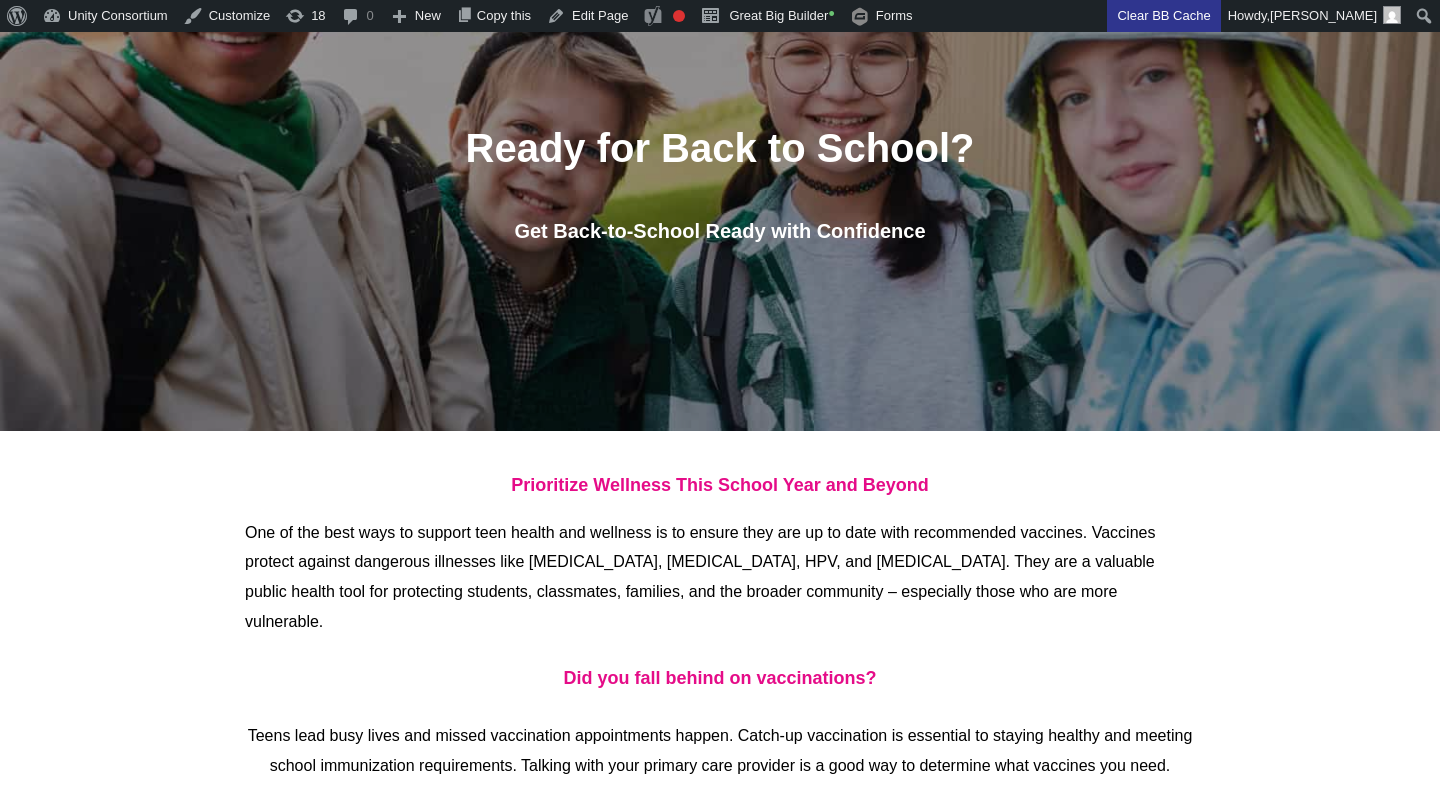 scroll, scrollTop: 0, scrollLeft: 0, axis: both 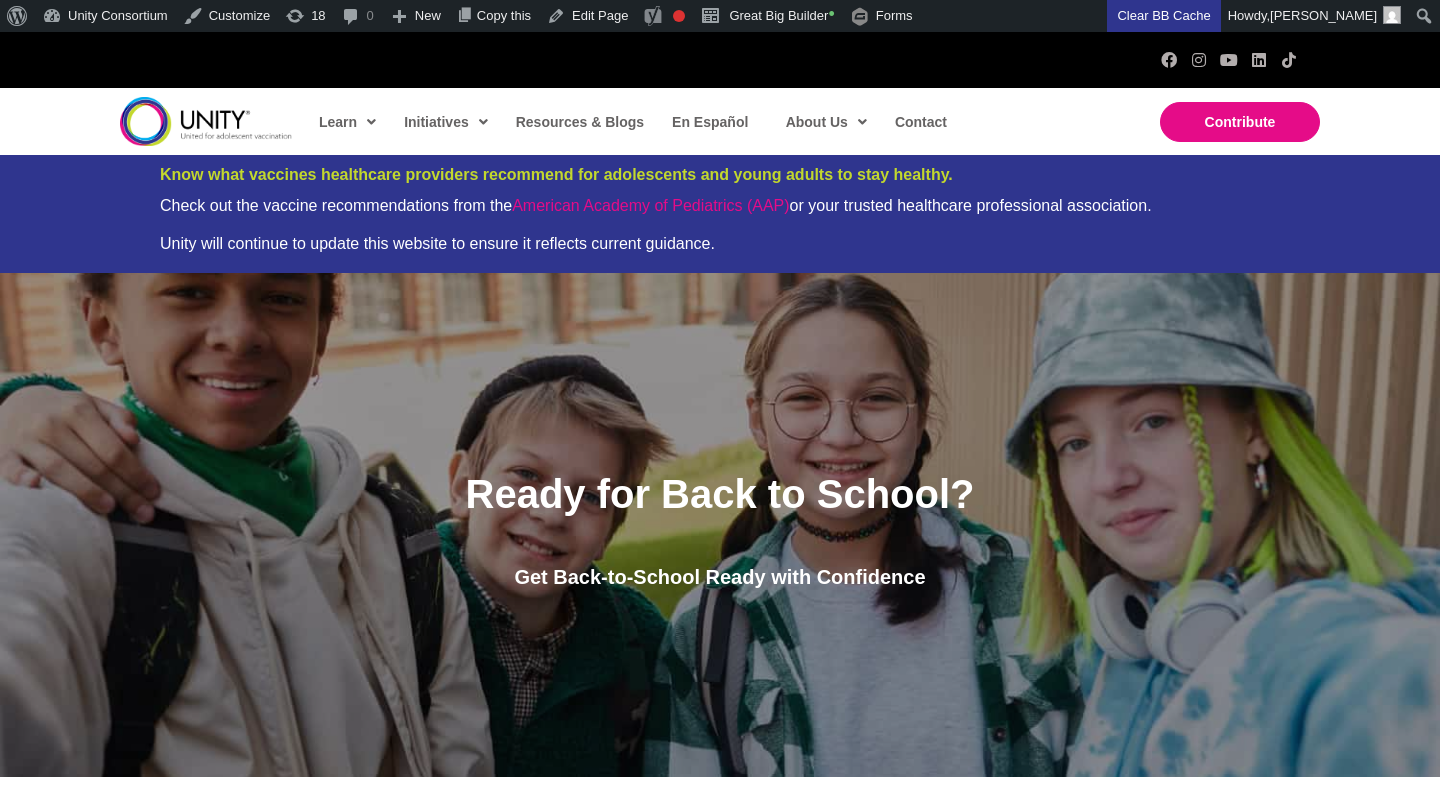 click on "Ready for Back to School?
Get Back-to-School Ready with Confidence" at bounding box center (720, 525) 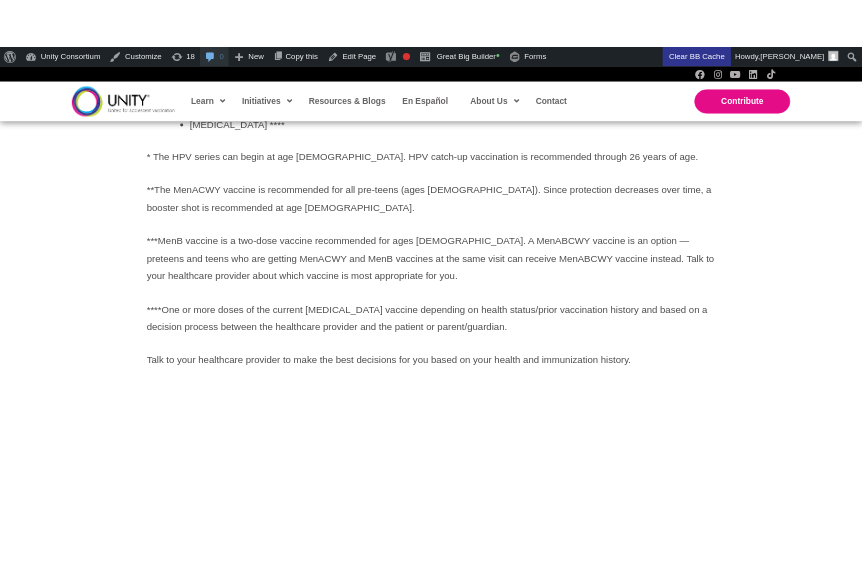 scroll, scrollTop: 1418, scrollLeft: 0, axis: vertical 